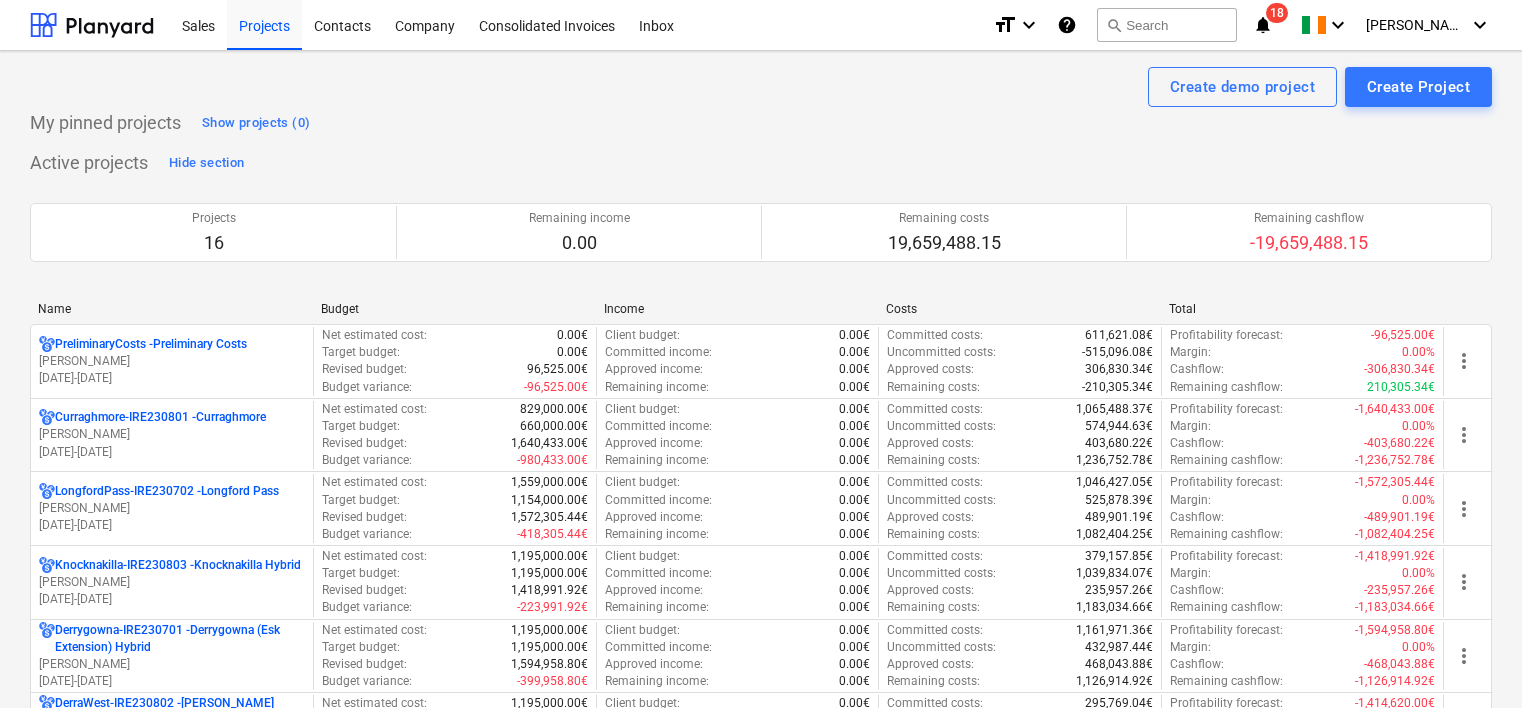 scroll, scrollTop: 0, scrollLeft: 0, axis: both 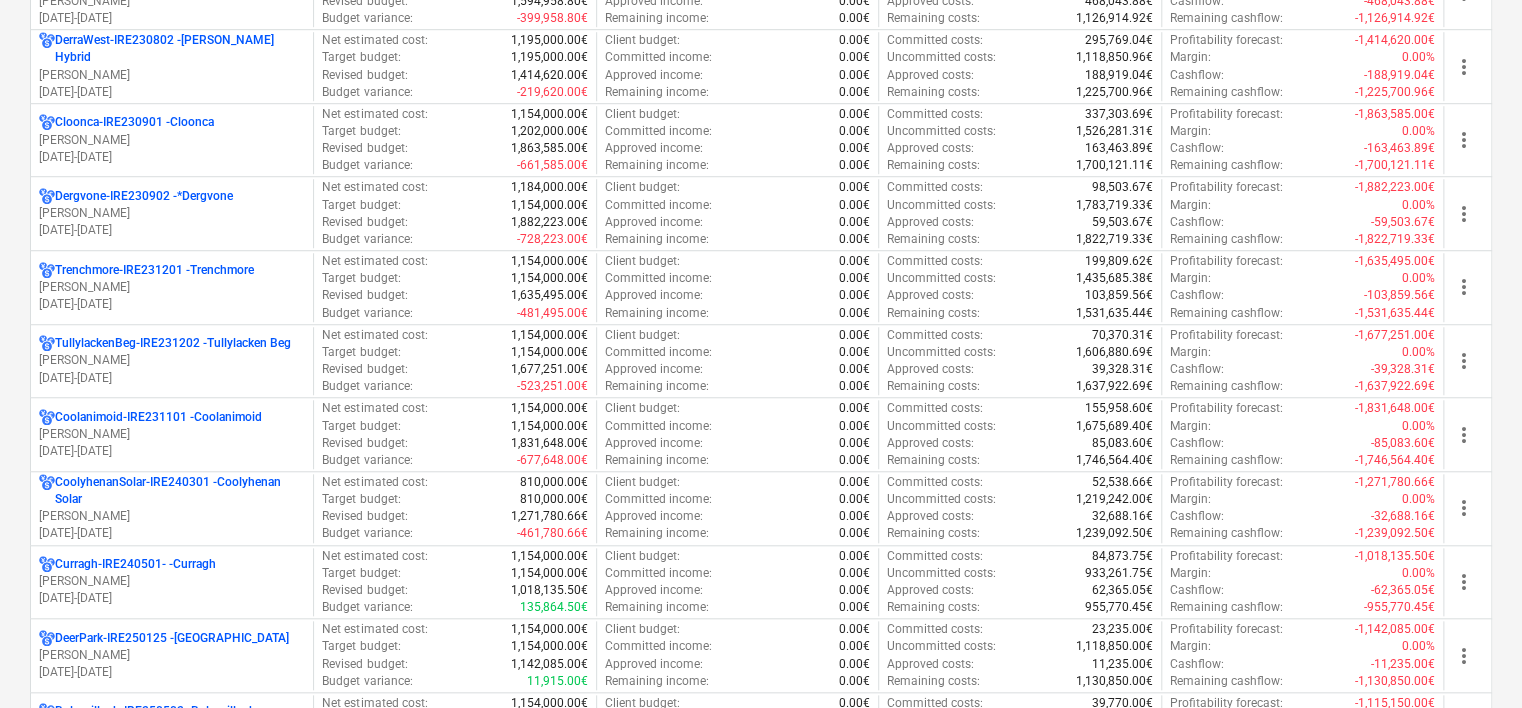 click on "[PERSON_NAME]" at bounding box center [172, 140] 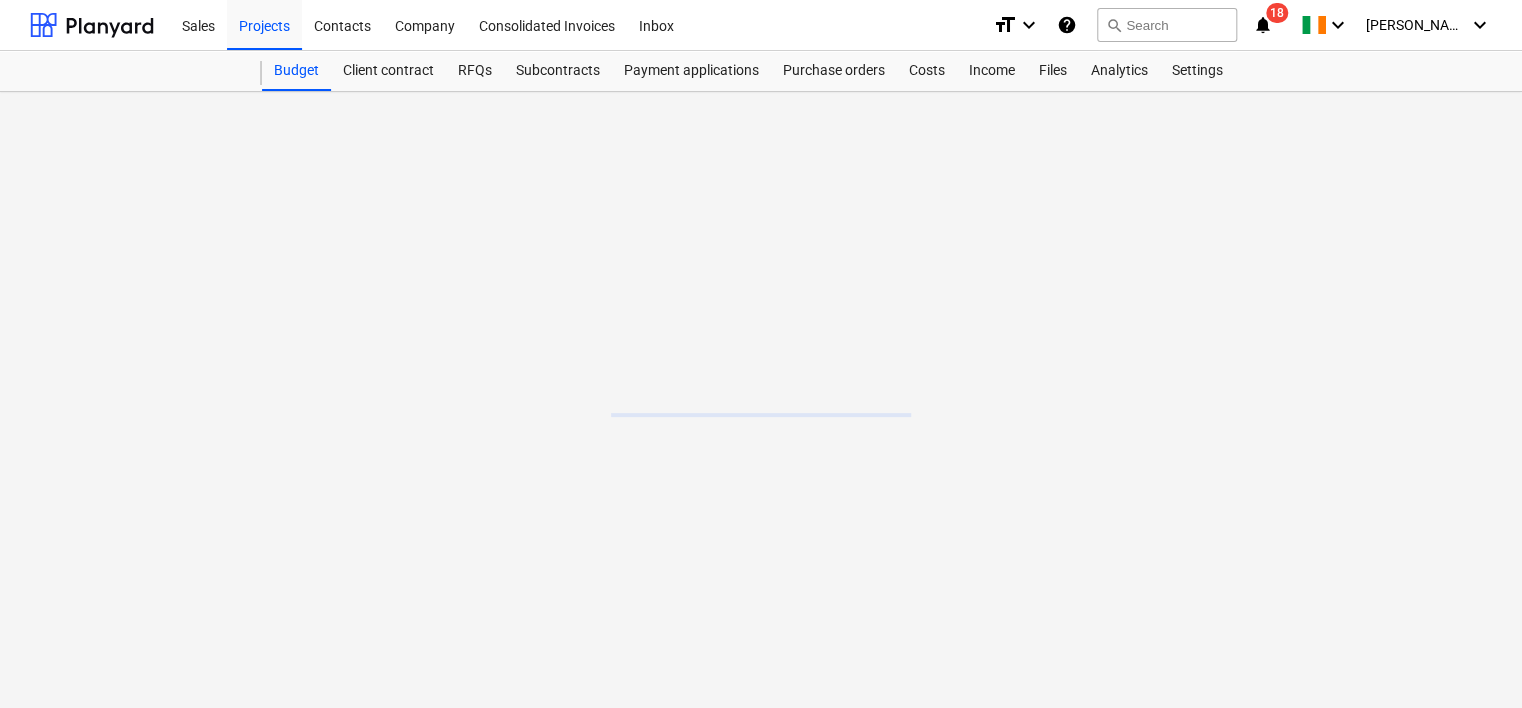 scroll, scrollTop: 0, scrollLeft: 0, axis: both 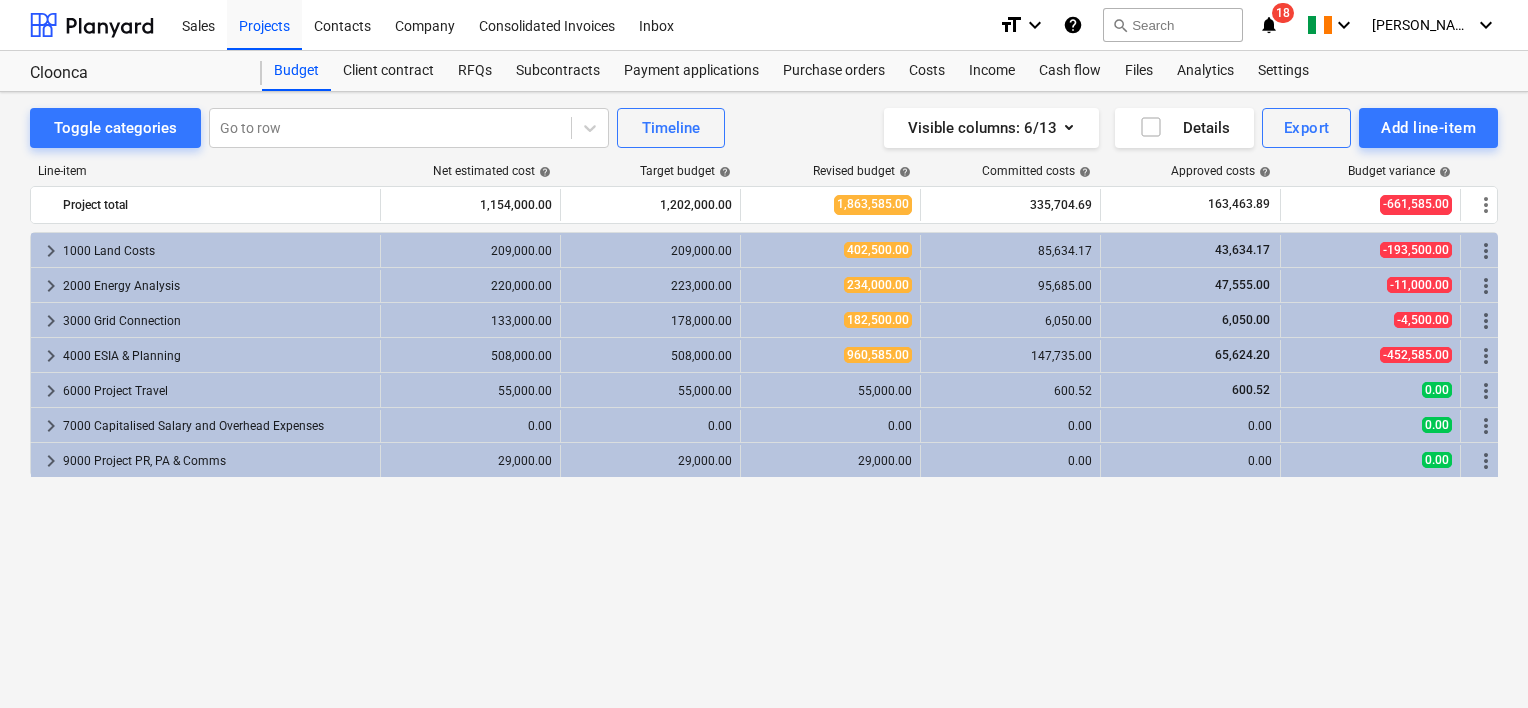 click on "RFQs" at bounding box center (475, 71) 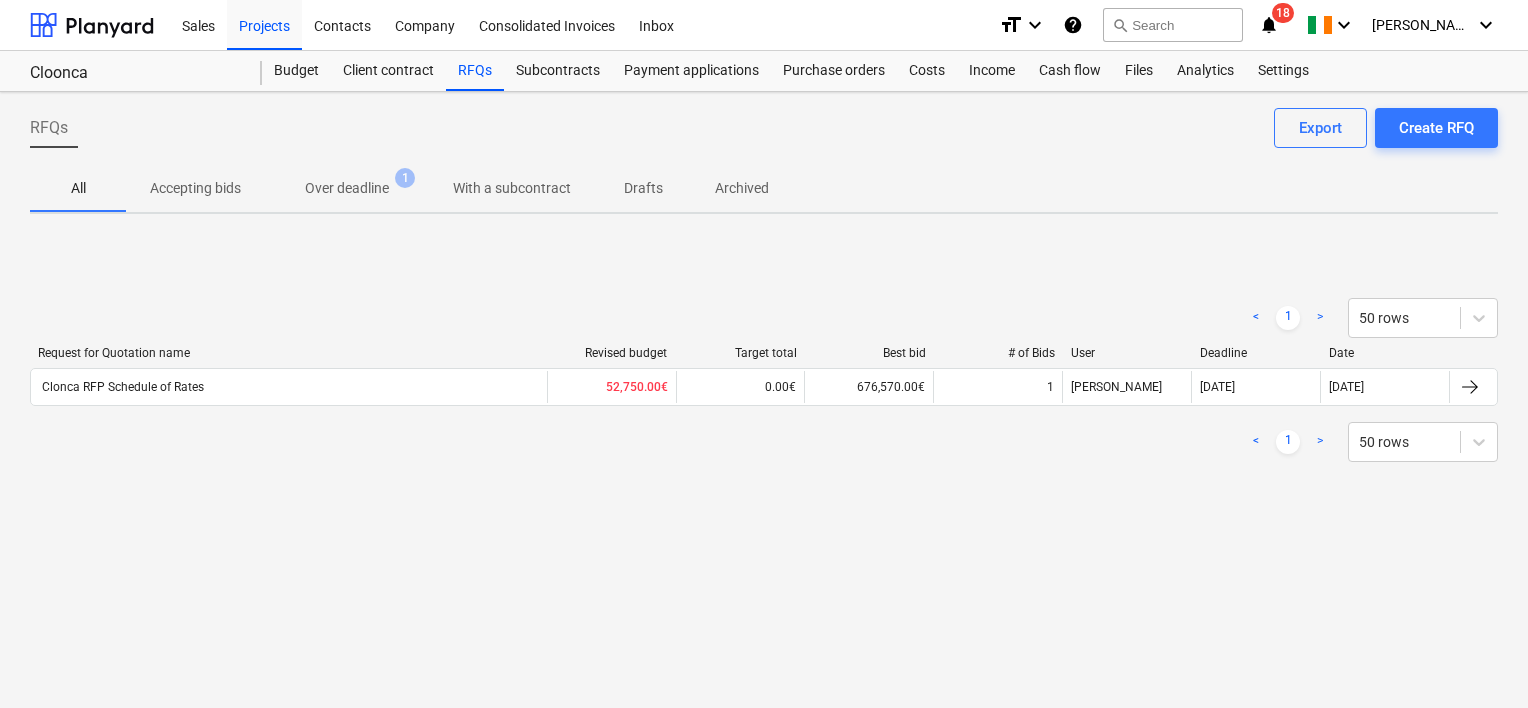 click on "Clonca RFP Schedule of Rates" at bounding box center [289, 387] 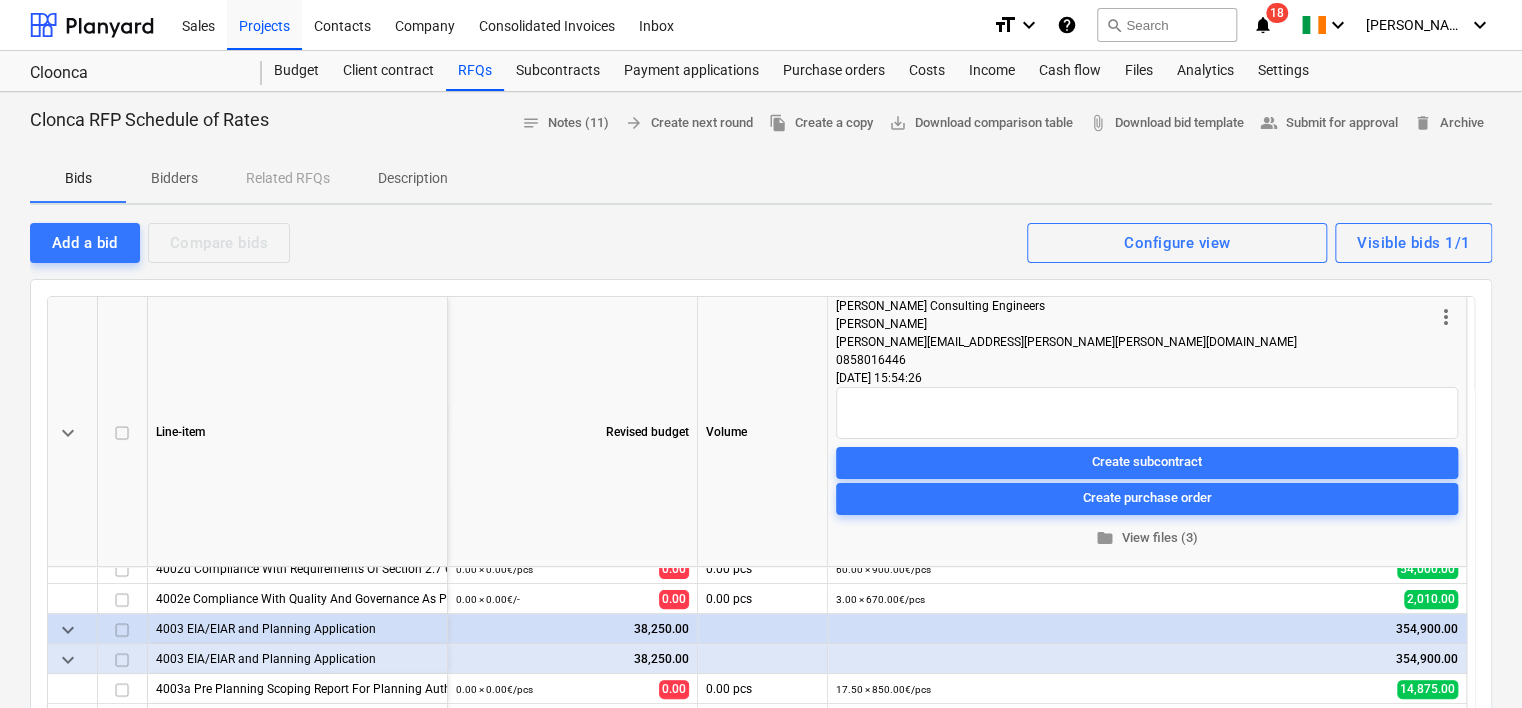 scroll, scrollTop: 128, scrollLeft: 0, axis: vertical 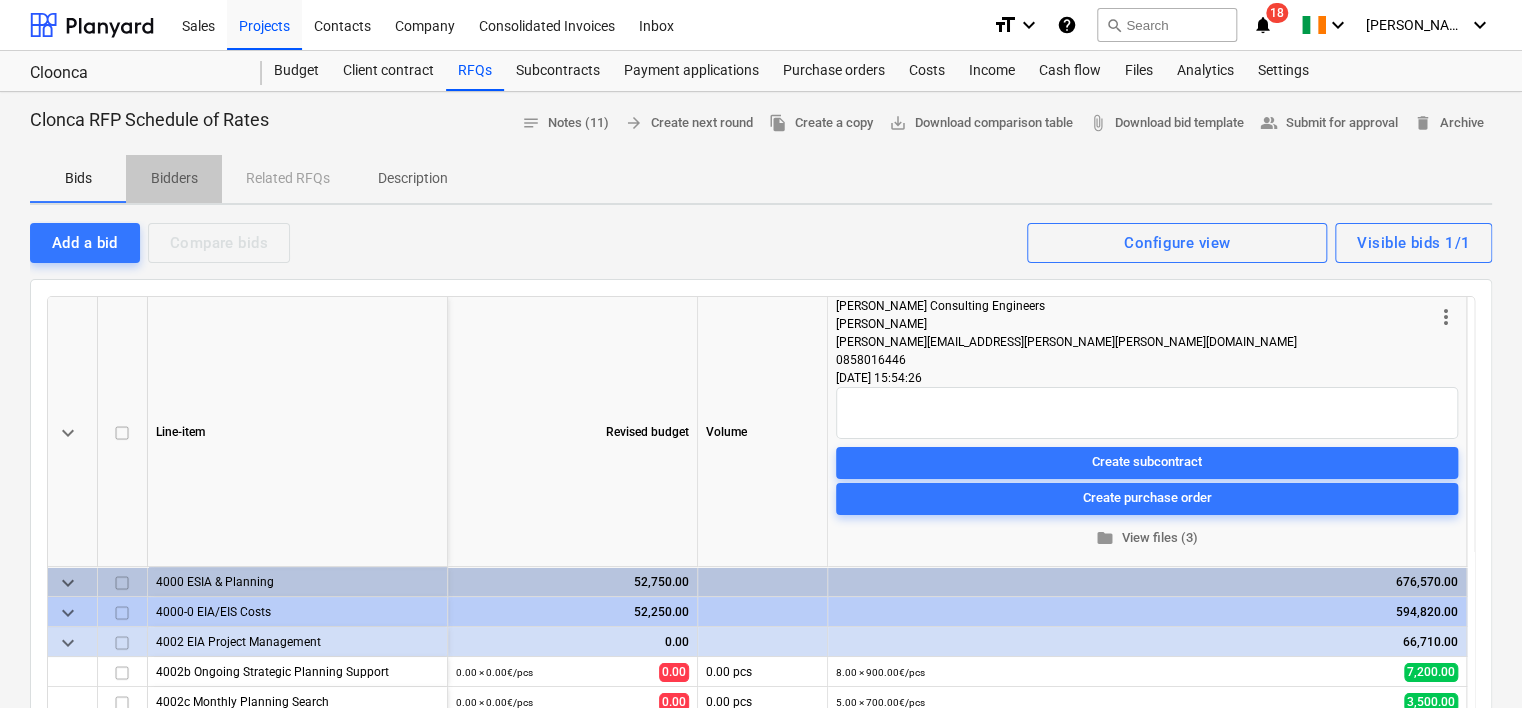 click on "Bidders" at bounding box center (174, 178) 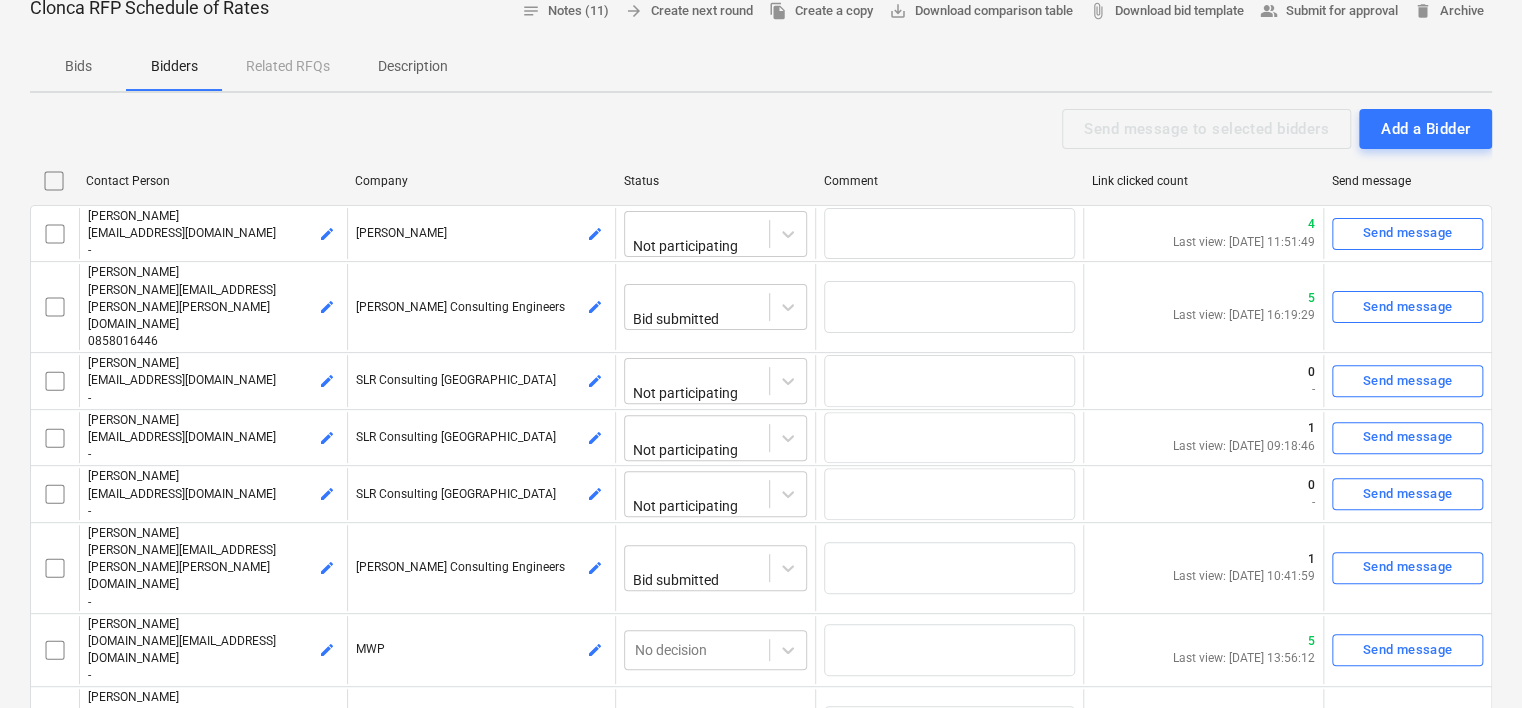 scroll, scrollTop: 112, scrollLeft: 0, axis: vertical 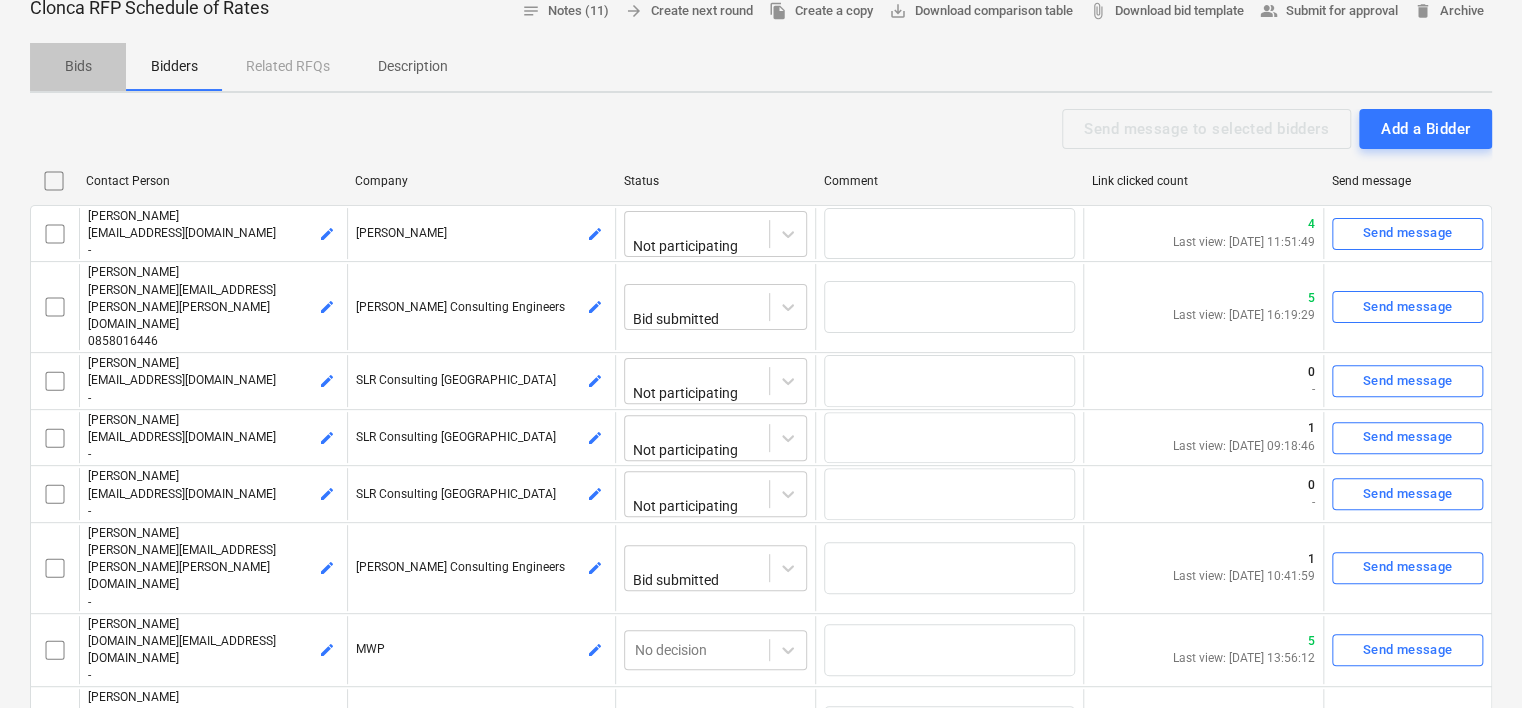 click on "Bids" at bounding box center (78, 66) 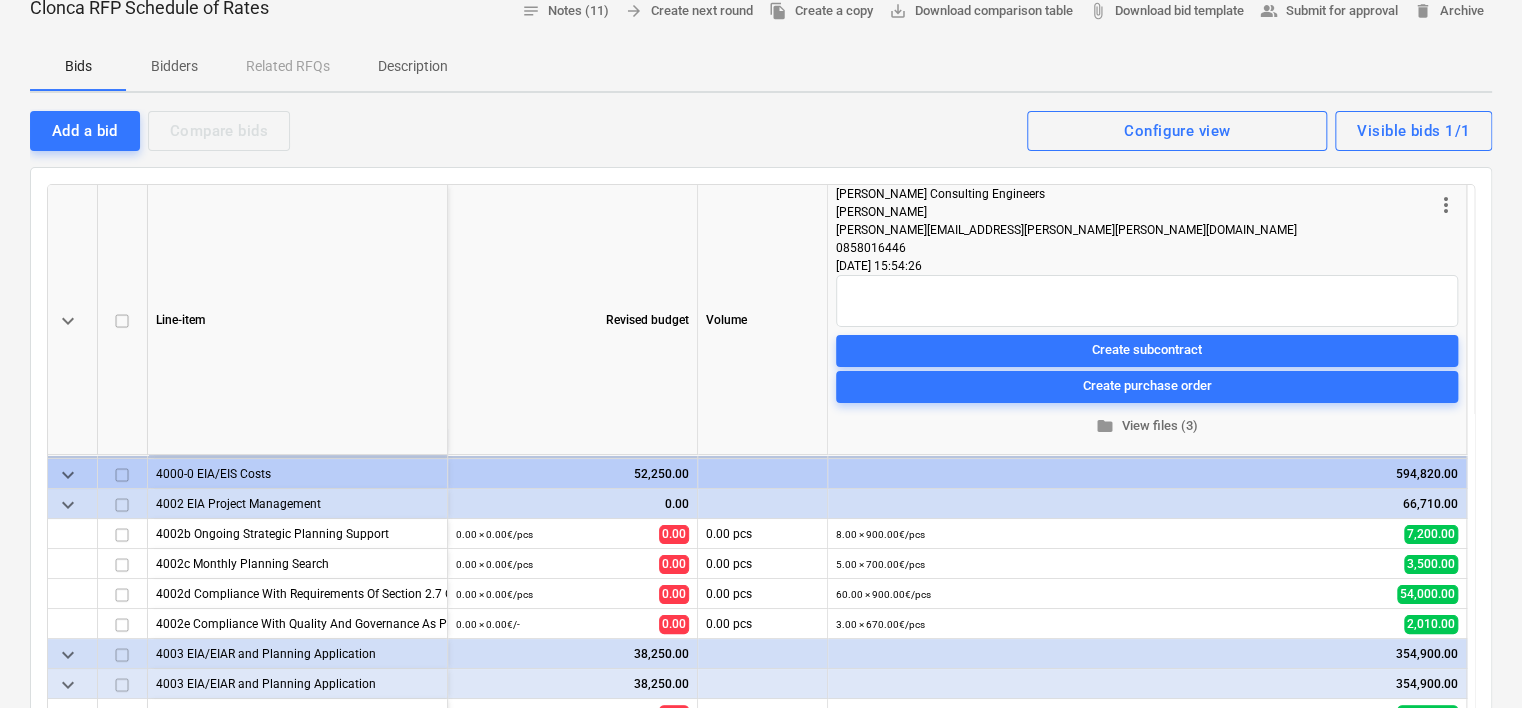 scroll, scrollTop: 0, scrollLeft: 0, axis: both 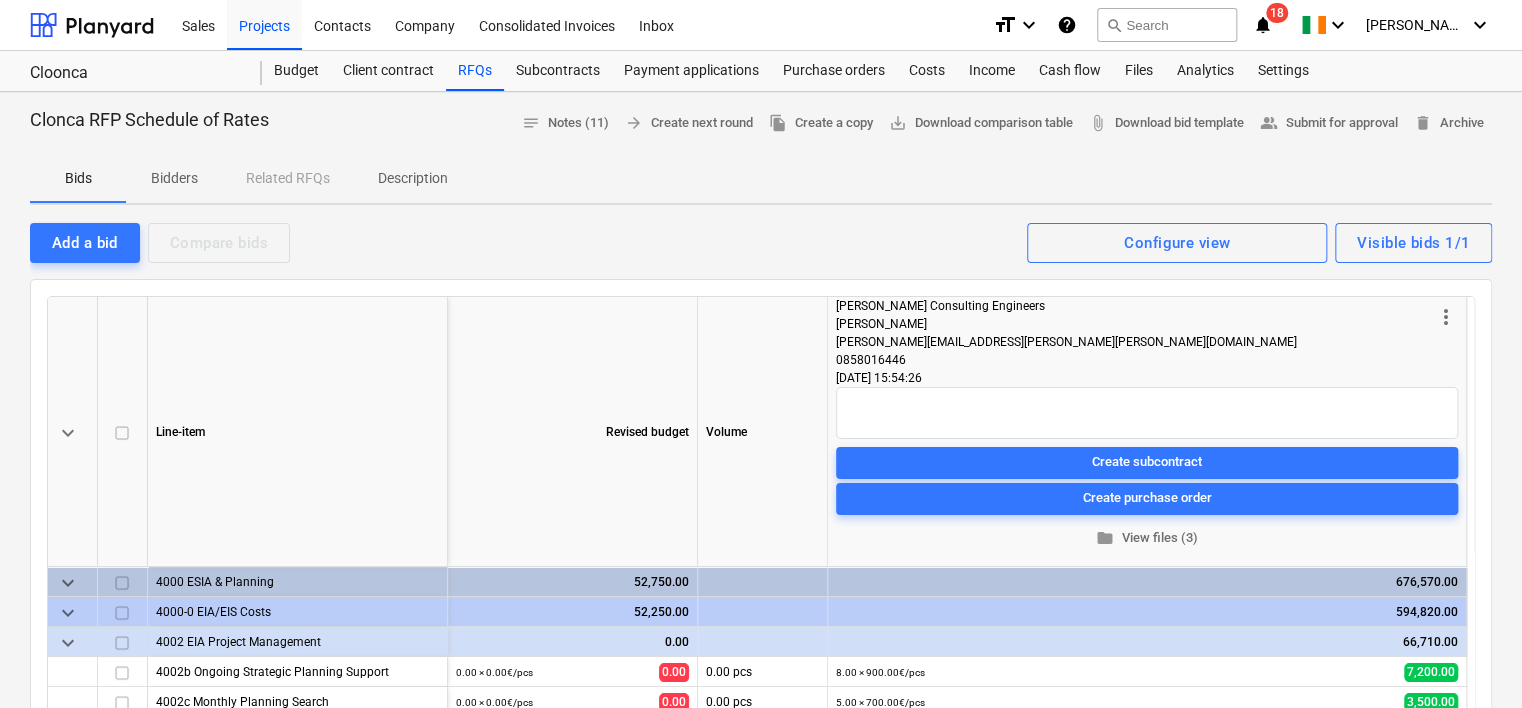 click on "Projects" at bounding box center [264, 24] 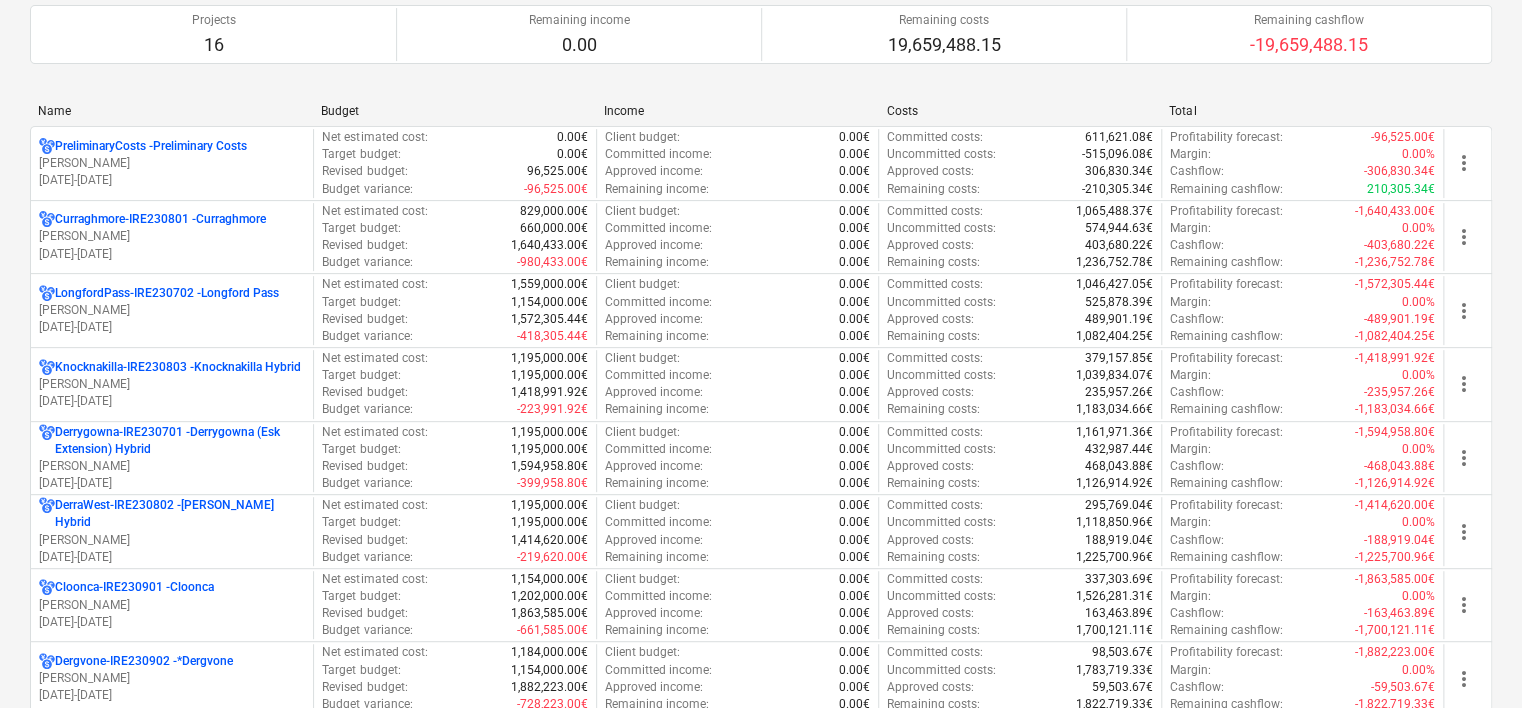scroll, scrollTop: 200, scrollLeft: 0, axis: vertical 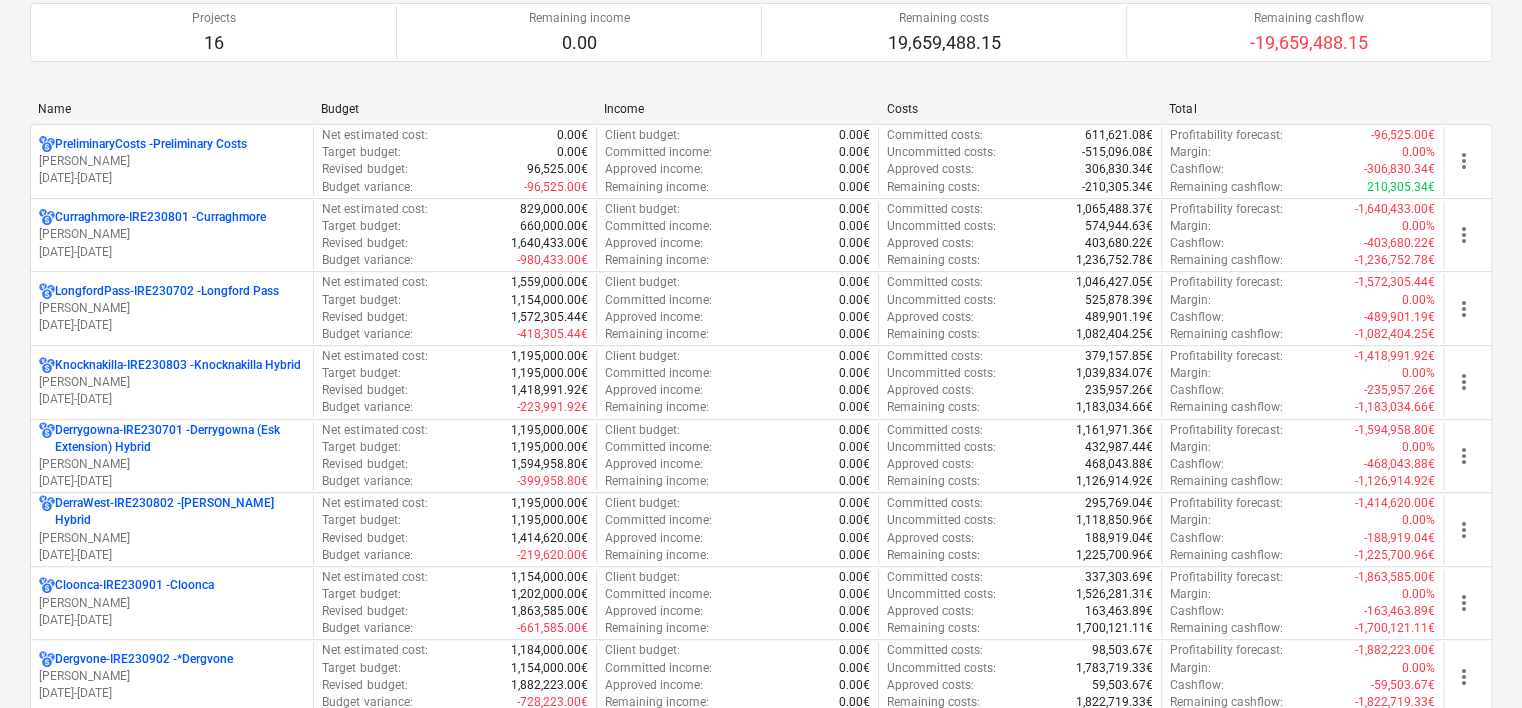 click on "PreliminaryCosts -  Preliminary Costs" at bounding box center [151, 144] 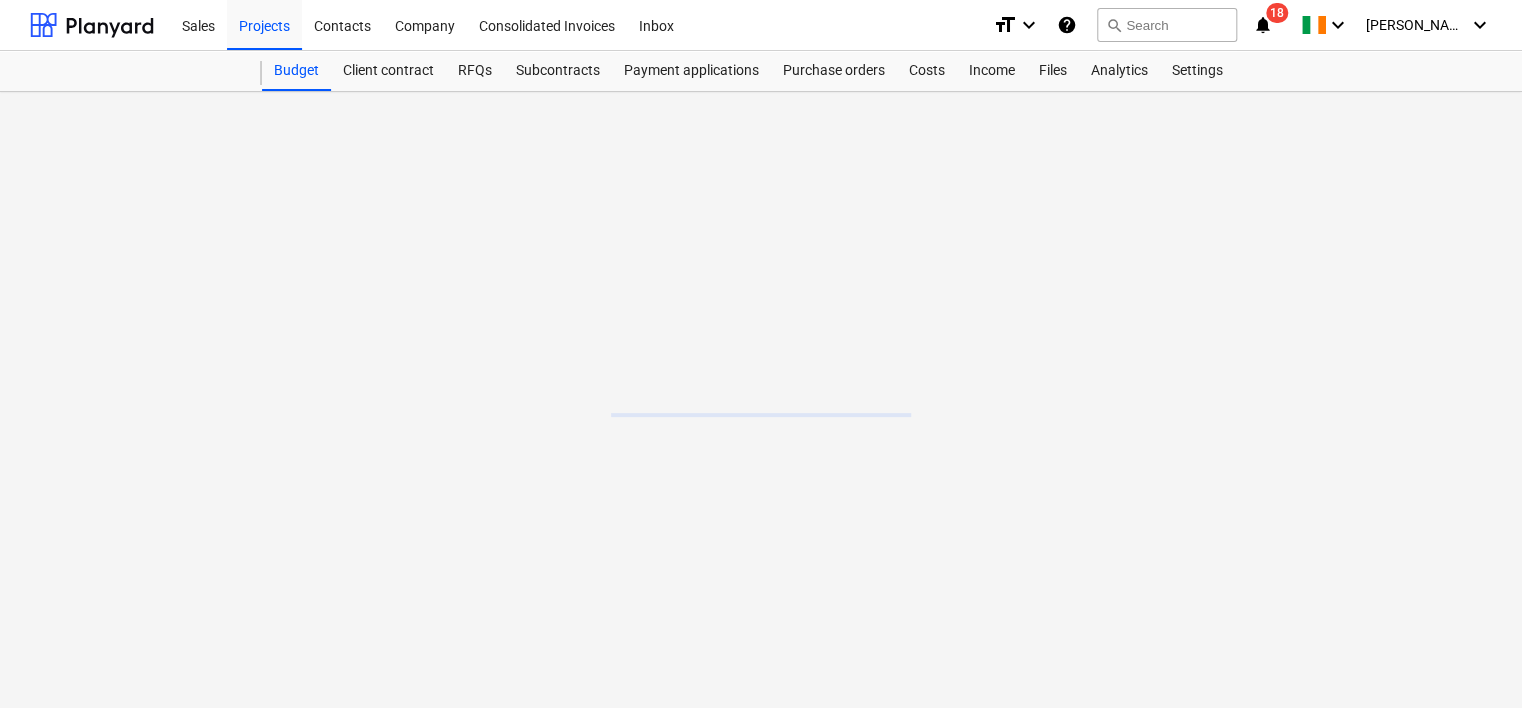 scroll, scrollTop: 0, scrollLeft: 0, axis: both 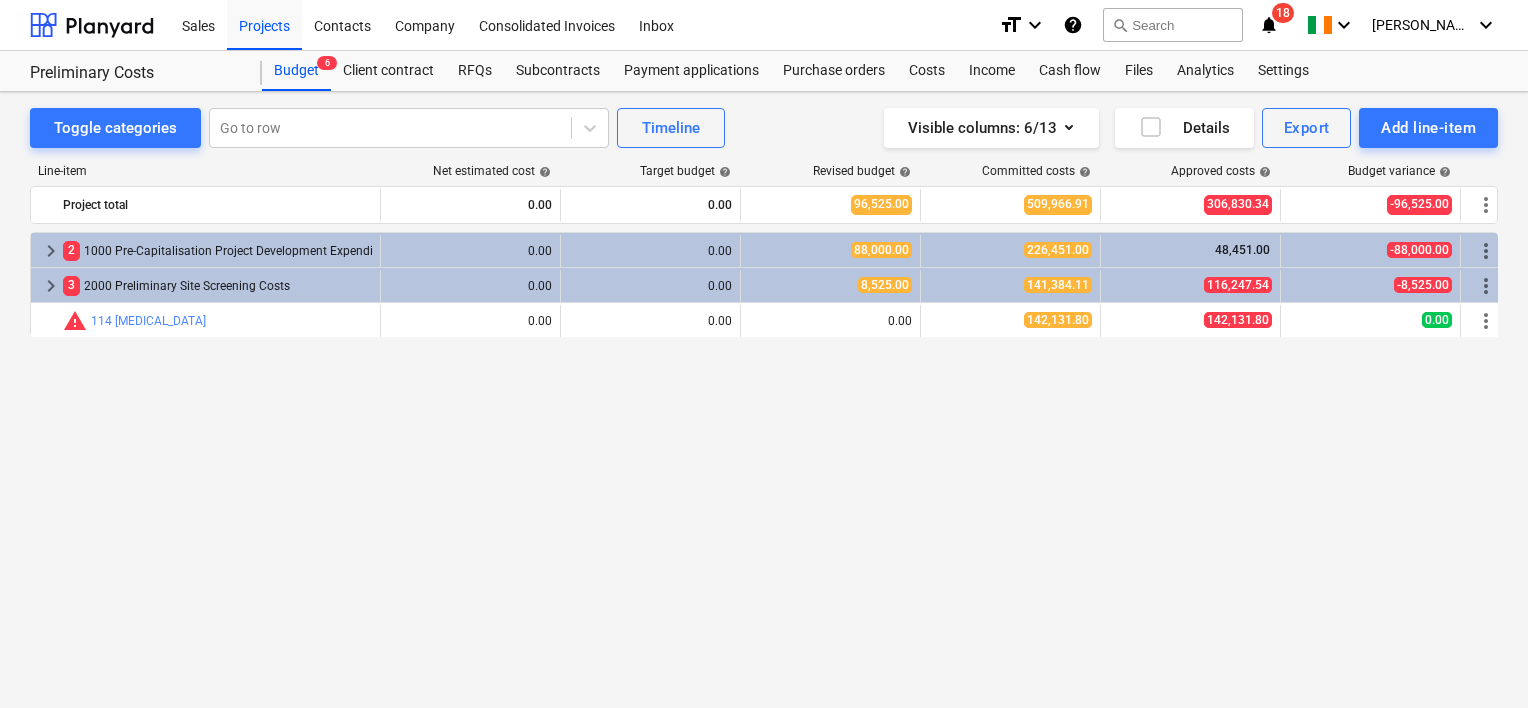 click on "Subcontracts" at bounding box center (558, 71) 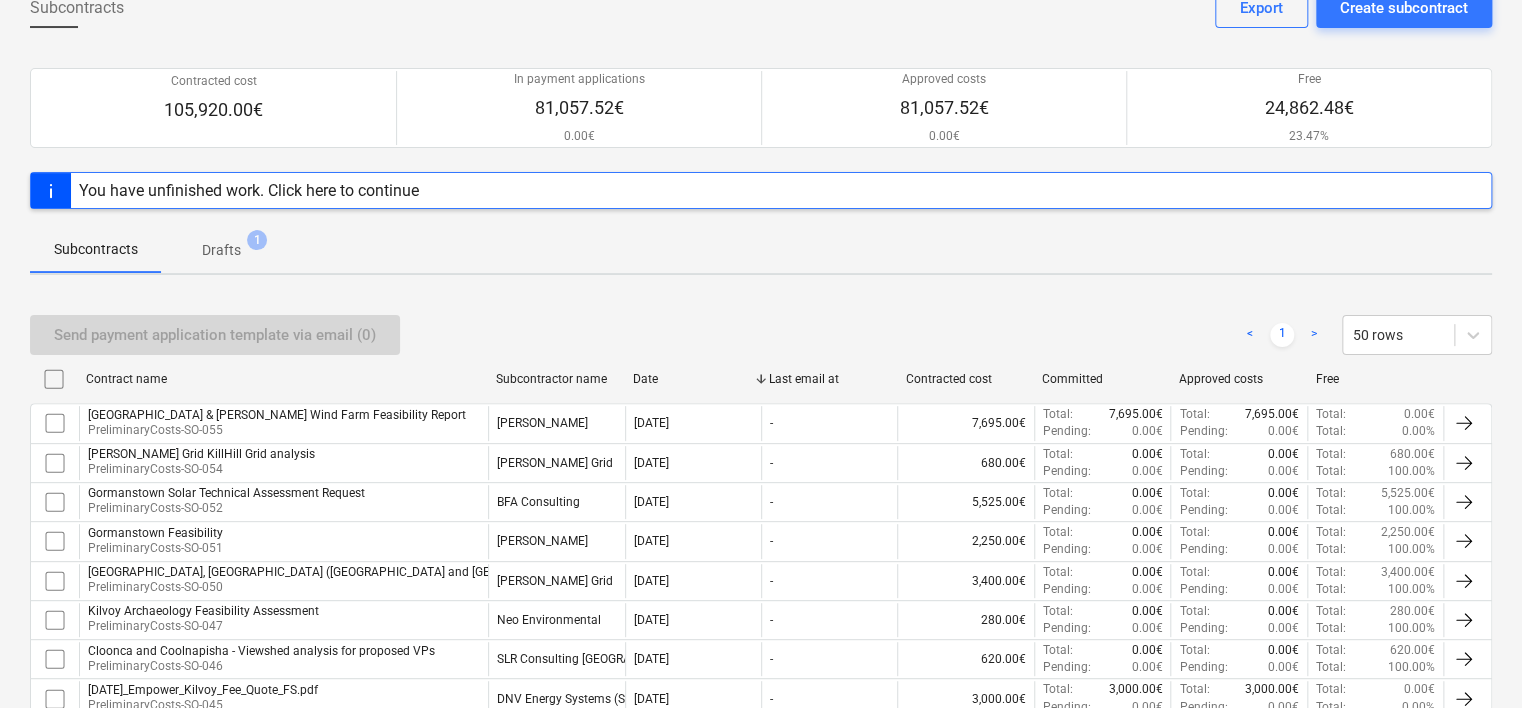 scroll, scrollTop: 0, scrollLeft: 0, axis: both 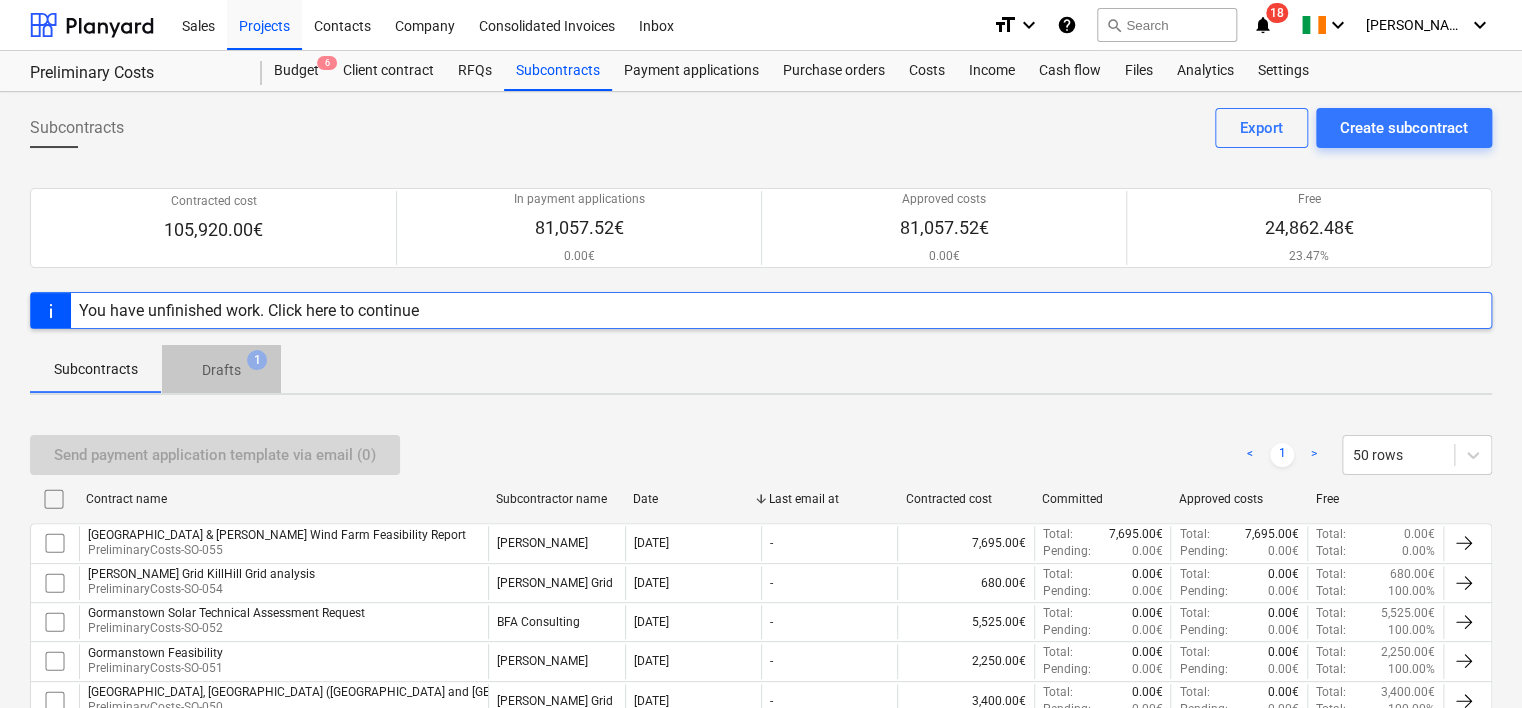 click on "Drafts" at bounding box center (221, 370) 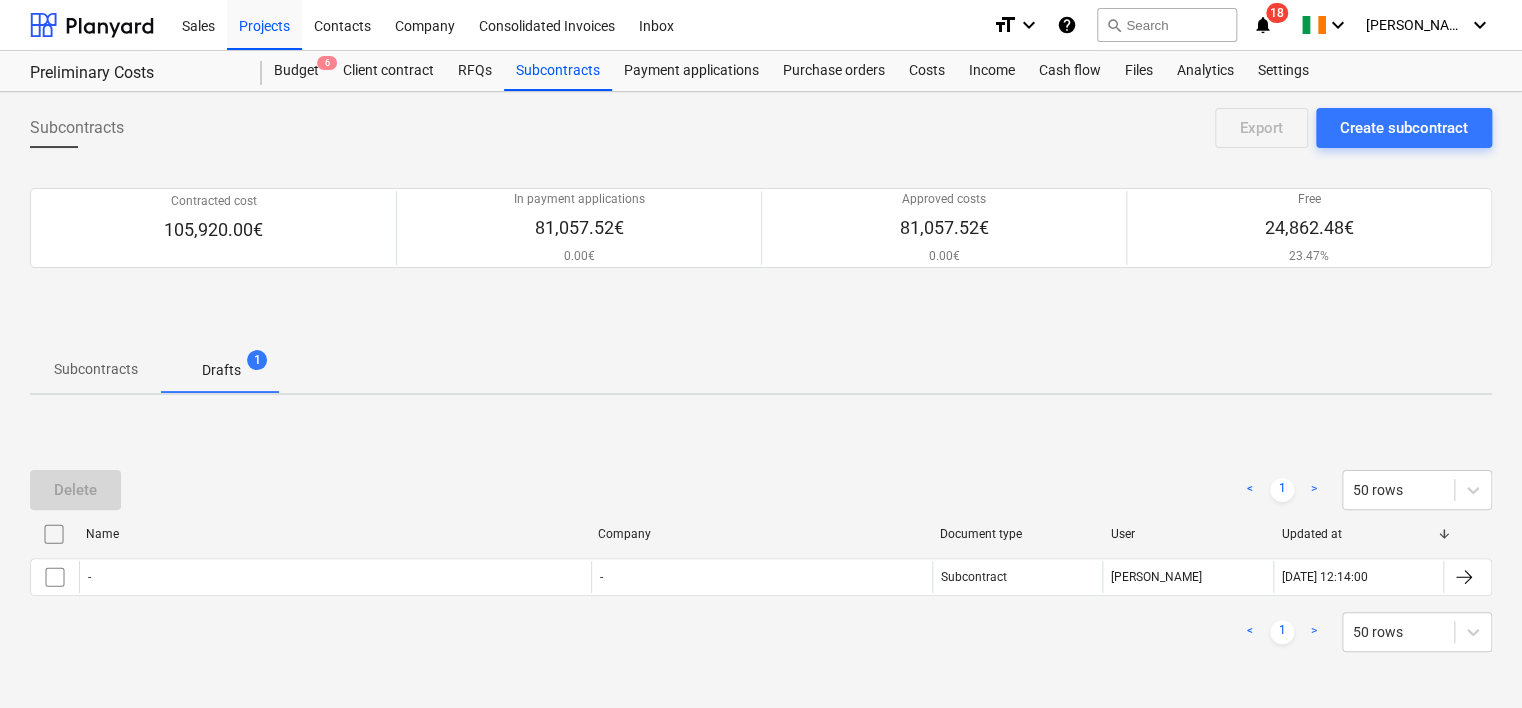 click at bounding box center (55, 577) 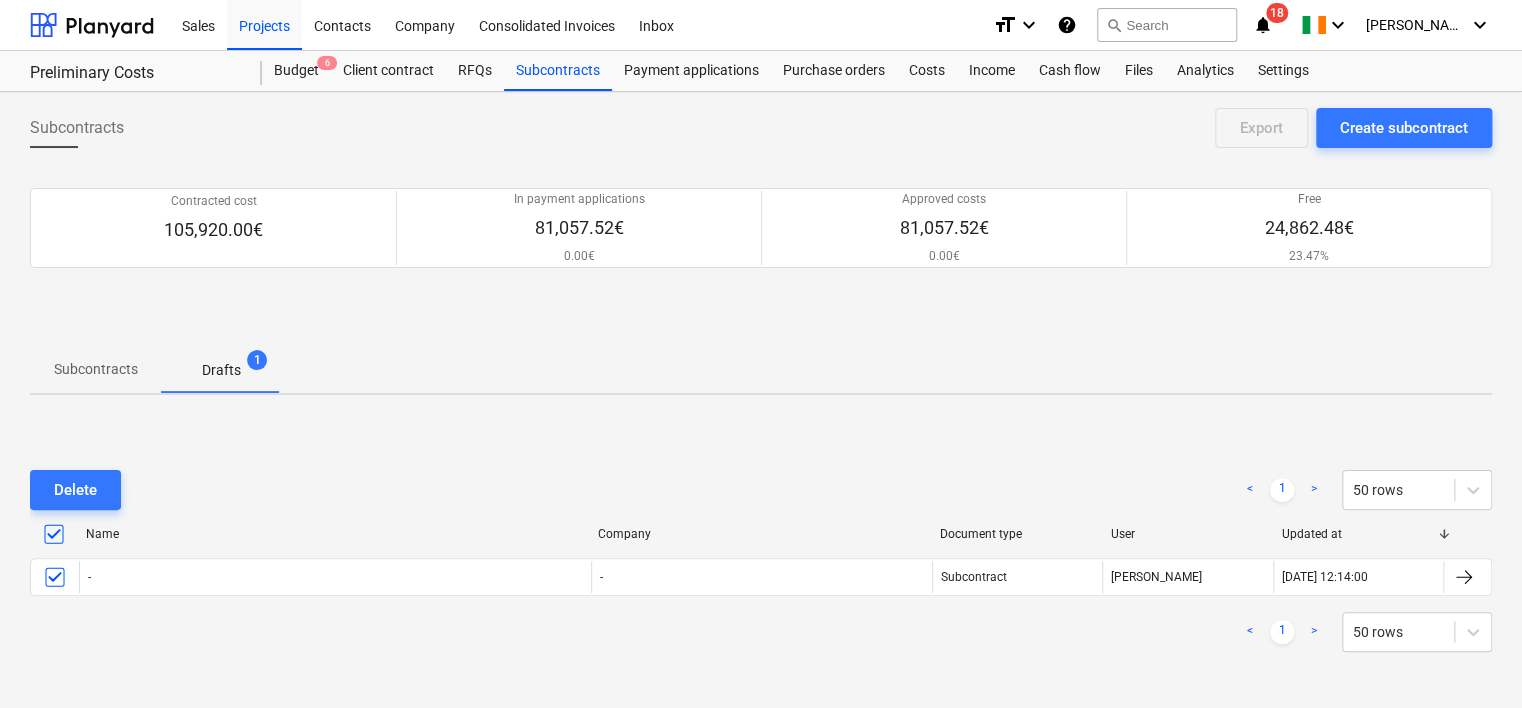 click on "-" at bounding box center [335, 577] 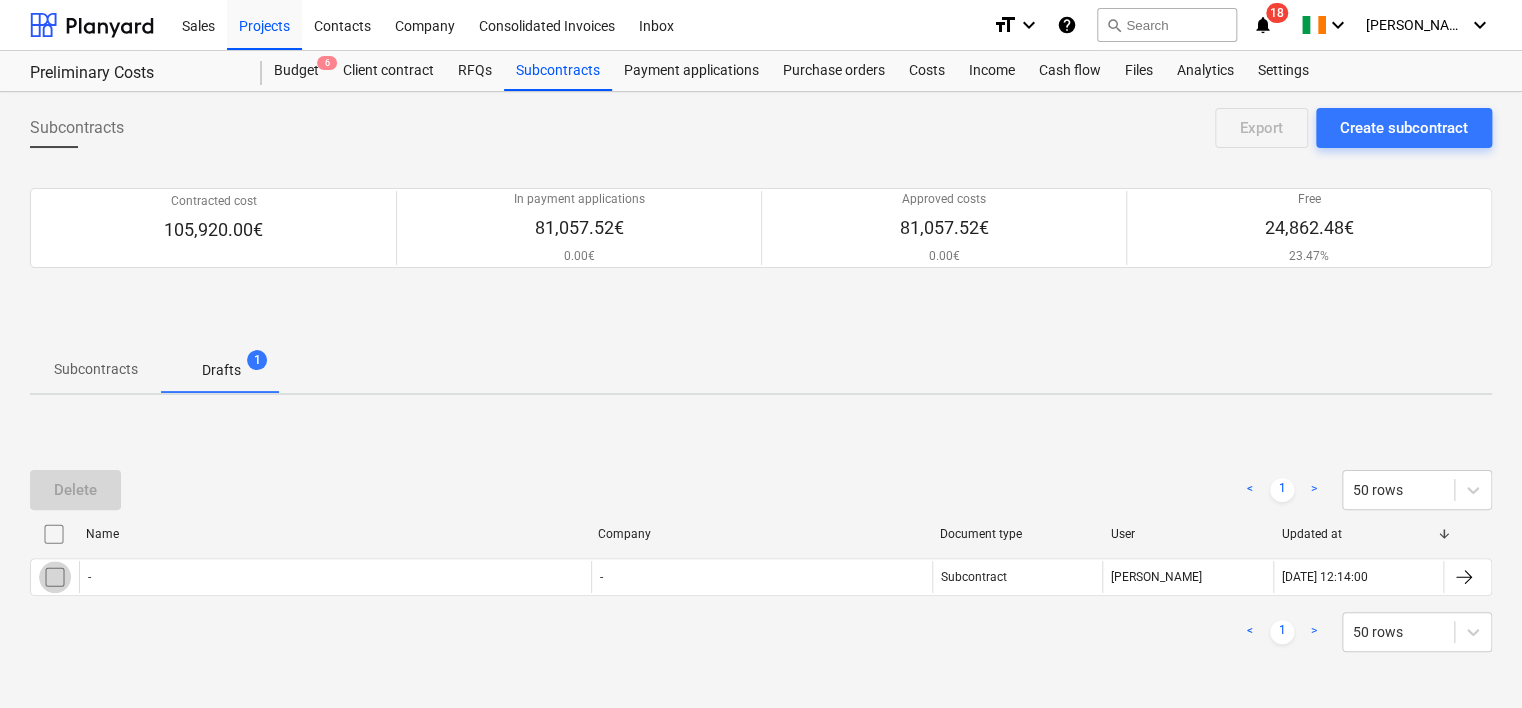click at bounding box center [55, 577] 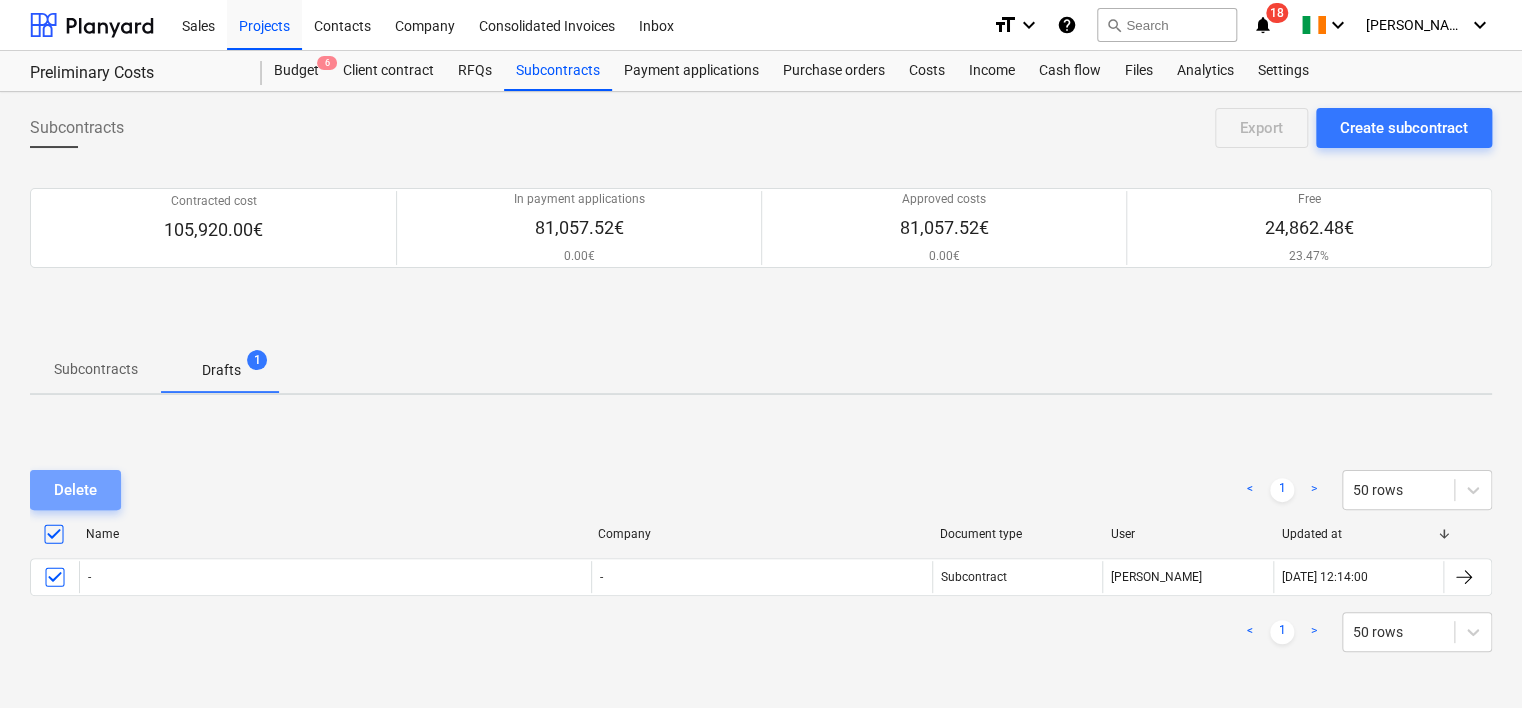 click on "Delete" at bounding box center [75, 490] 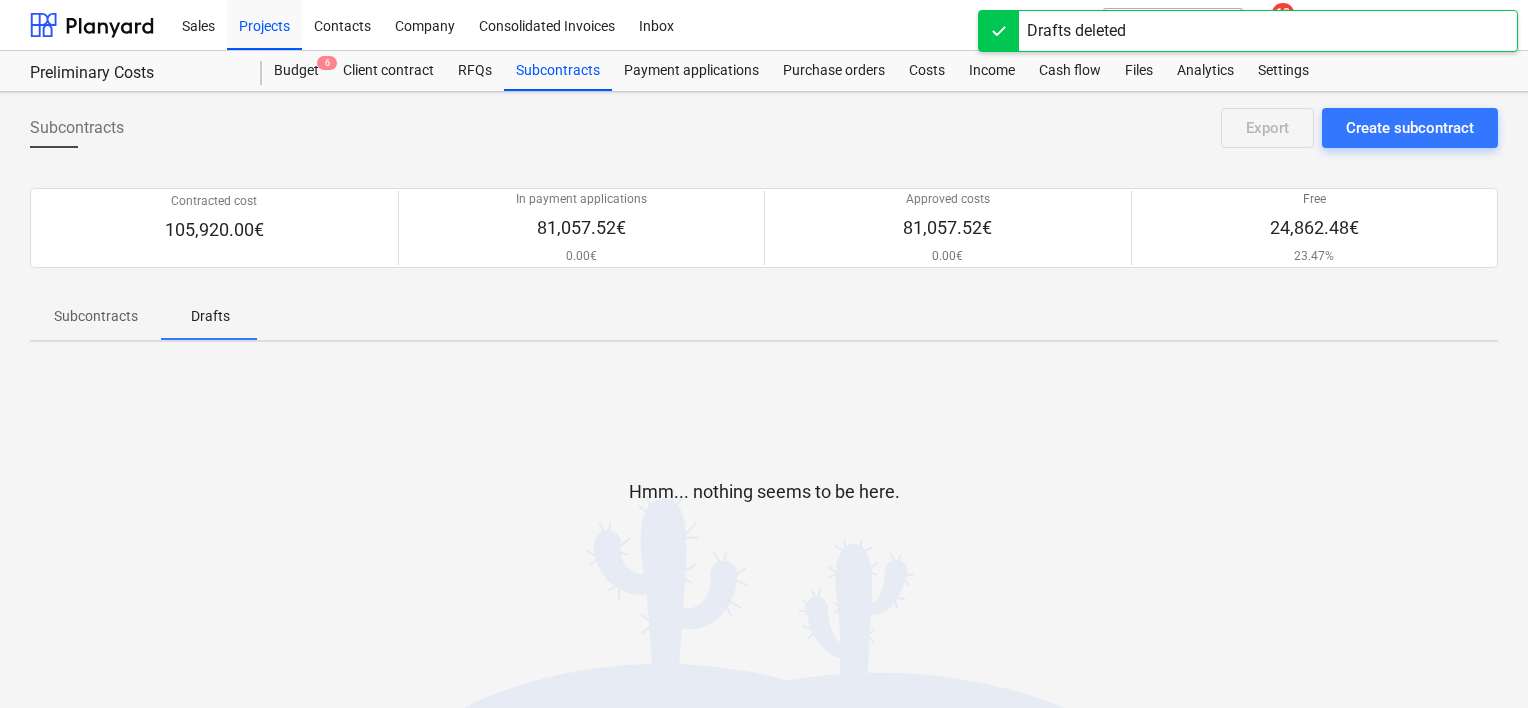 click on "Subcontracts" at bounding box center [558, 71] 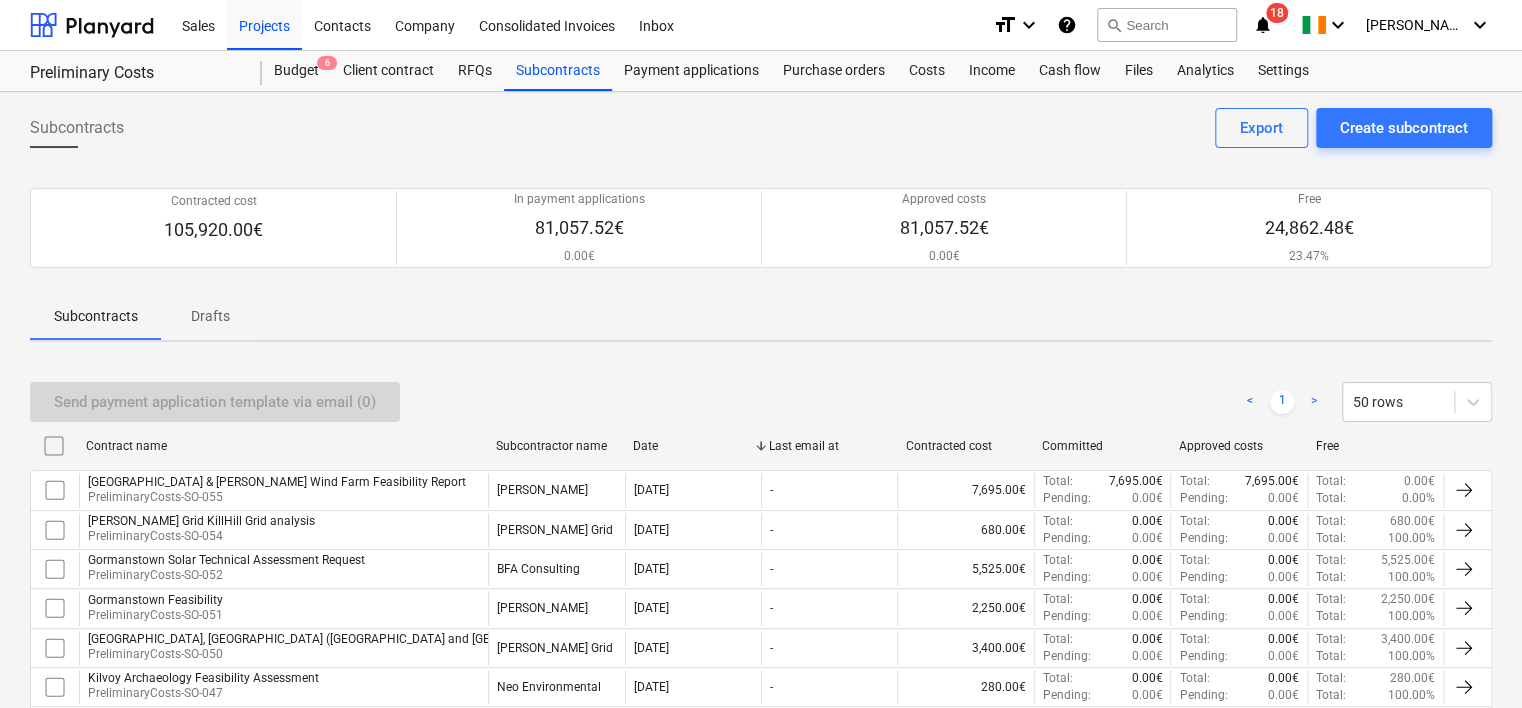 click on "Costs" at bounding box center [927, 71] 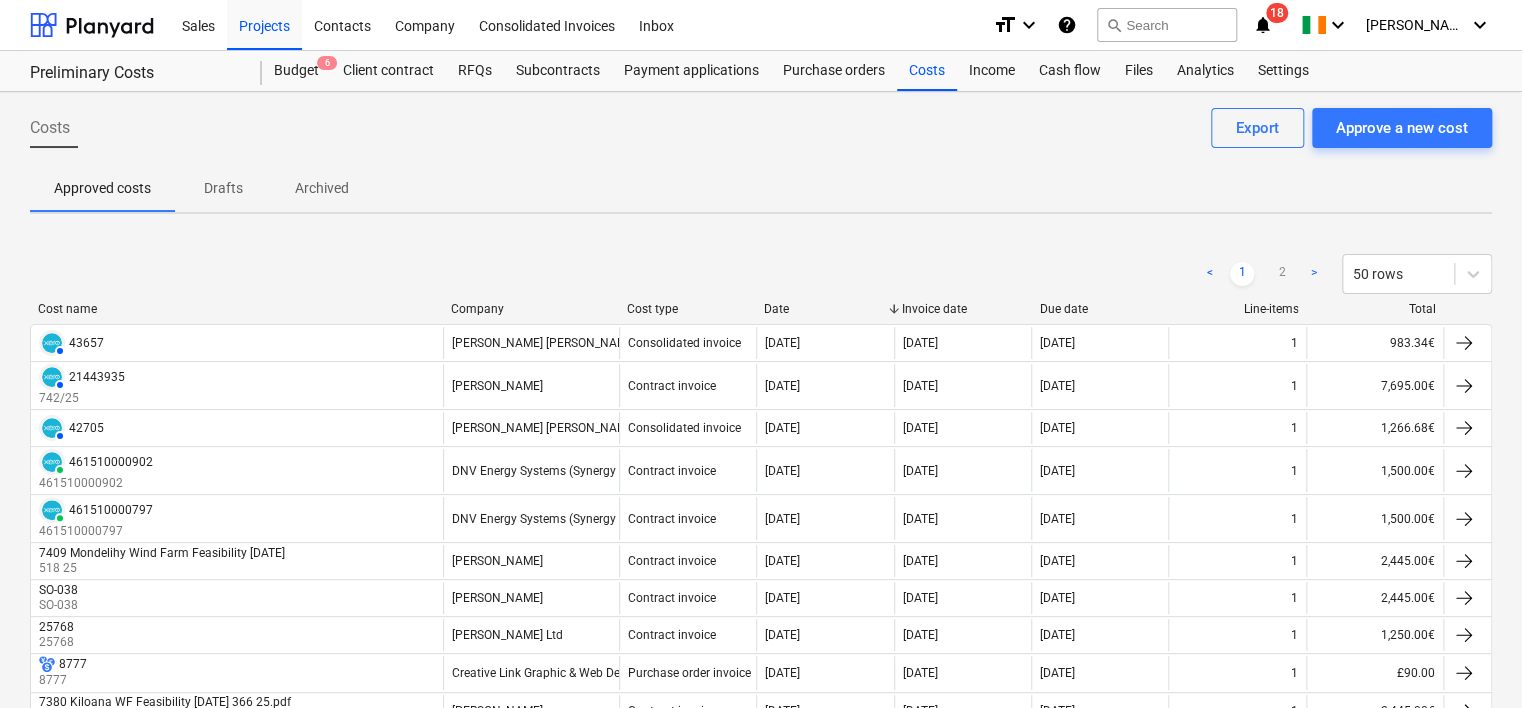 click on "Approve a new cost" at bounding box center [1402, 128] 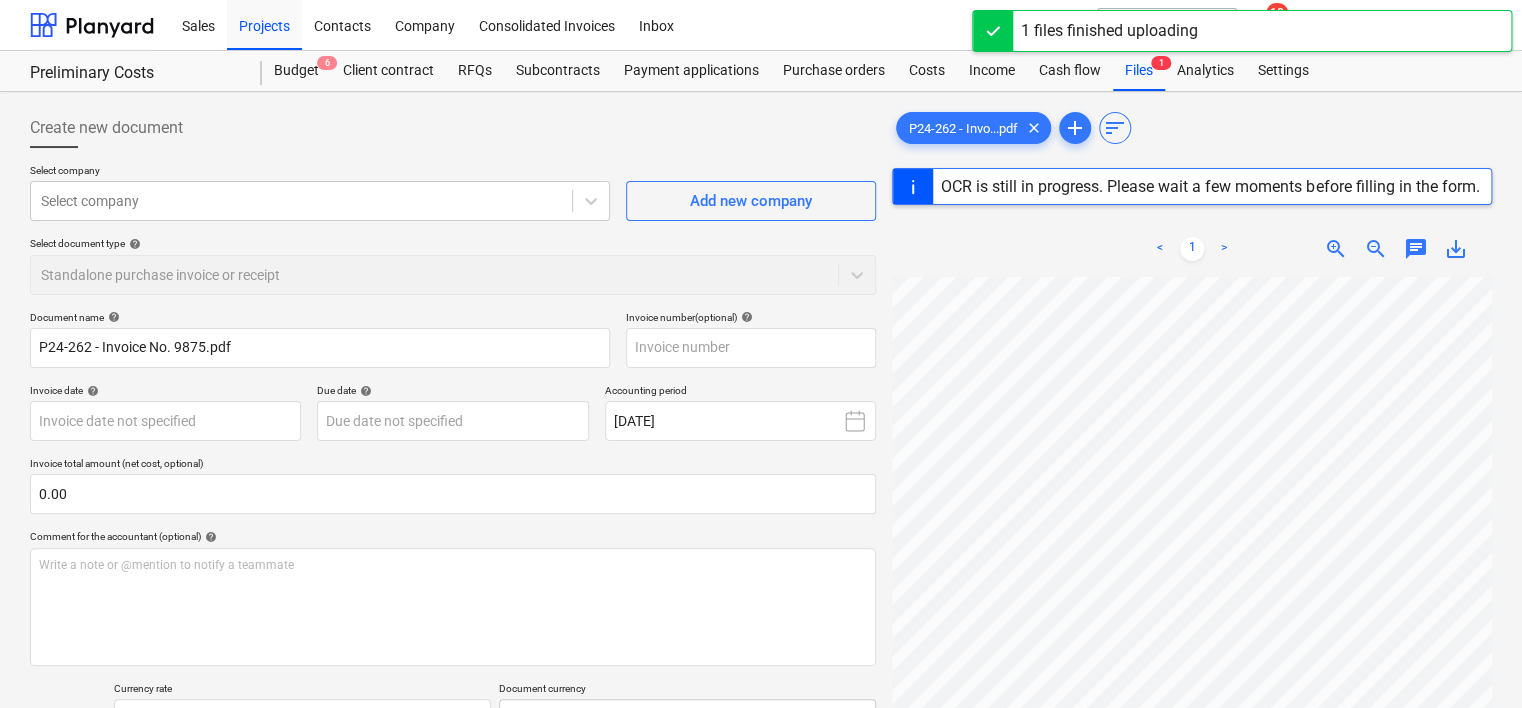 scroll, scrollTop: 100, scrollLeft: 0, axis: vertical 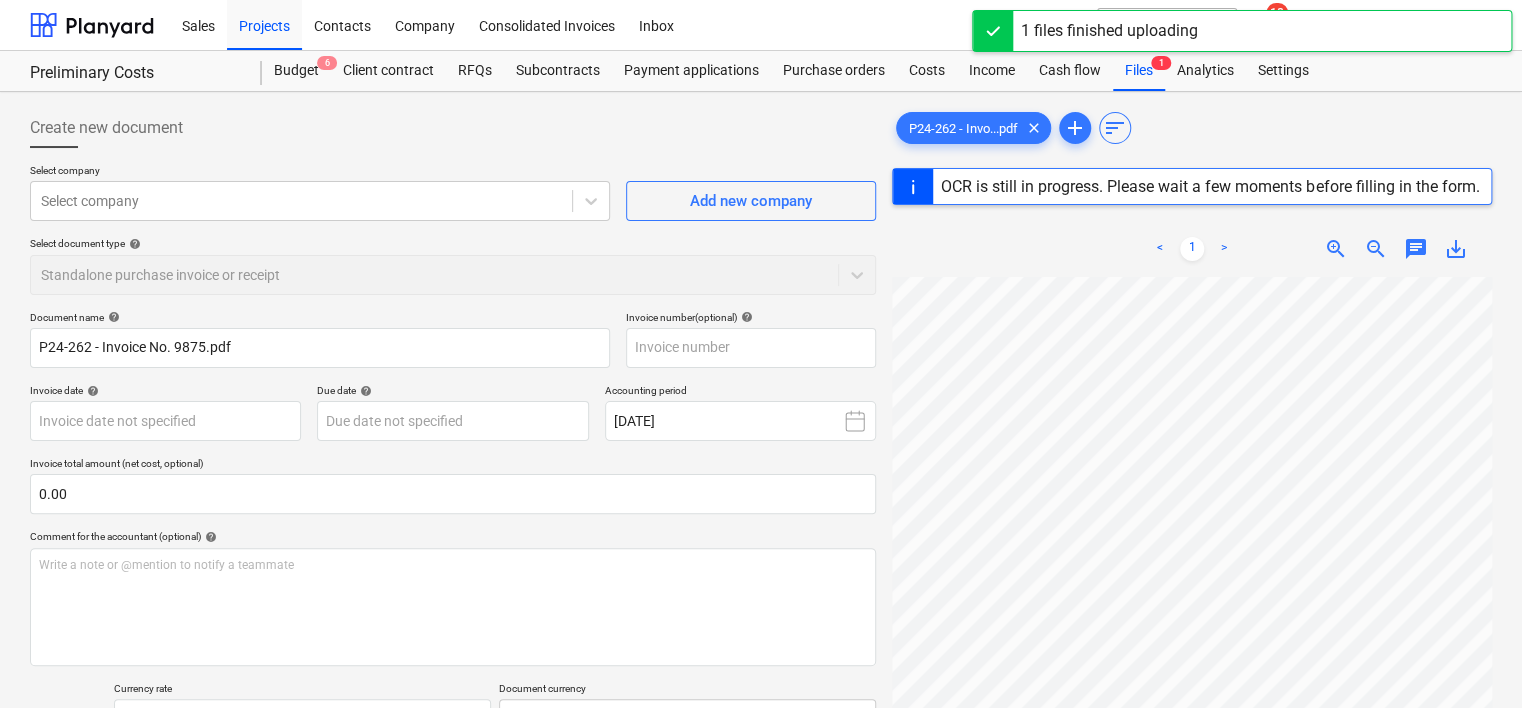 type on "SIN009875" 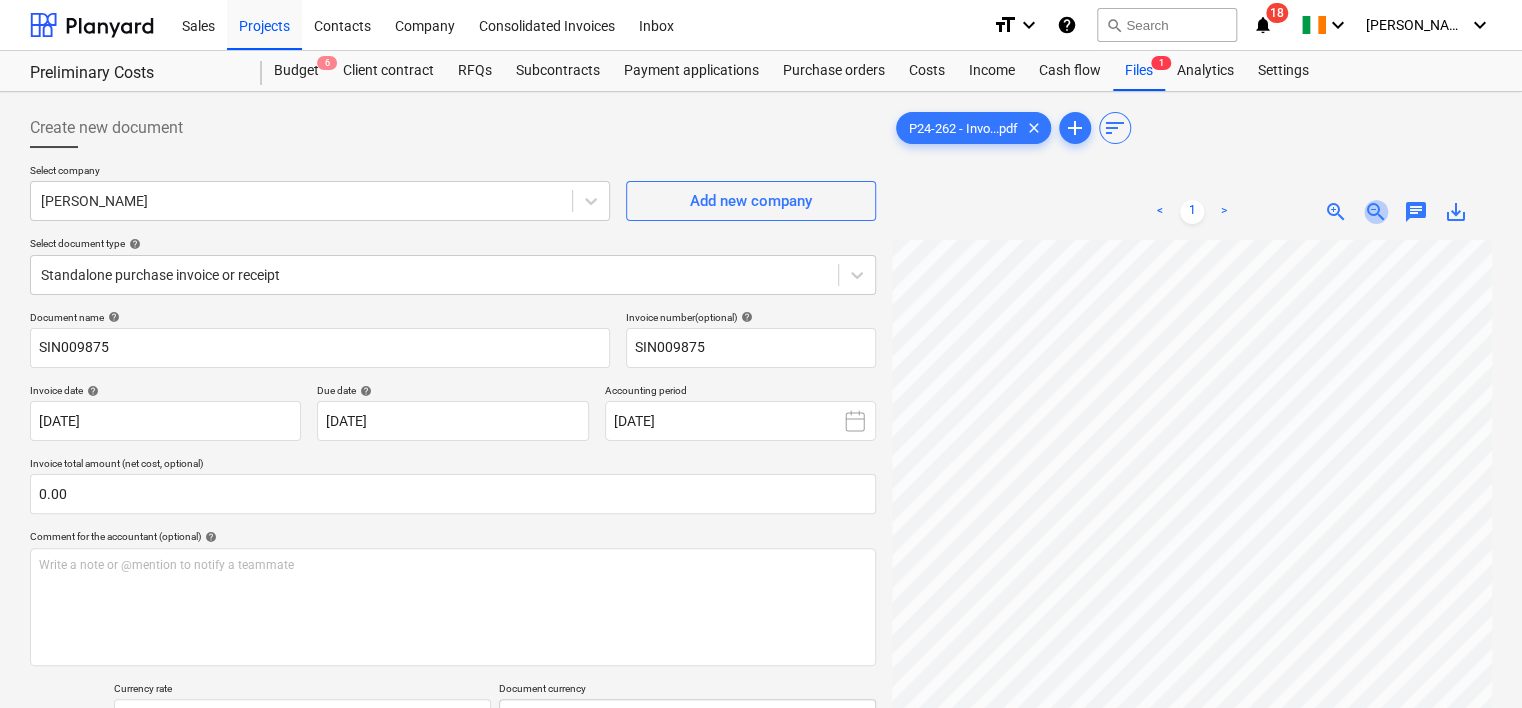 click on "zoom_out" at bounding box center [1376, 212] 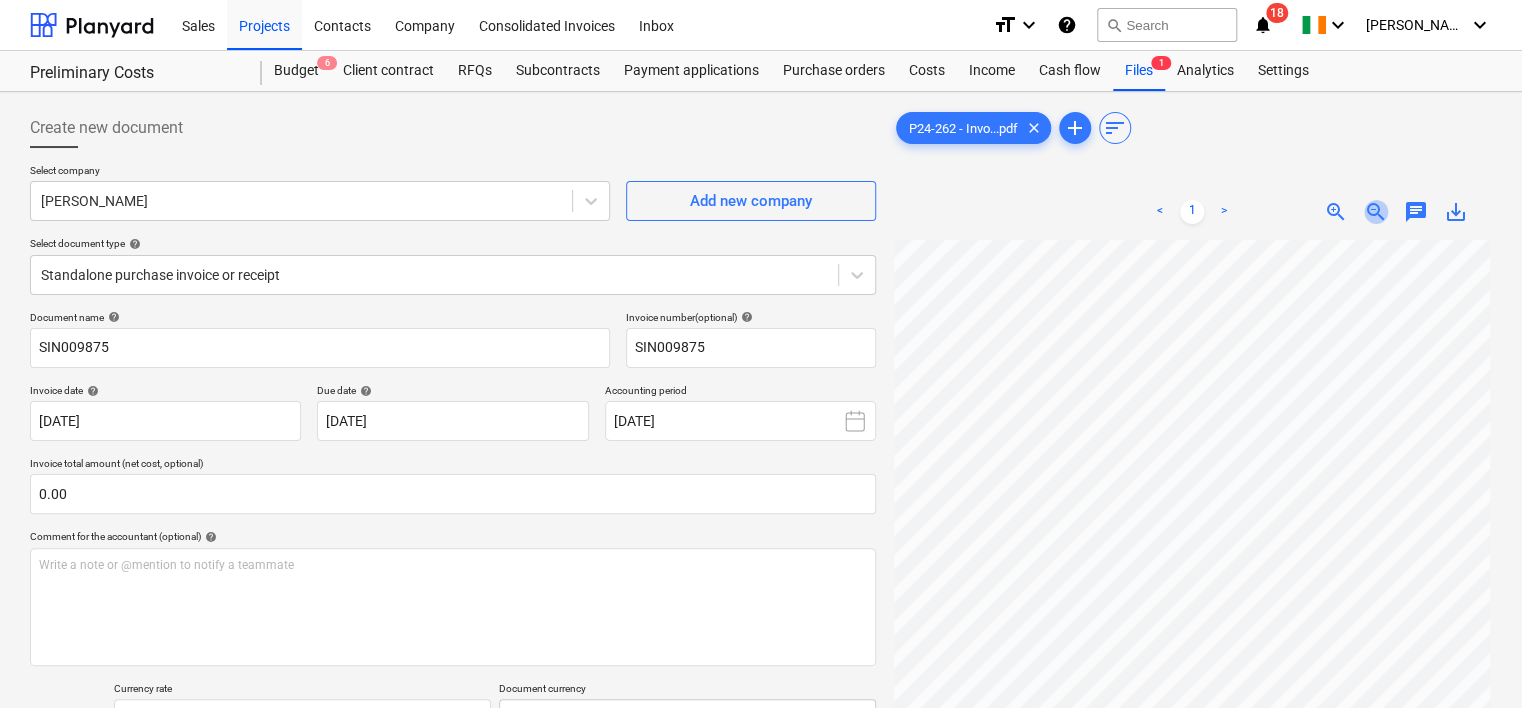 click on "zoom_out" at bounding box center [1376, 212] 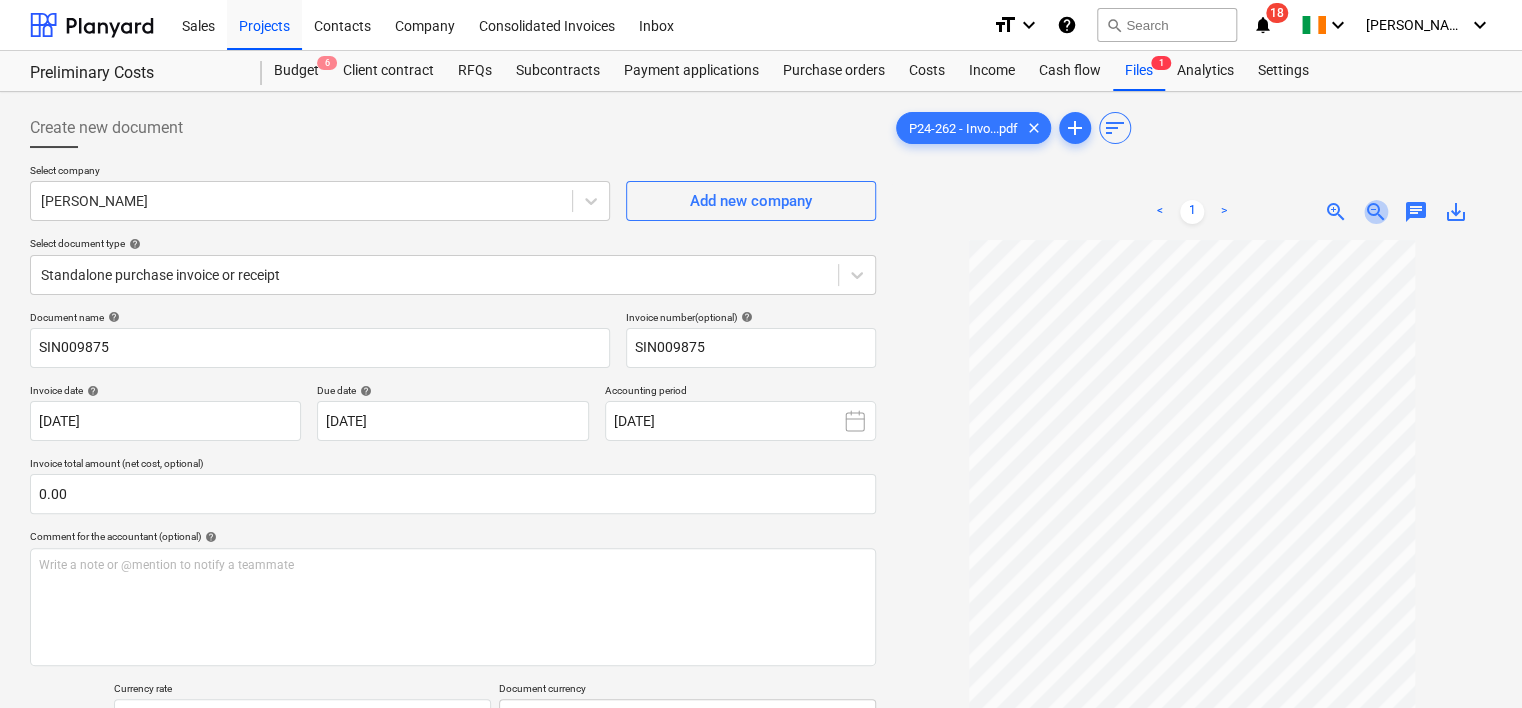 click on "zoom_out" at bounding box center (1376, 212) 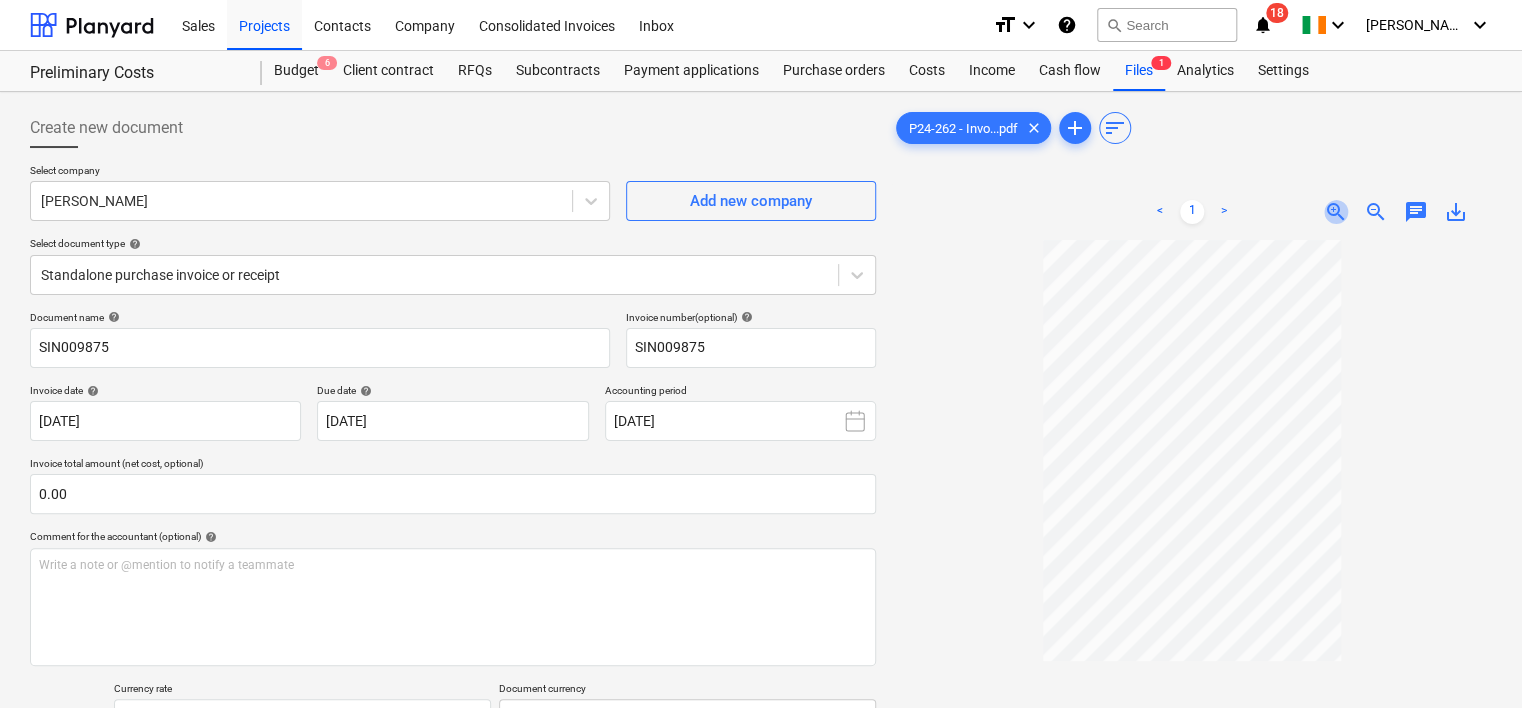click on "zoom_in" at bounding box center [1336, 212] 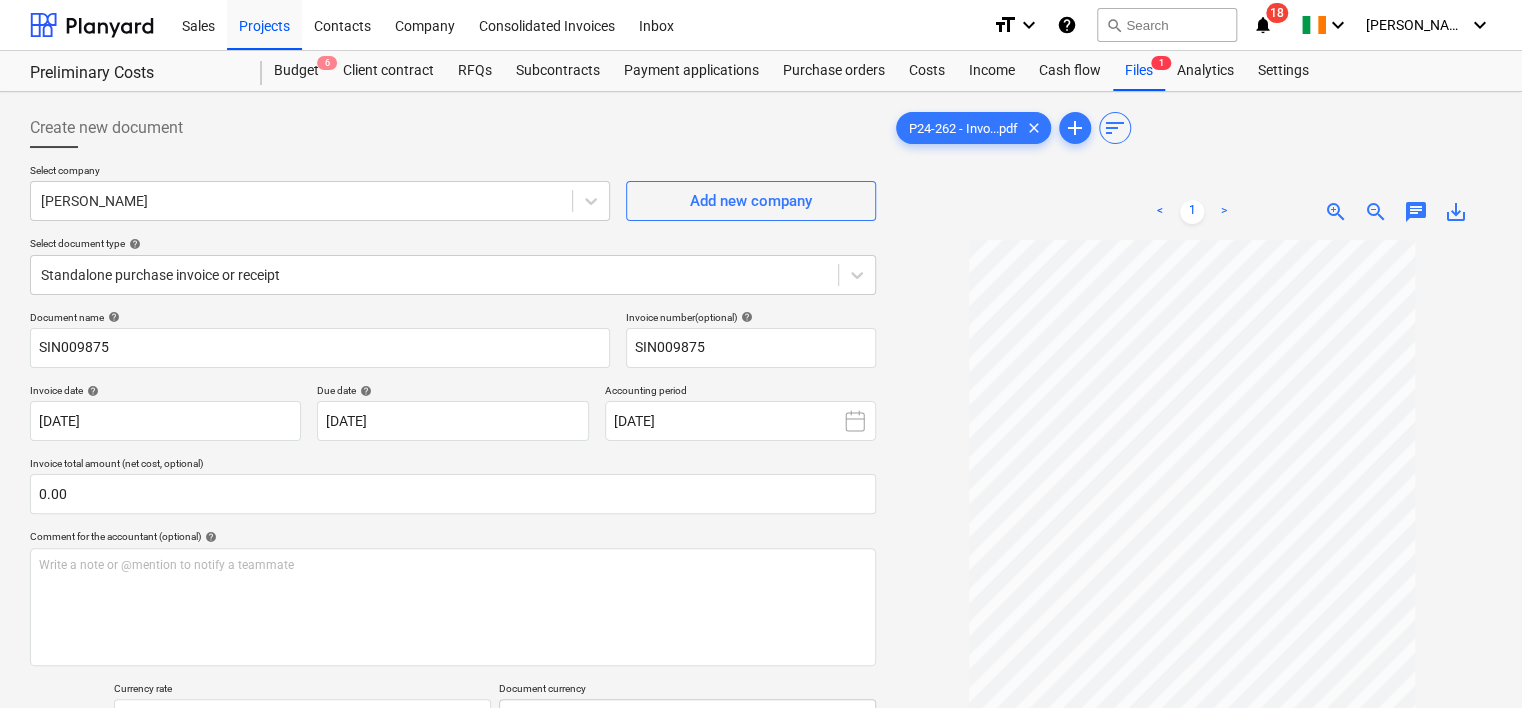 click at bounding box center [434, 275] 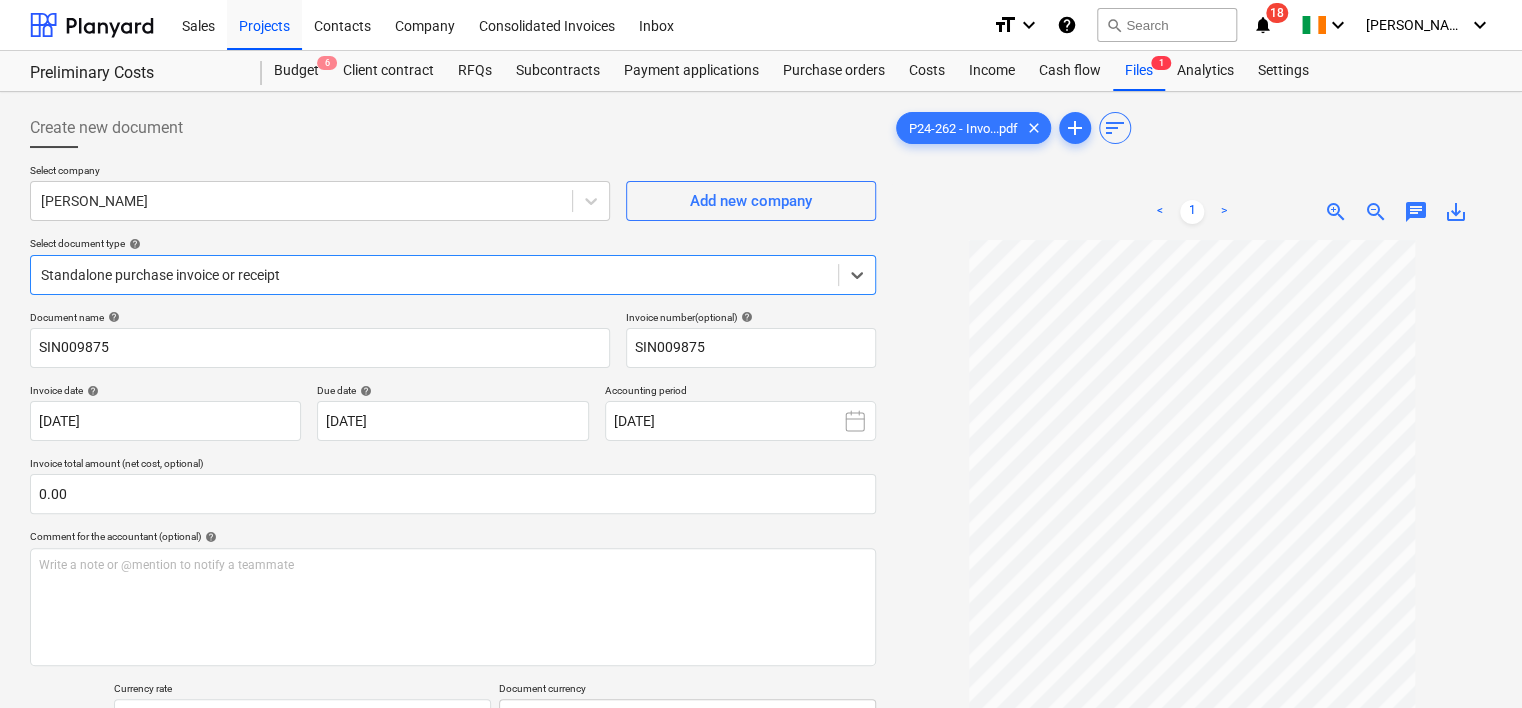 click on "Invoice for a subcontract" at bounding box center [761, 832] 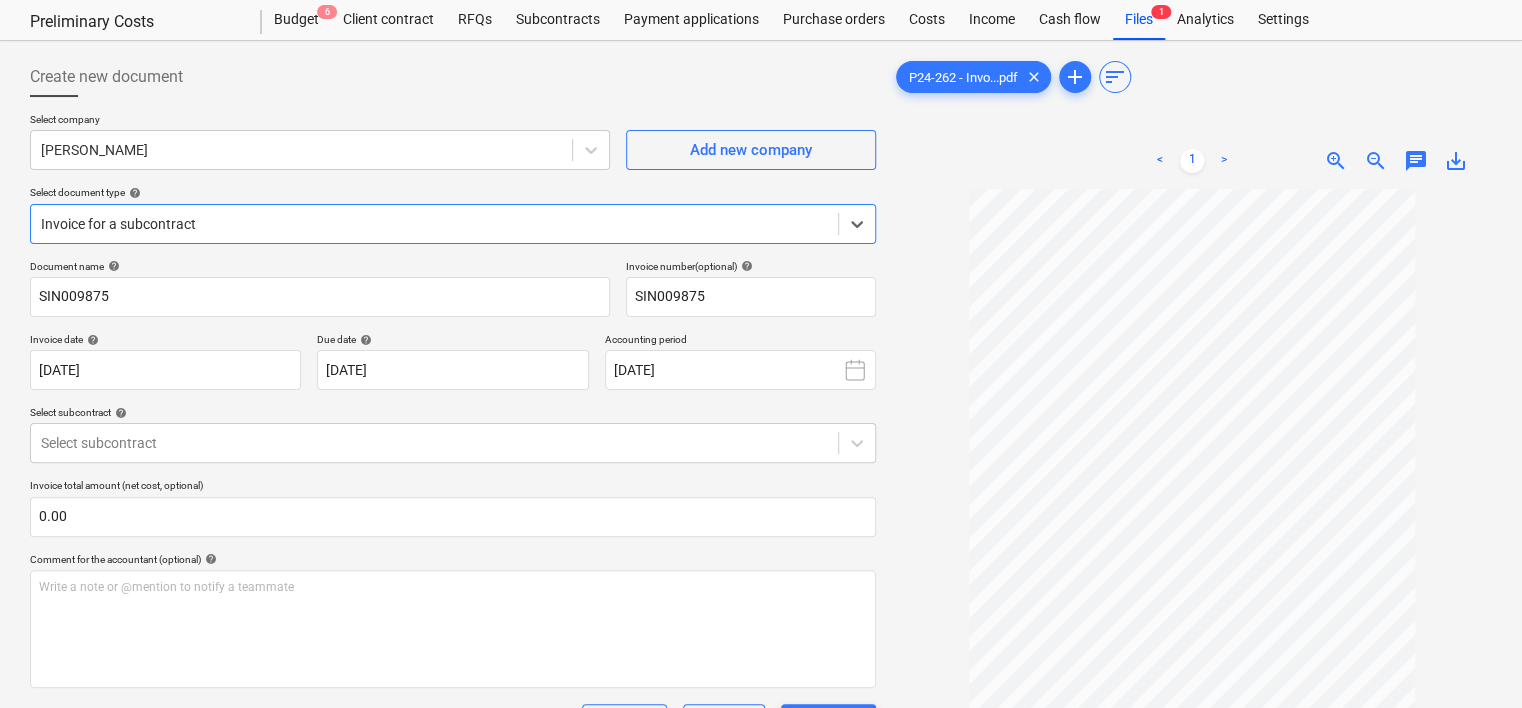 scroll, scrollTop: 100, scrollLeft: 0, axis: vertical 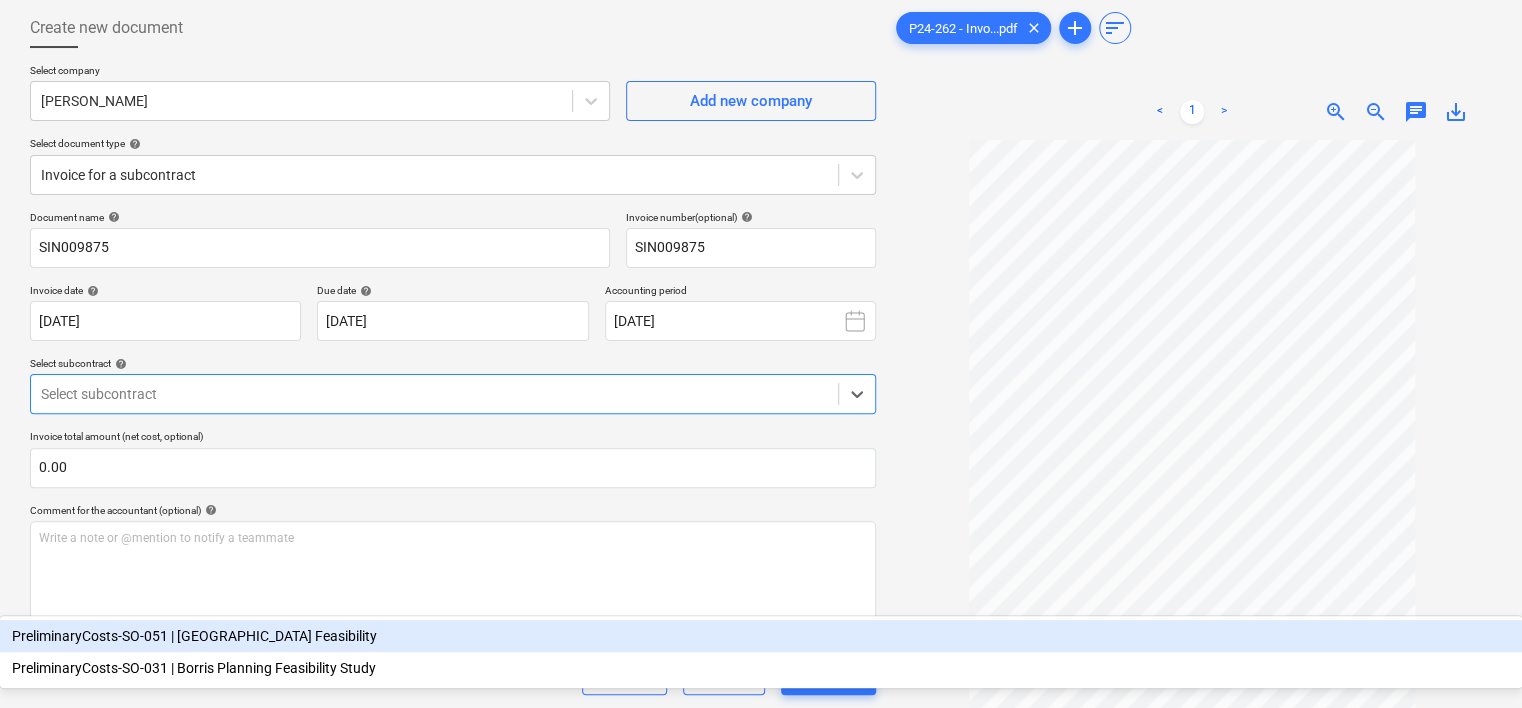 click at bounding box center (434, 394) 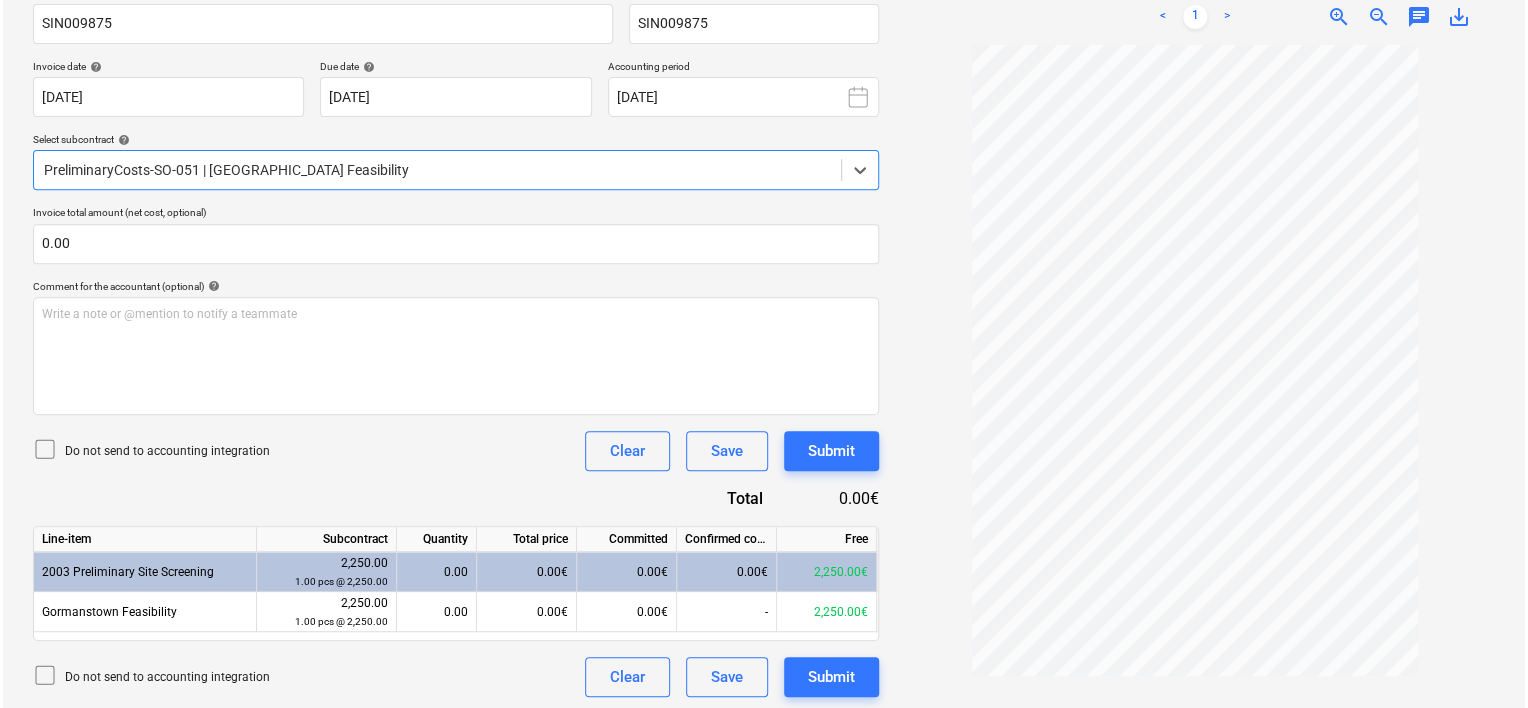 scroll, scrollTop: 328, scrollLeft: 0, axis: vertical 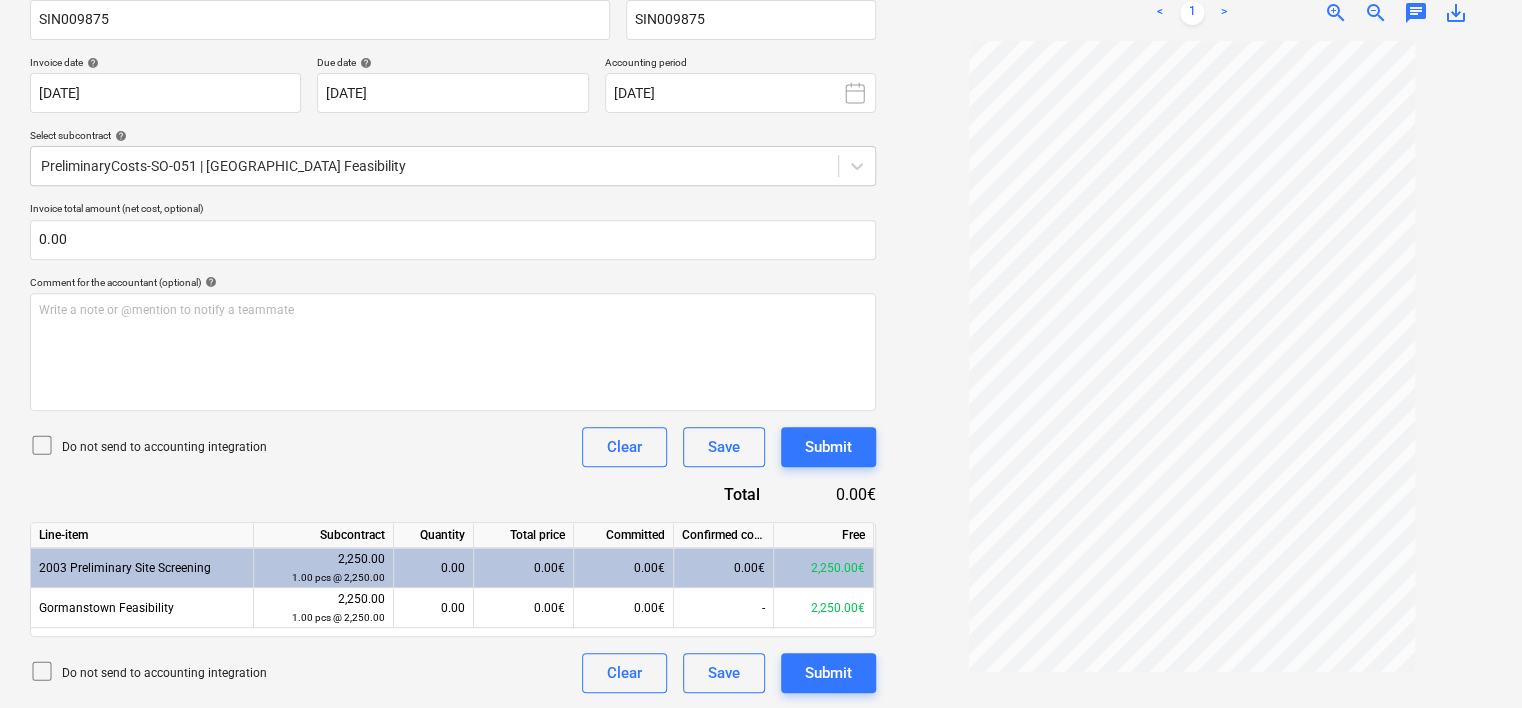 click on "0.00" at bounding box center [433, 608] 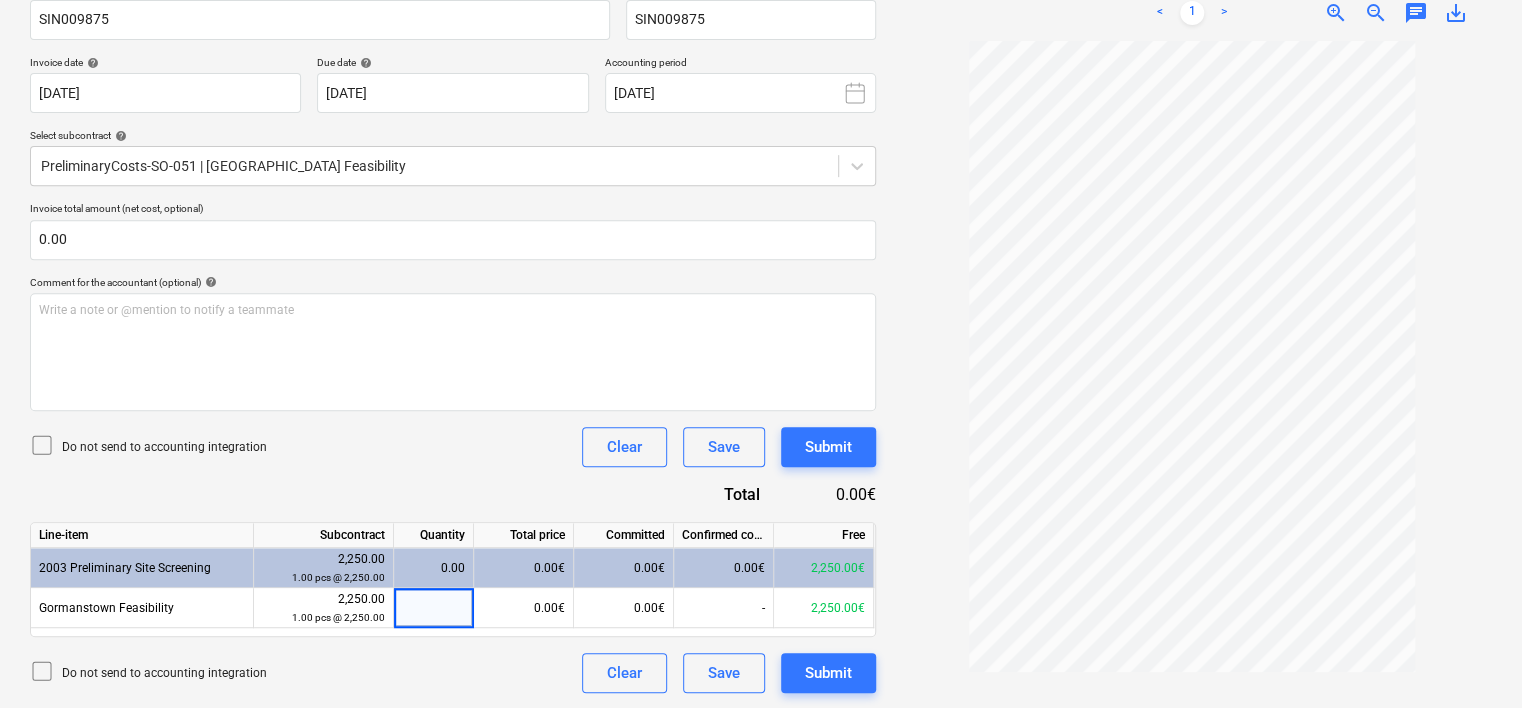 type on "1" 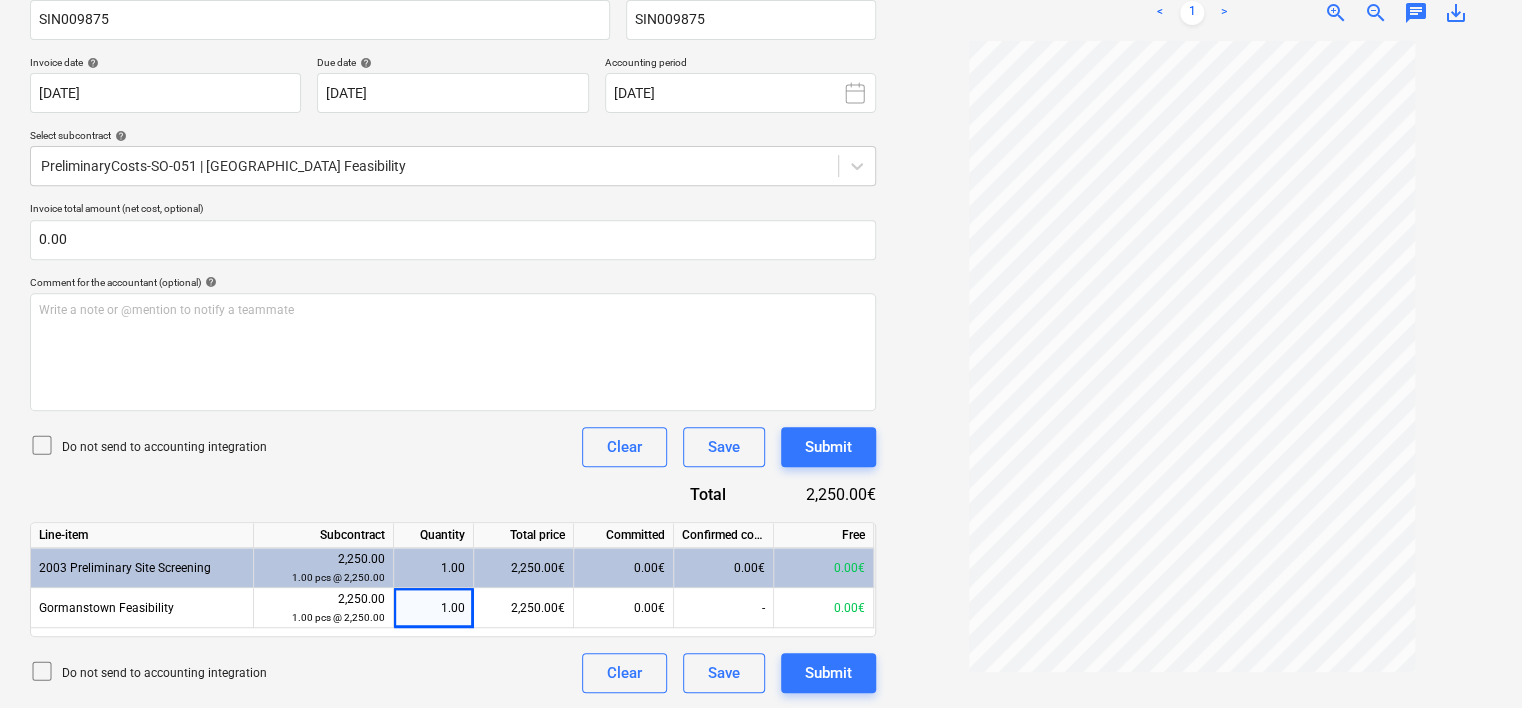 click on "Do not send to accounting integration Clear Save Submit" at bounding box center [453, 447] 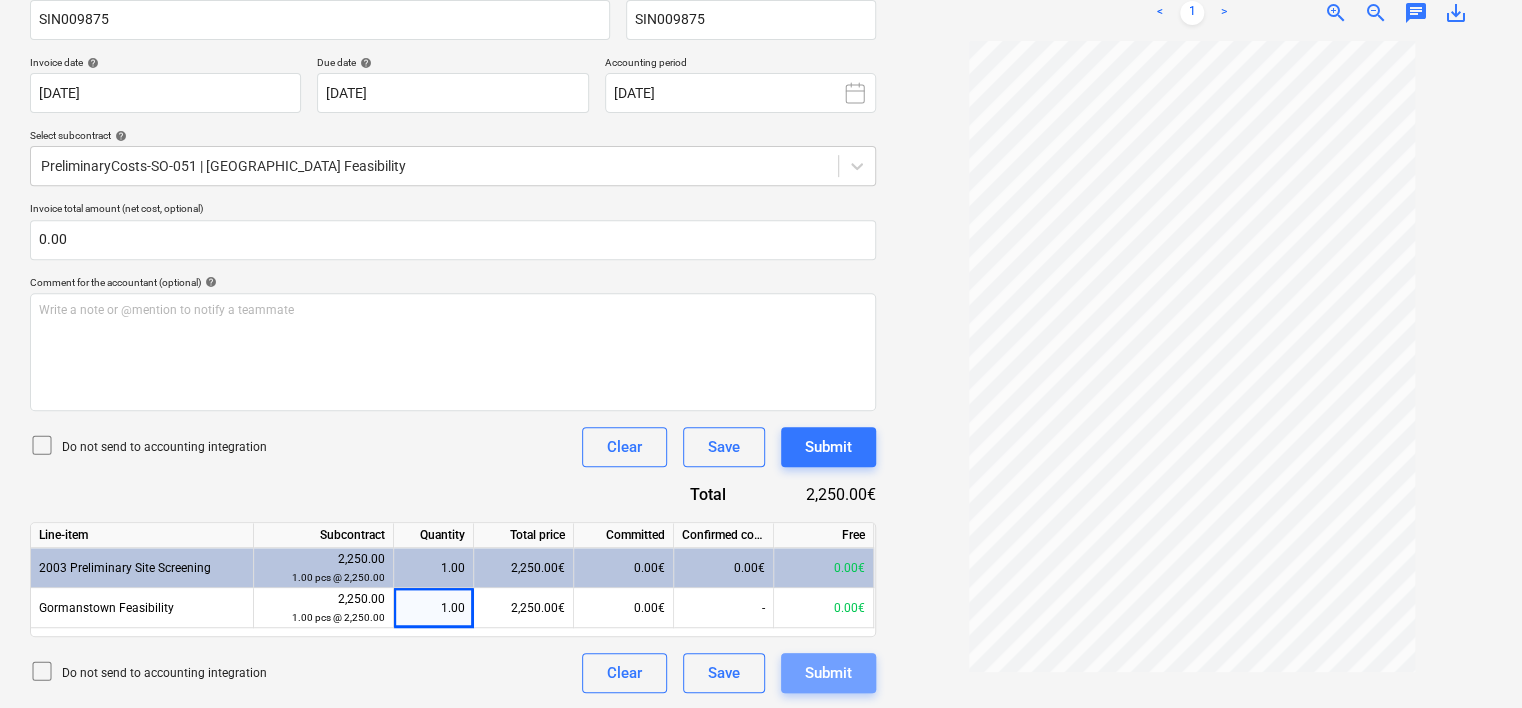 click on "Submit" at bounding box center [828, 673] 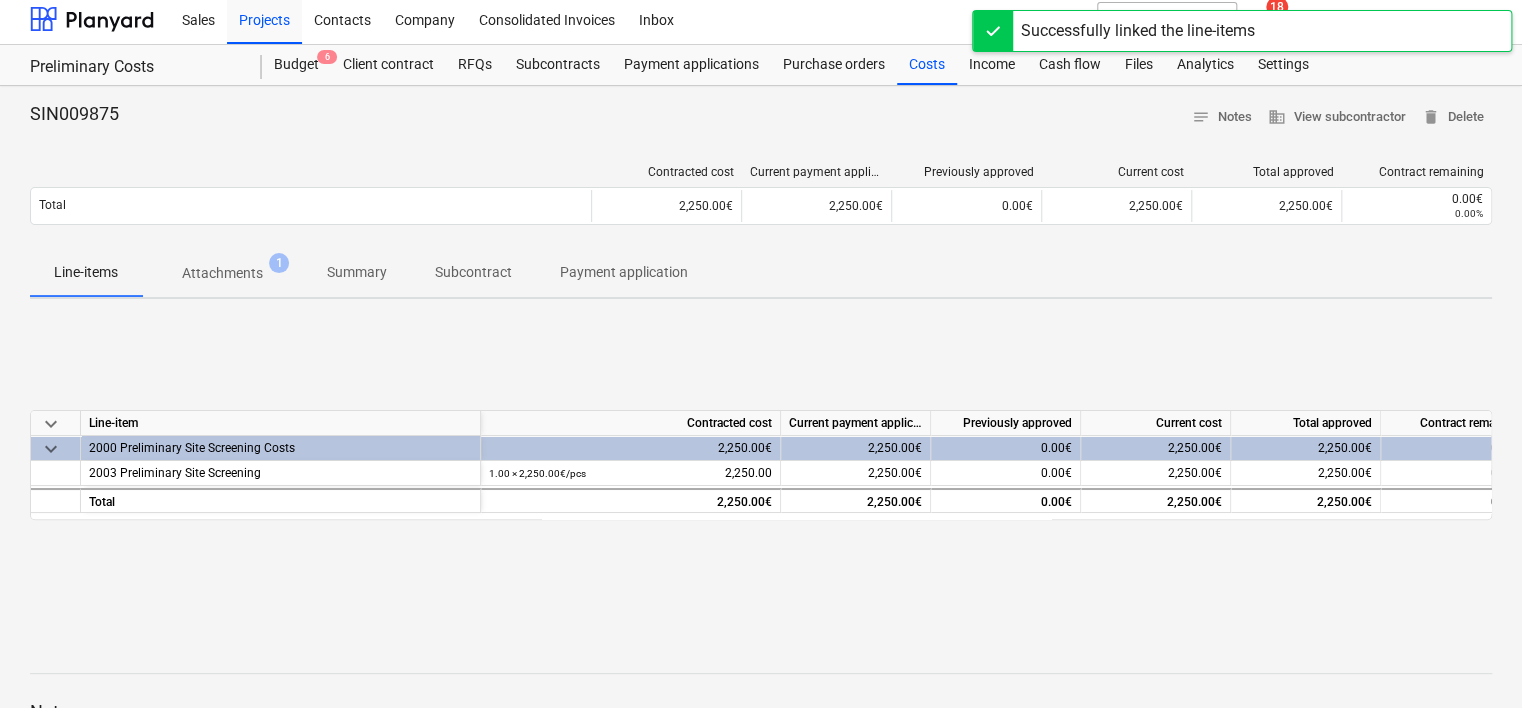 scroll, scrollTop: 0, scrollLeft: 0, axis: both 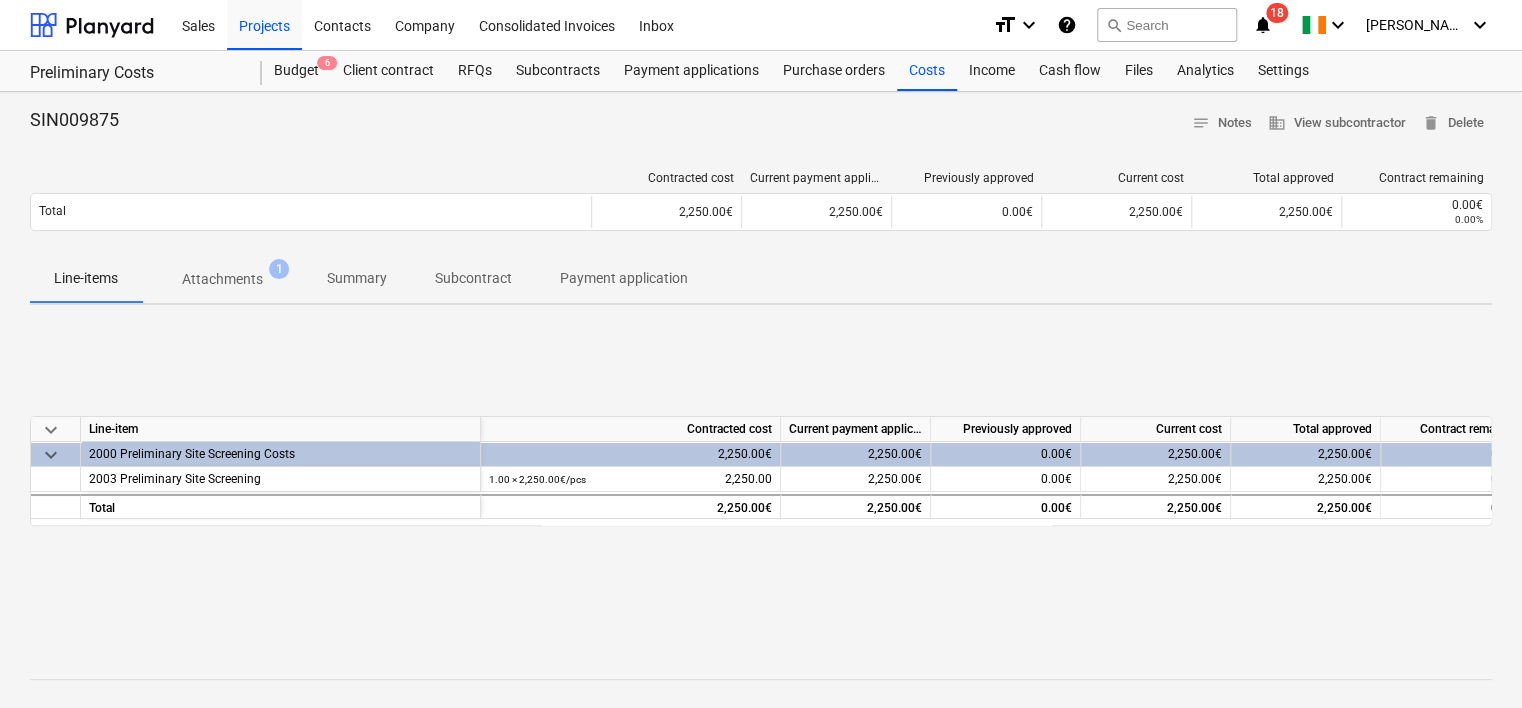 click on "Projects" at bounding box center (264, 24) 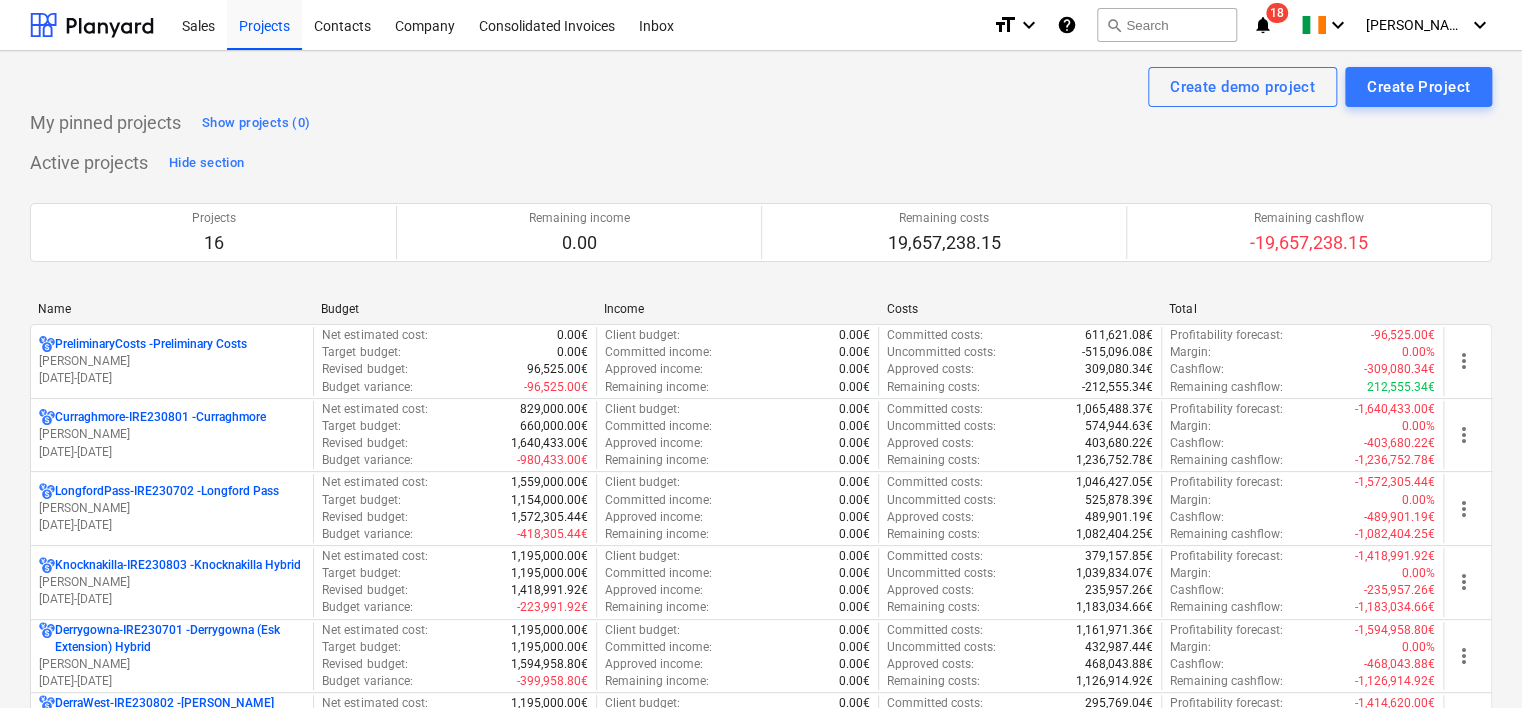 click on "Projects" at bounding box center [264, 24] 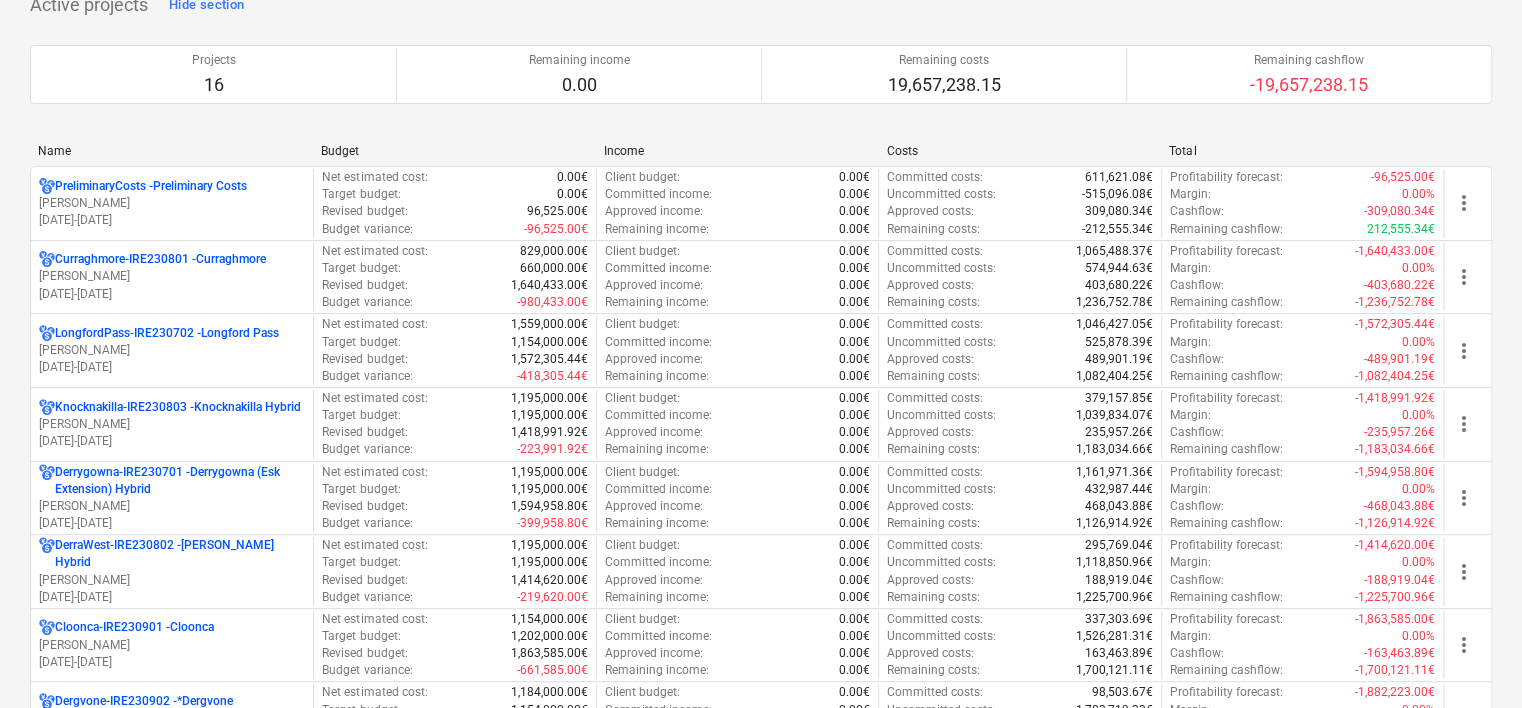 scroll, scrollTop: 248, scrollLeft: 0, axis: vertical 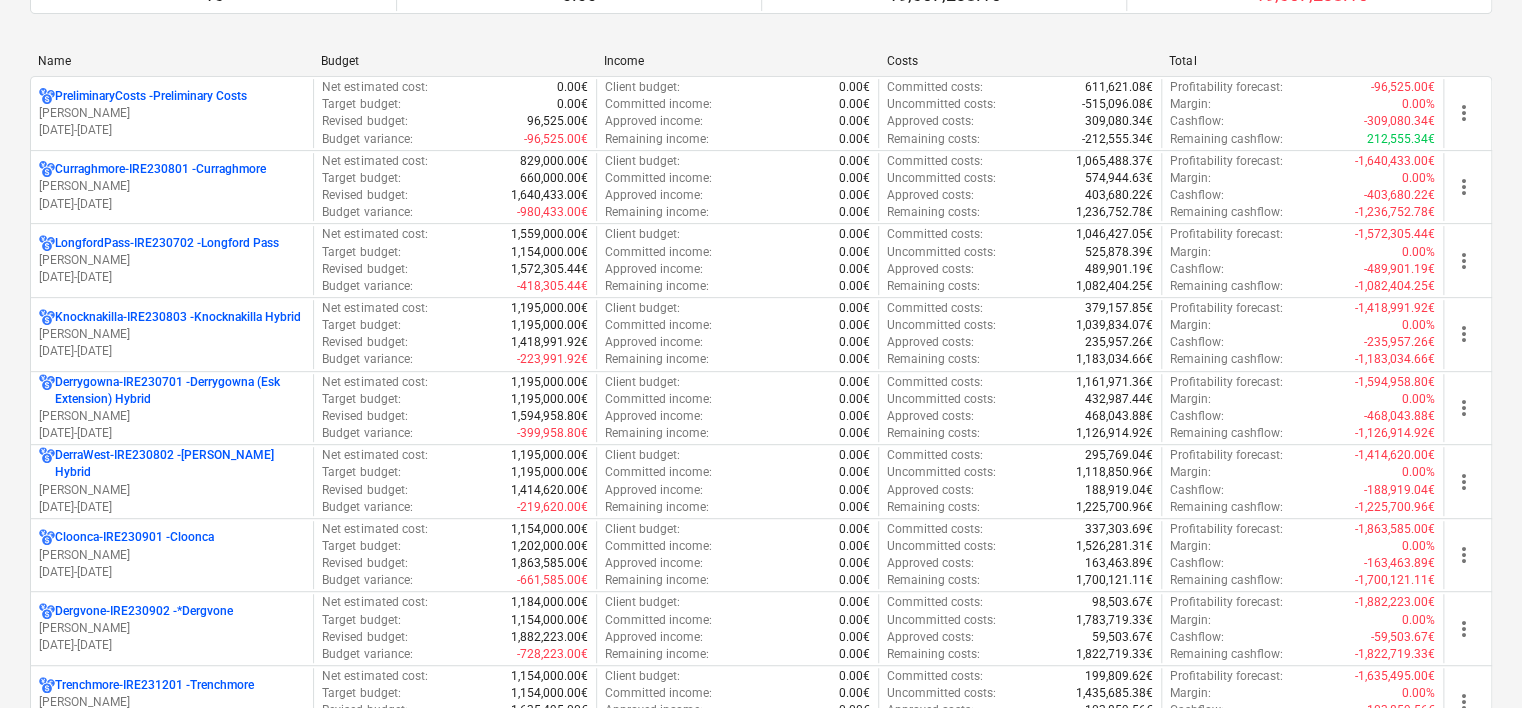 click on "[PERSON_NAME]" at bounding box center [172, 555] 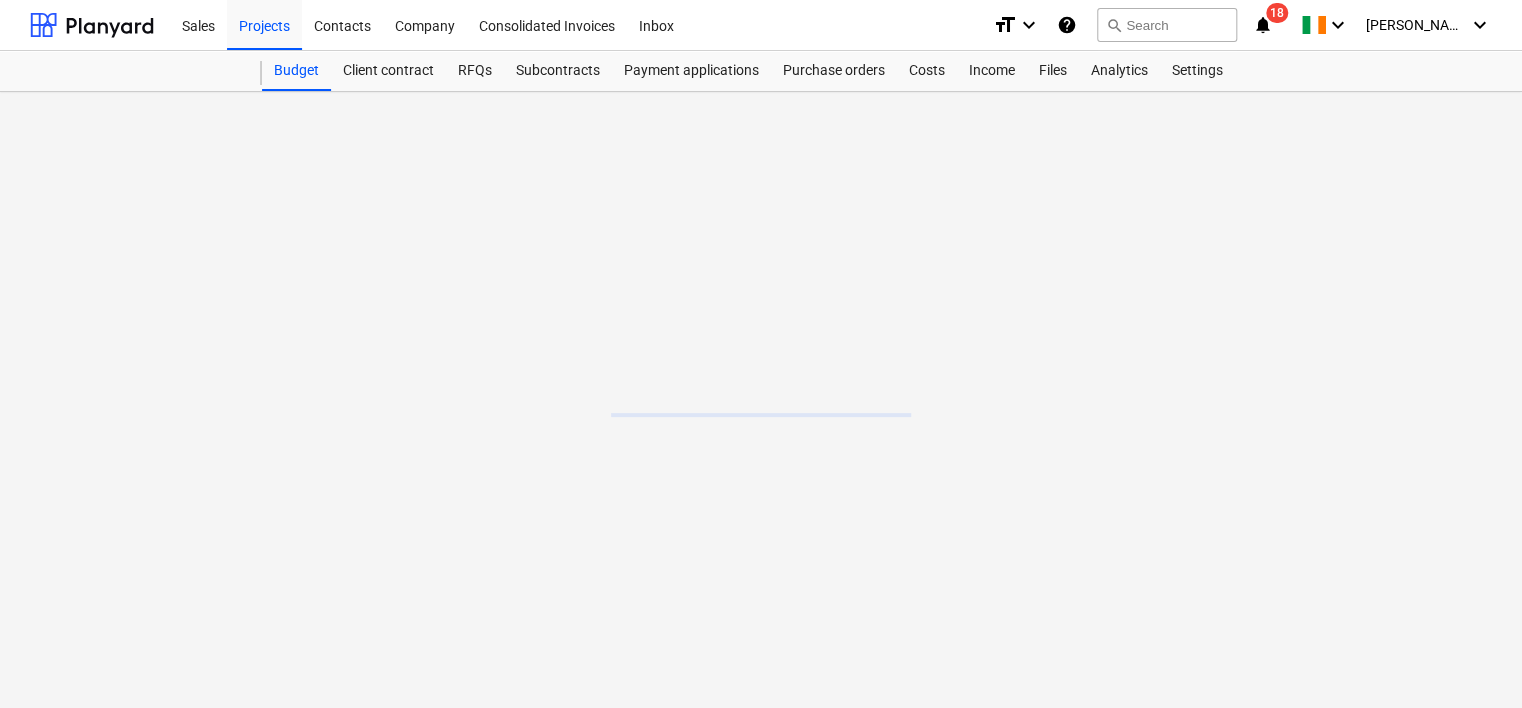 scroll, scrollTop: 0, scrollLeft: 0, axis: both 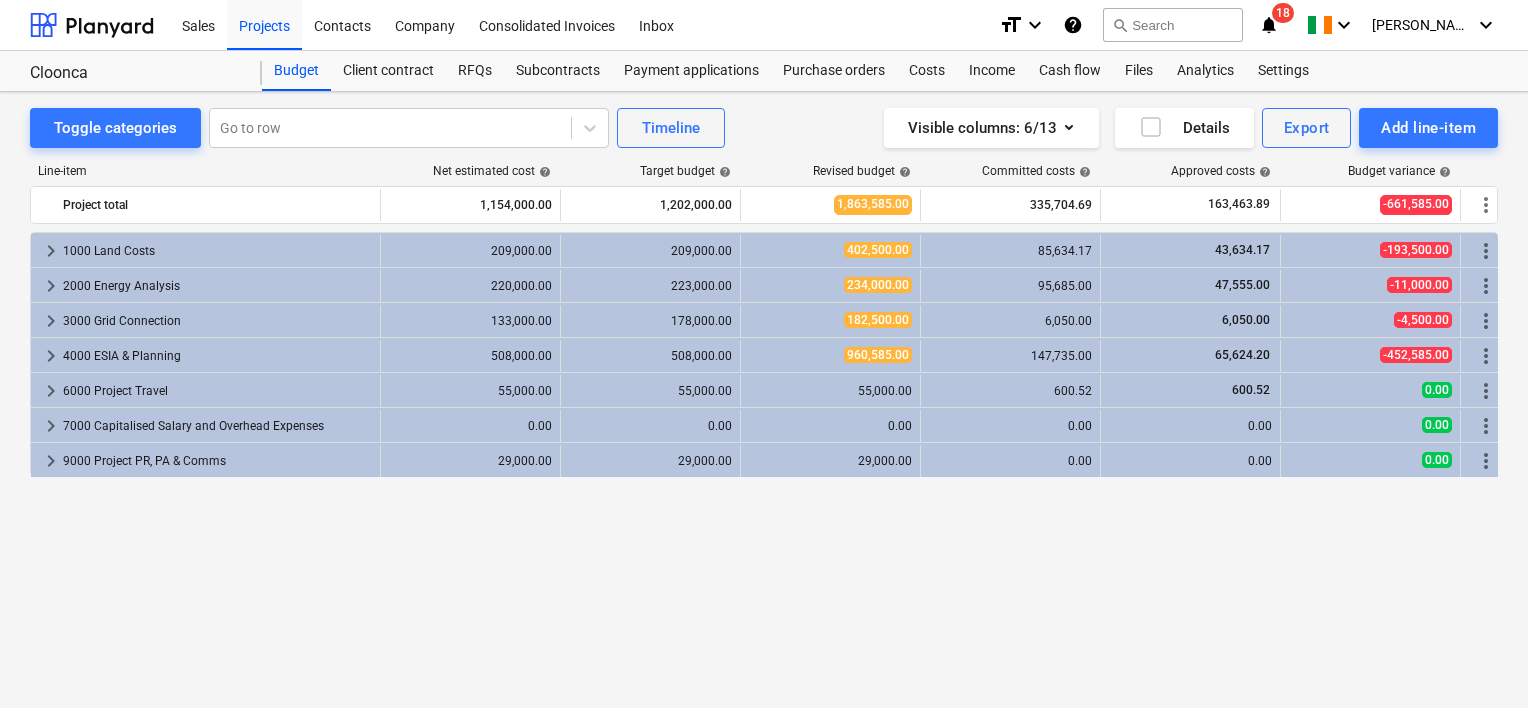 click on "RFQs" at bounding box center (475, 71) 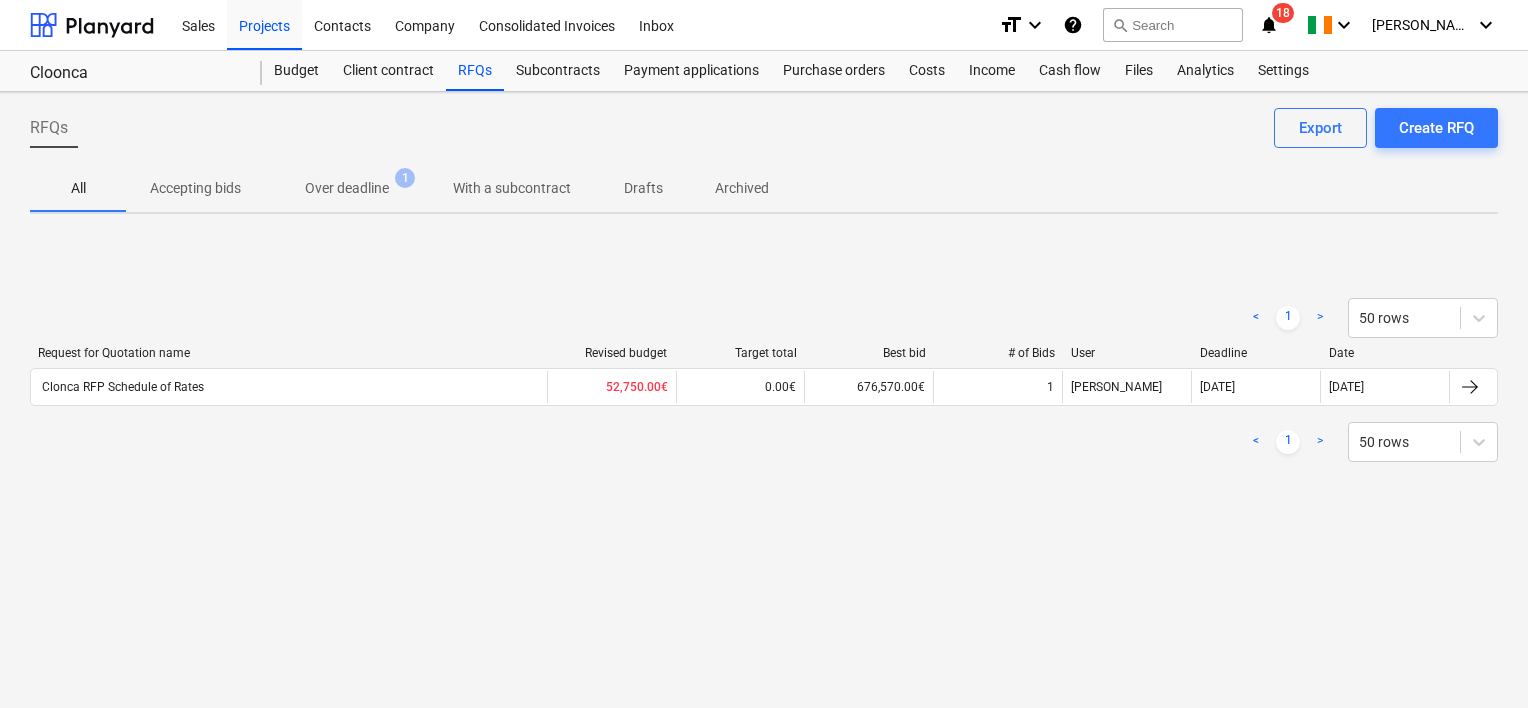 click on "Clonca RFP Schedule of Rates" at bounding box center (289, 387) 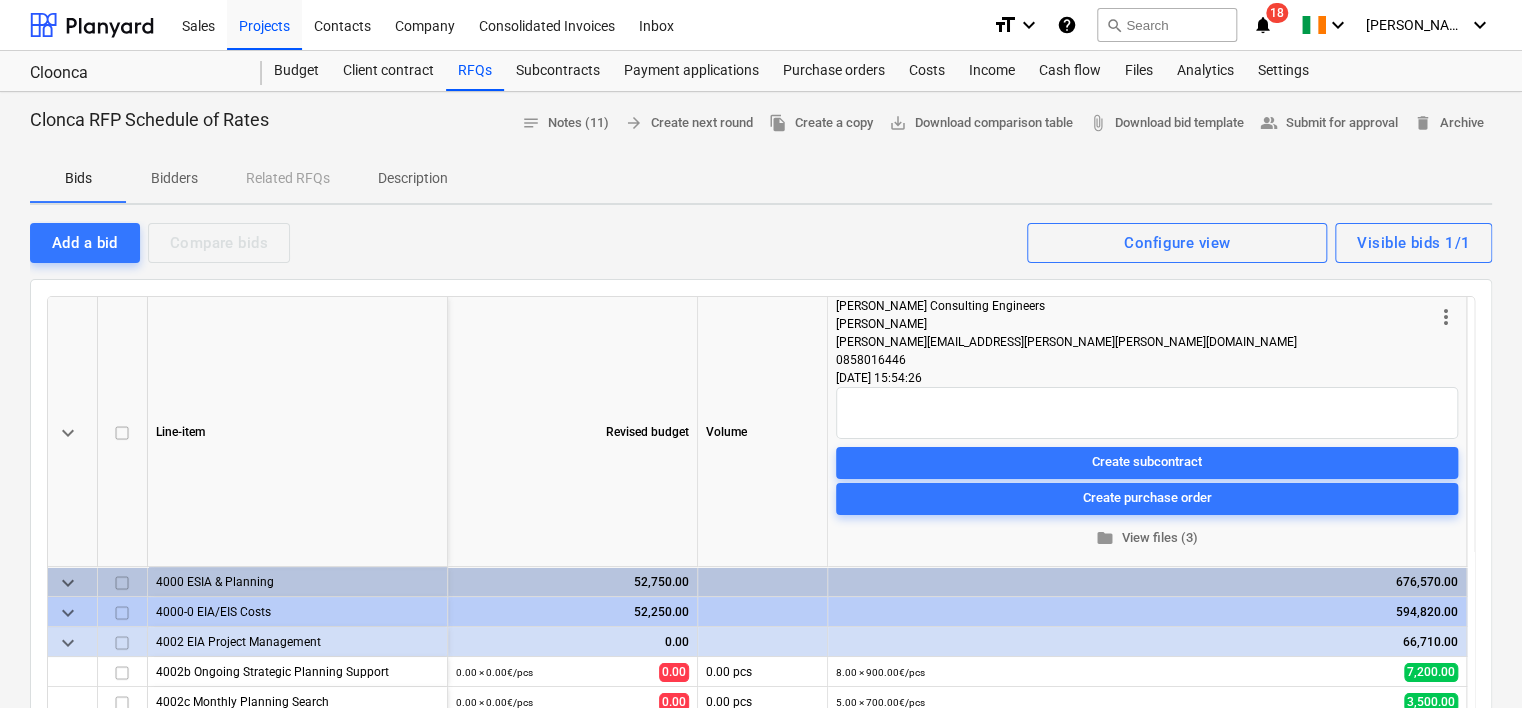 click on "Bidders" at bounding box center [174, 178] 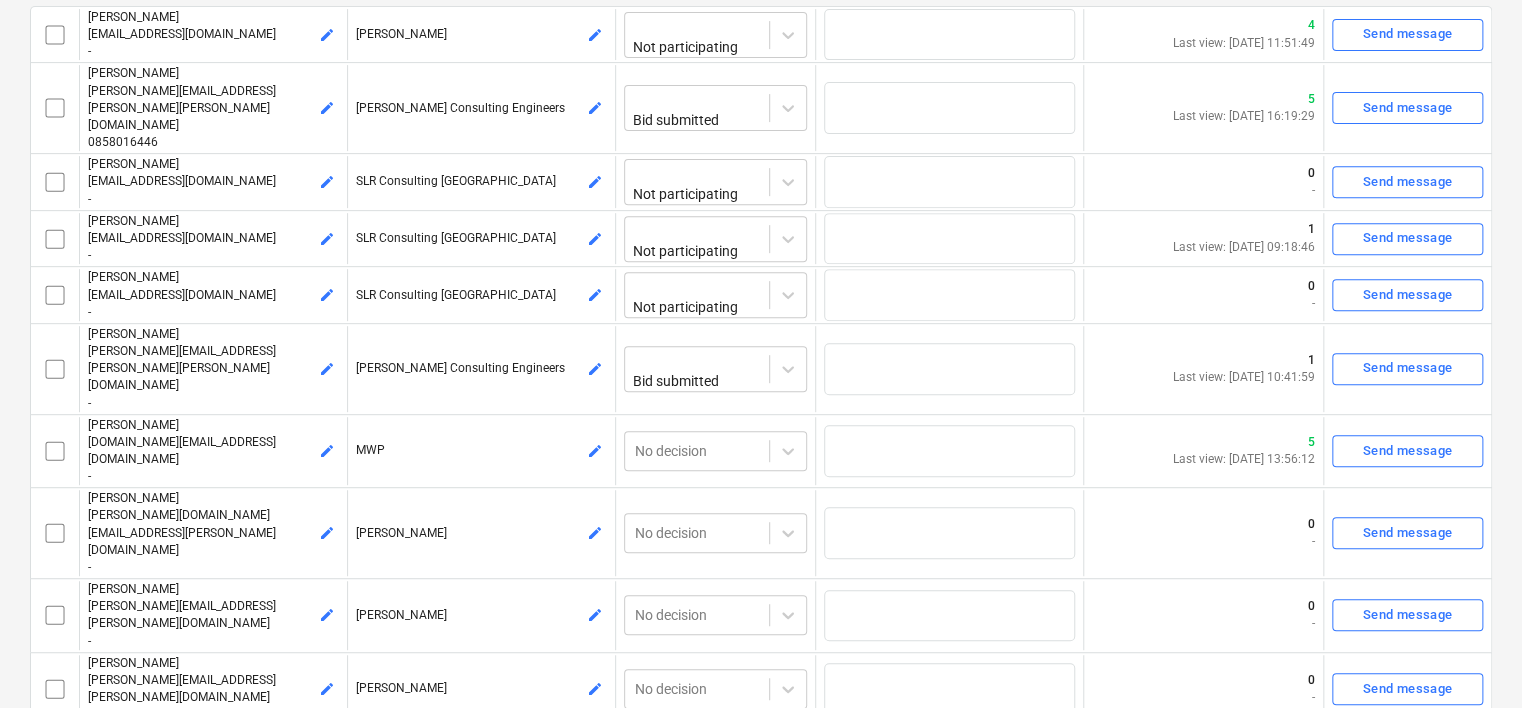 scroll, scrollTop: 315, scrollLeft: 0, axis: vertical 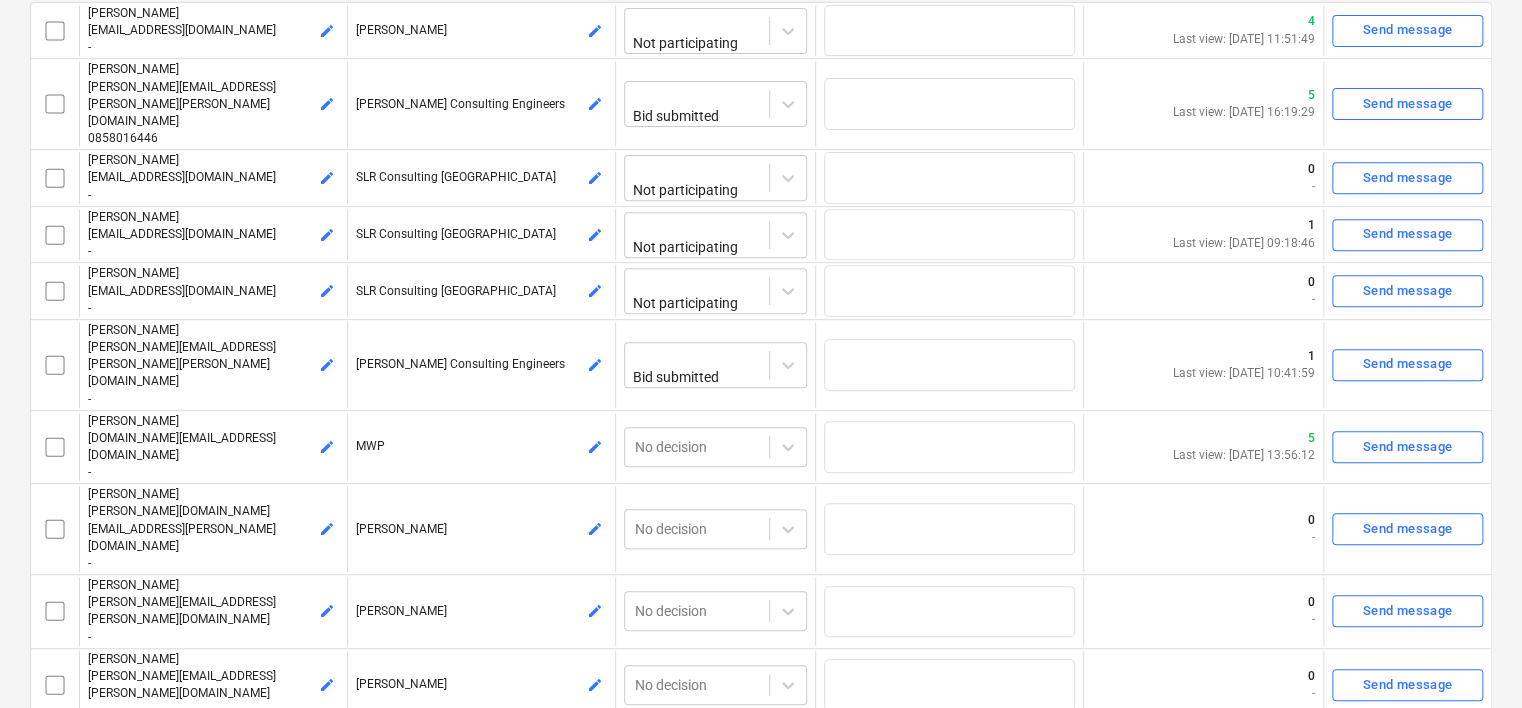 click on "0 -" at bounding box center [1203, 685] 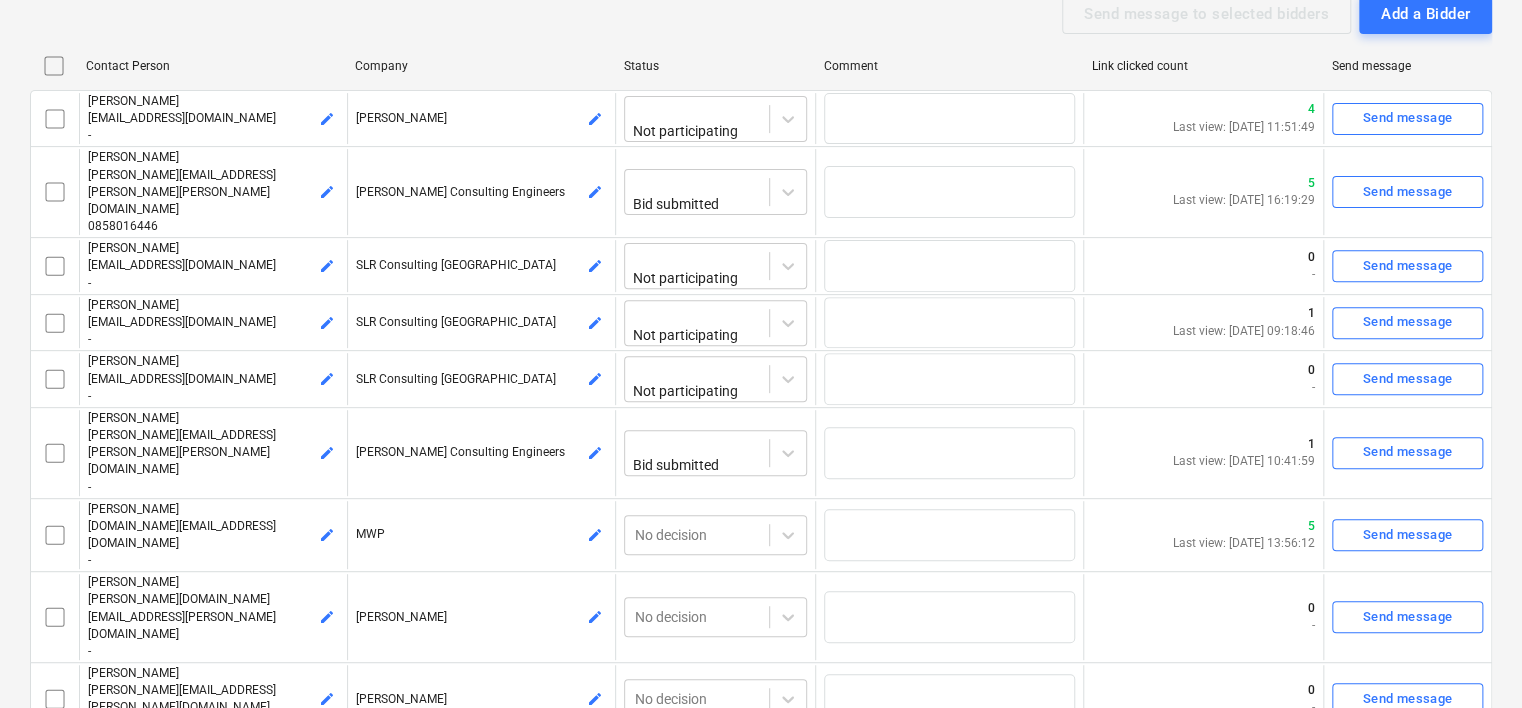 scroll, scrollTop: 0, scrollLeft: 0, axis: both 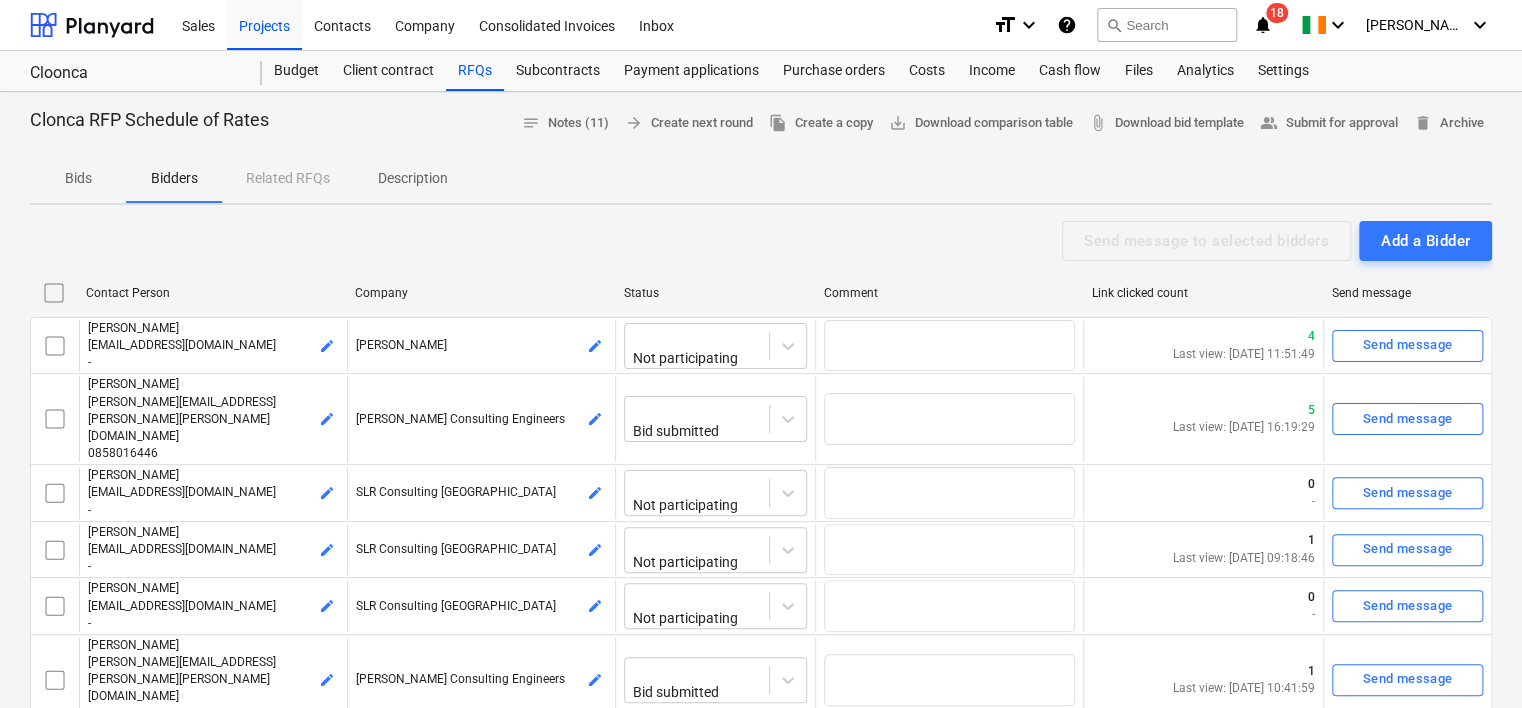 click on "Projects" at bounding box center [264, 24] 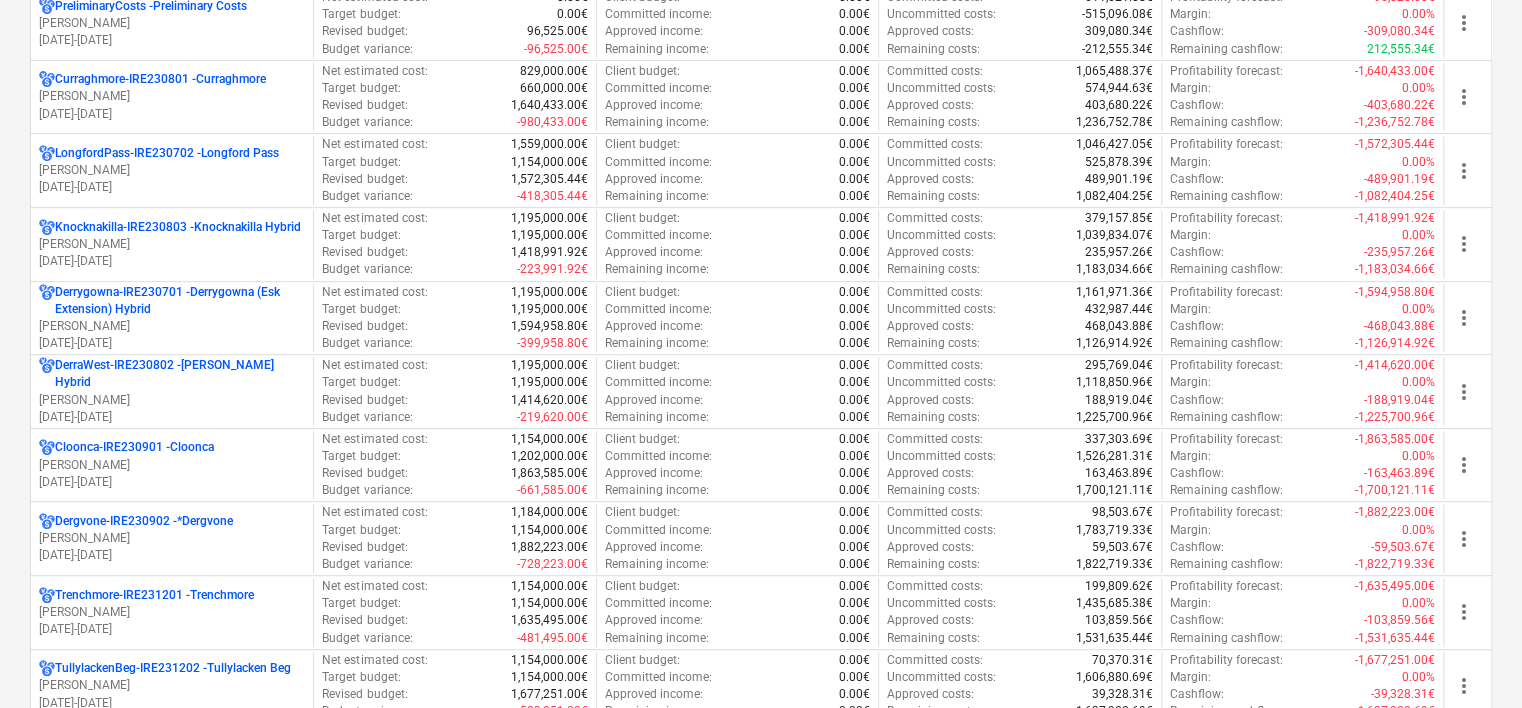 scroll, scrollTop: 336, scrollLeft: 0, axis: vertical 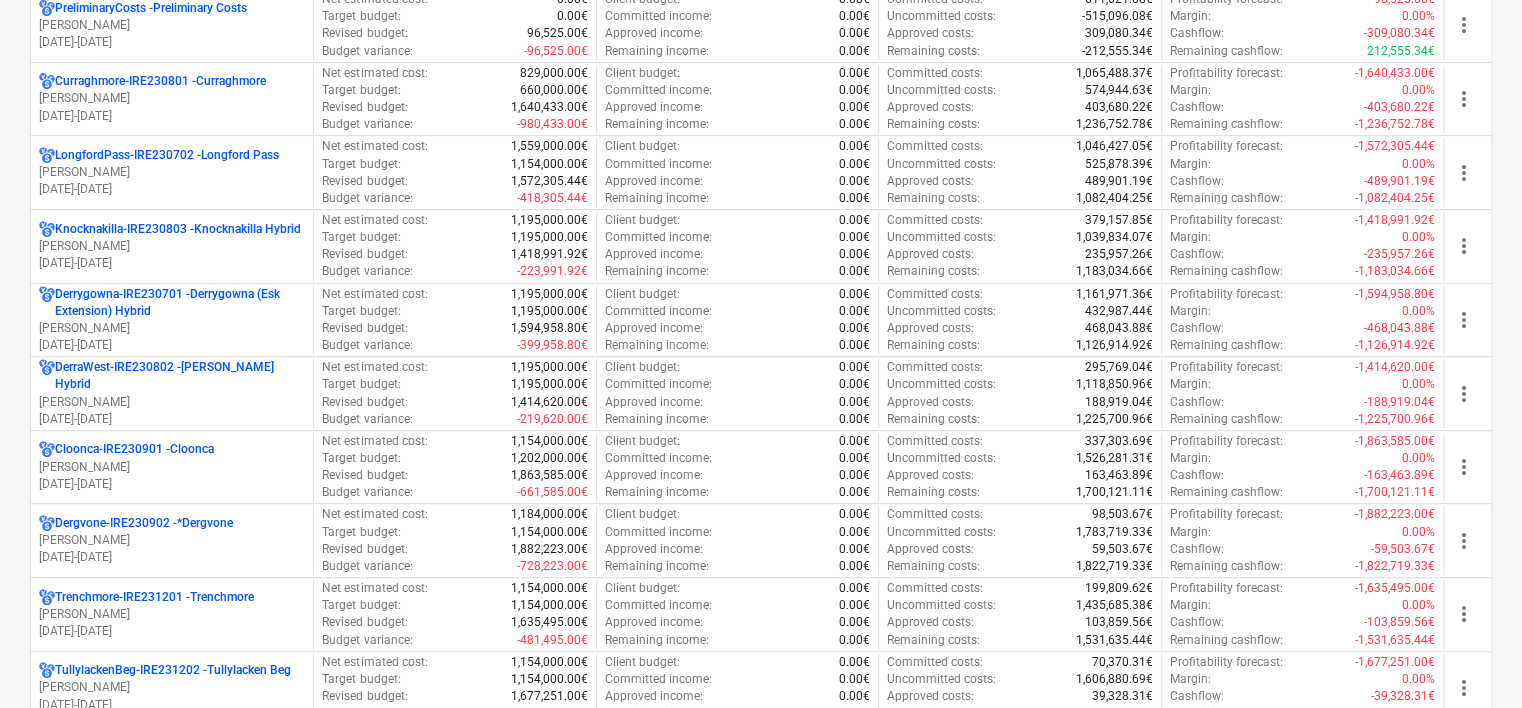 click on "[PERSON_NAME]" at bounding box center (172, 246) 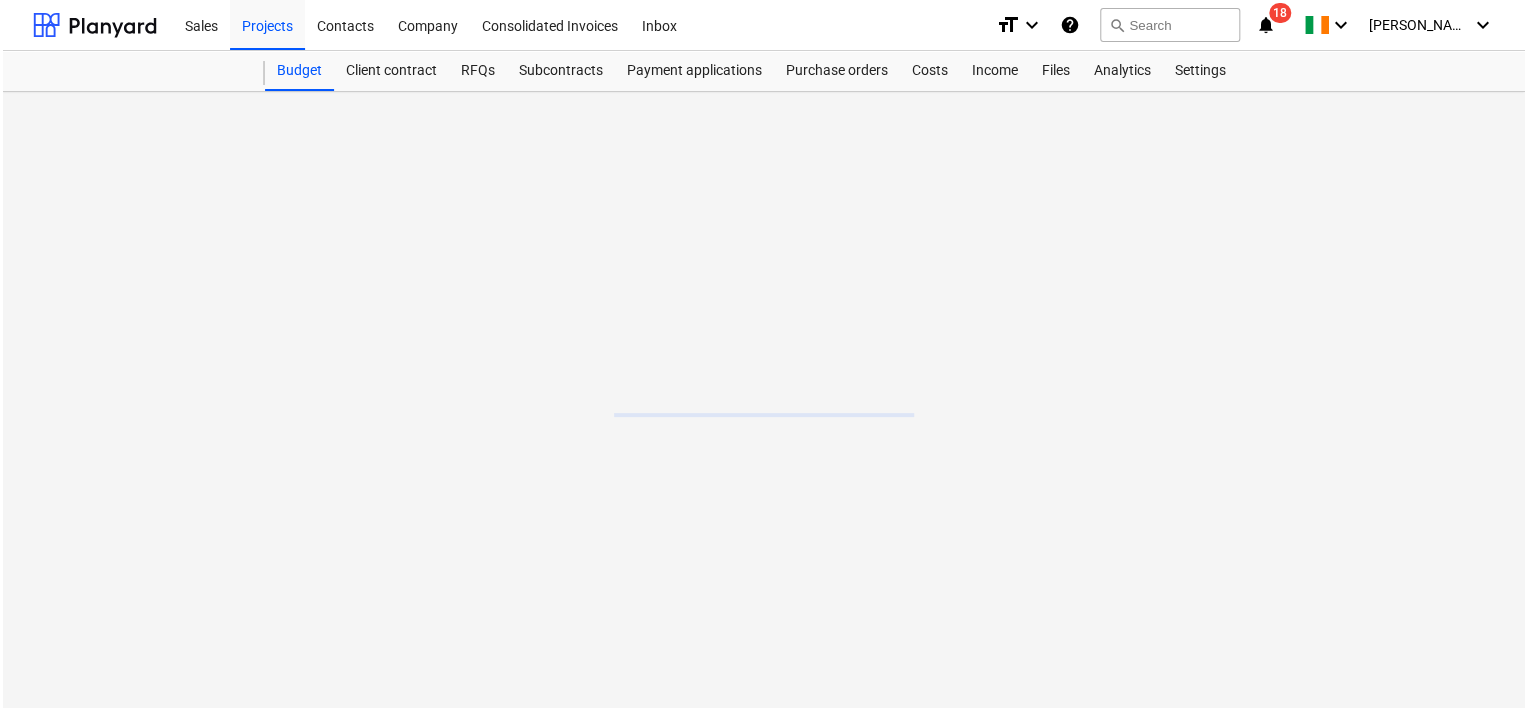 scroll, scrollTop: 0, scrollLeft: 0, axis: both 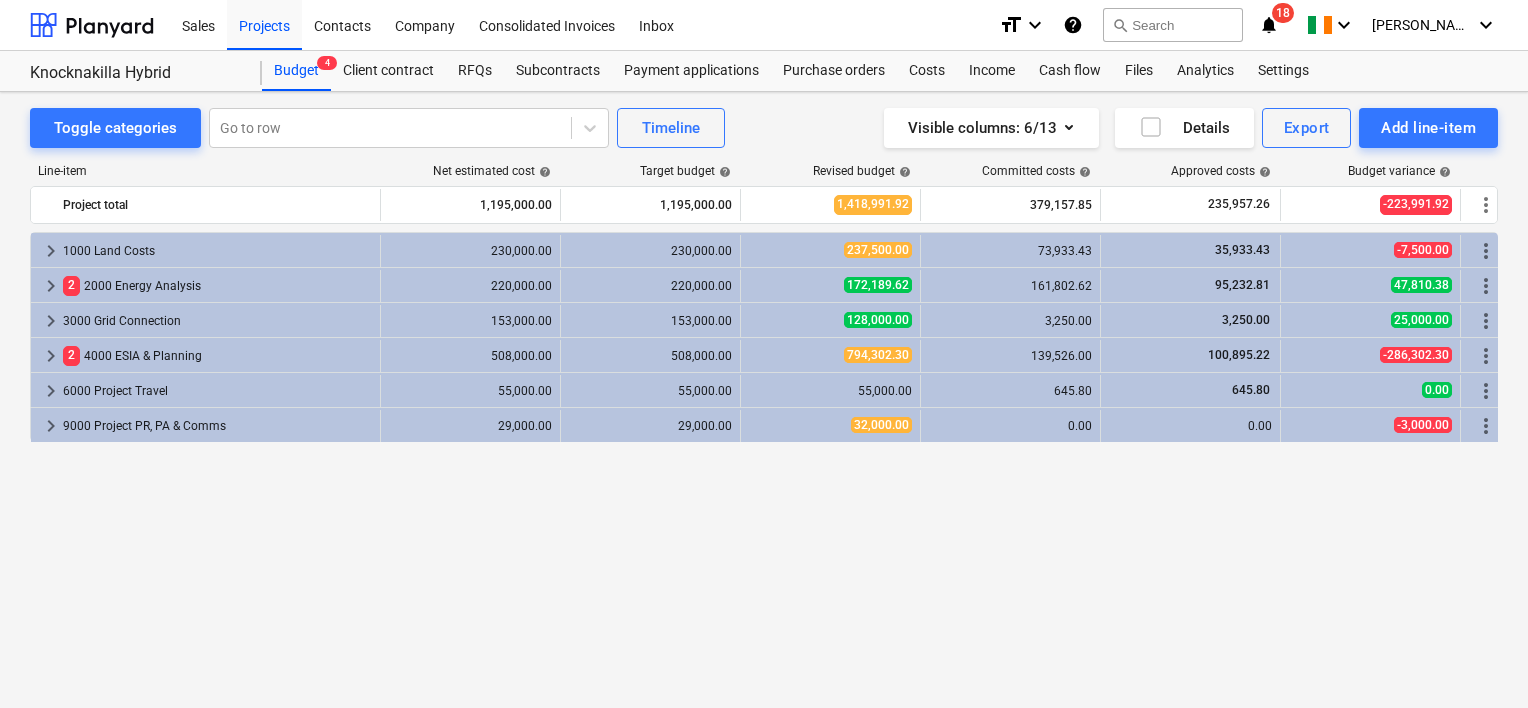 click on "Purchase orders" at bounding box center [834, 71] 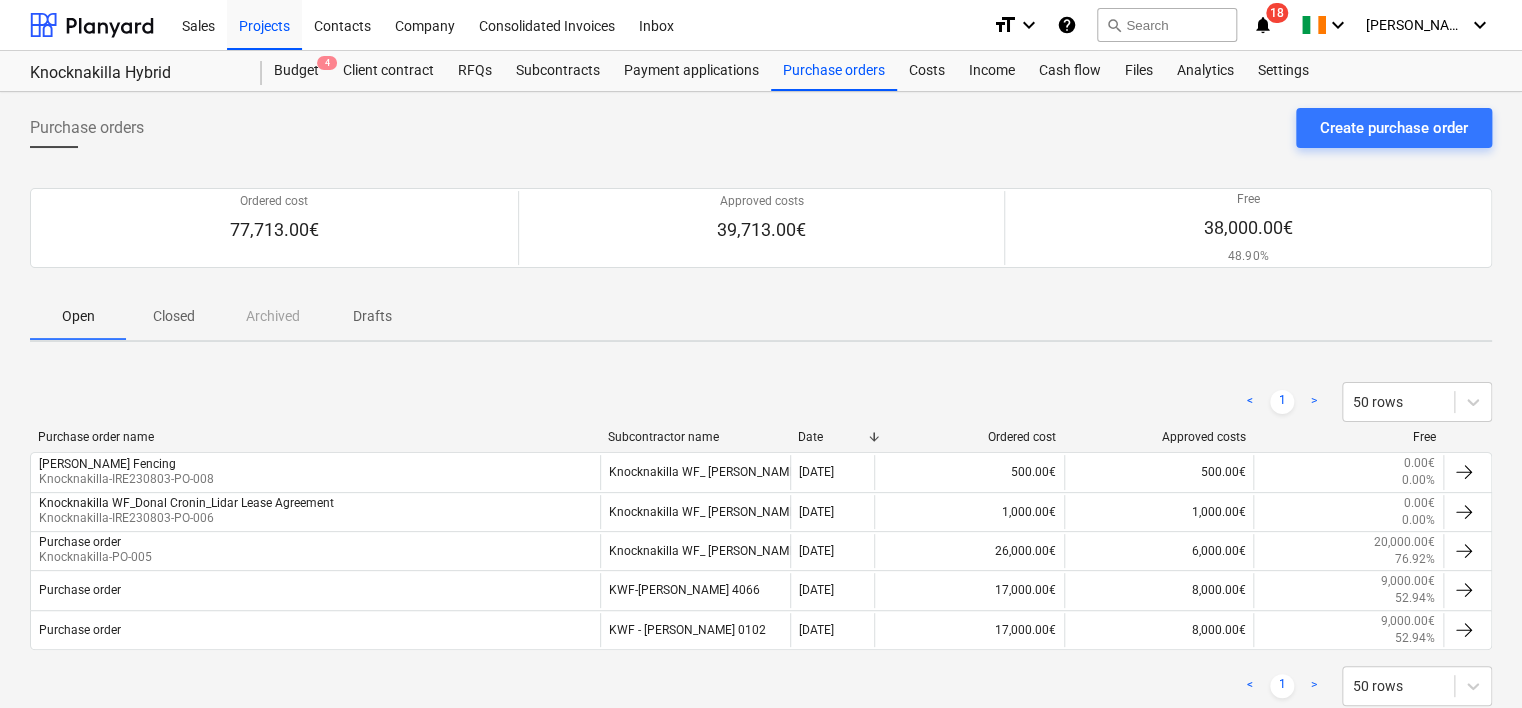 click on "Donal Cronin Lidar Fencing  Knocknakilla-IRE230803-PO-008" at bounding box center (315, 472) 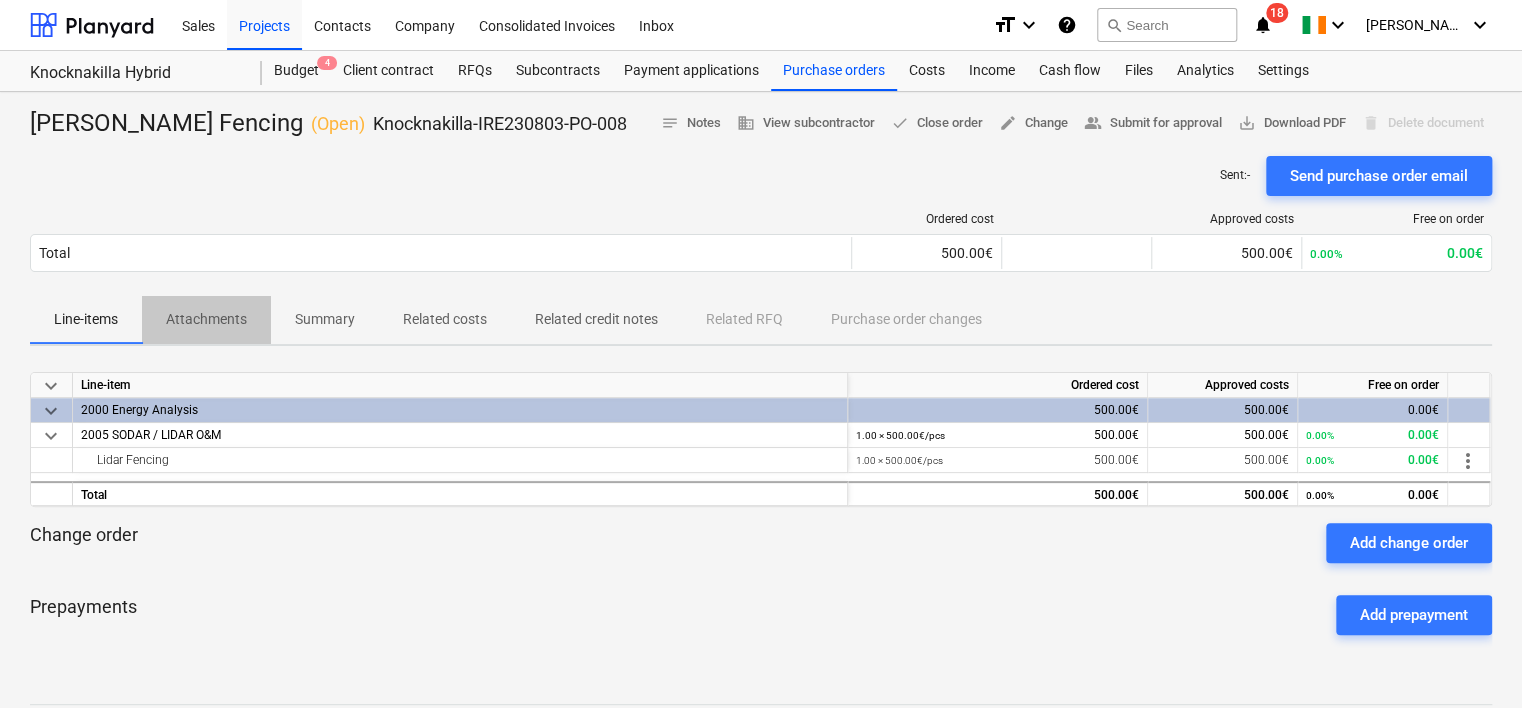 click on "Attachments" at bounding box center [206, 319] 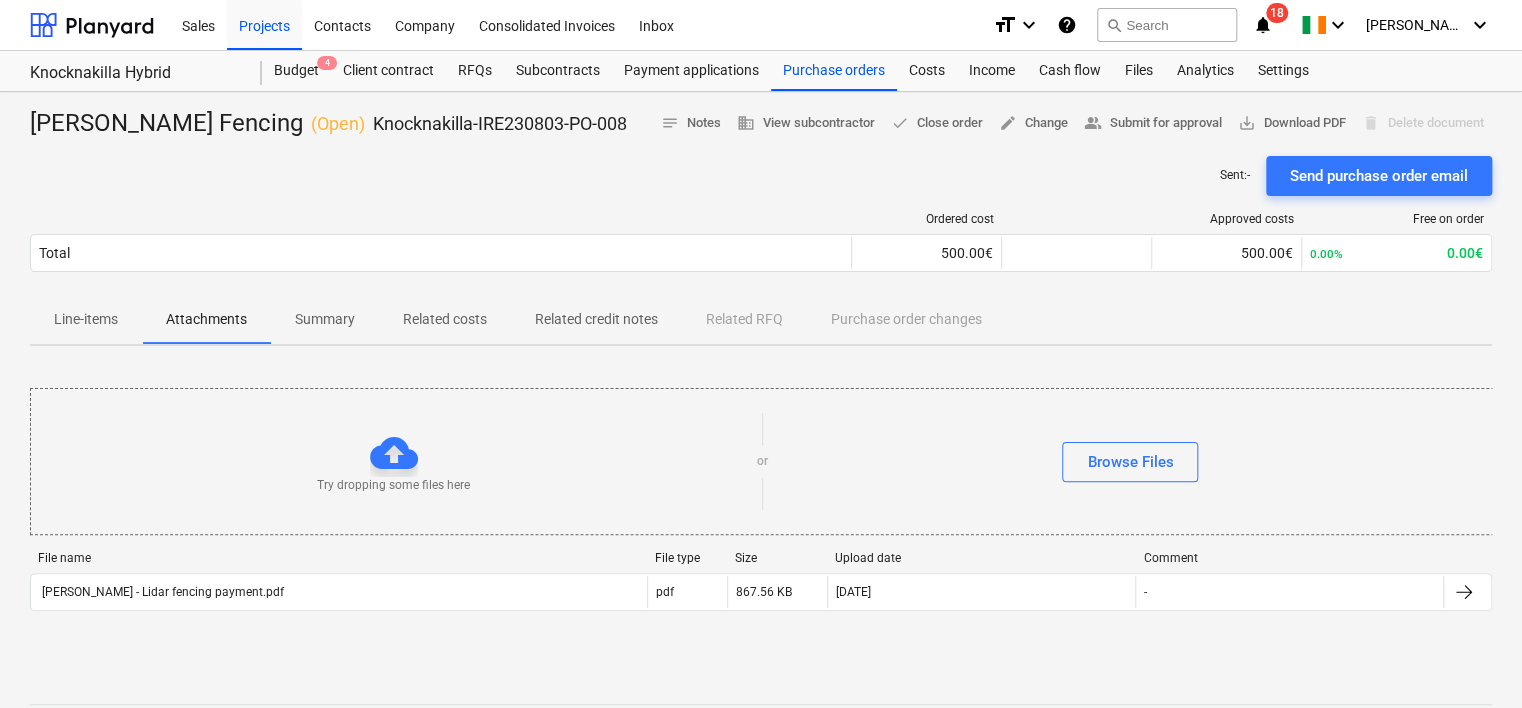 click on "[PERSON_NAME] - Lidar fencing payment.pdf" at bounding box center [339, 592] 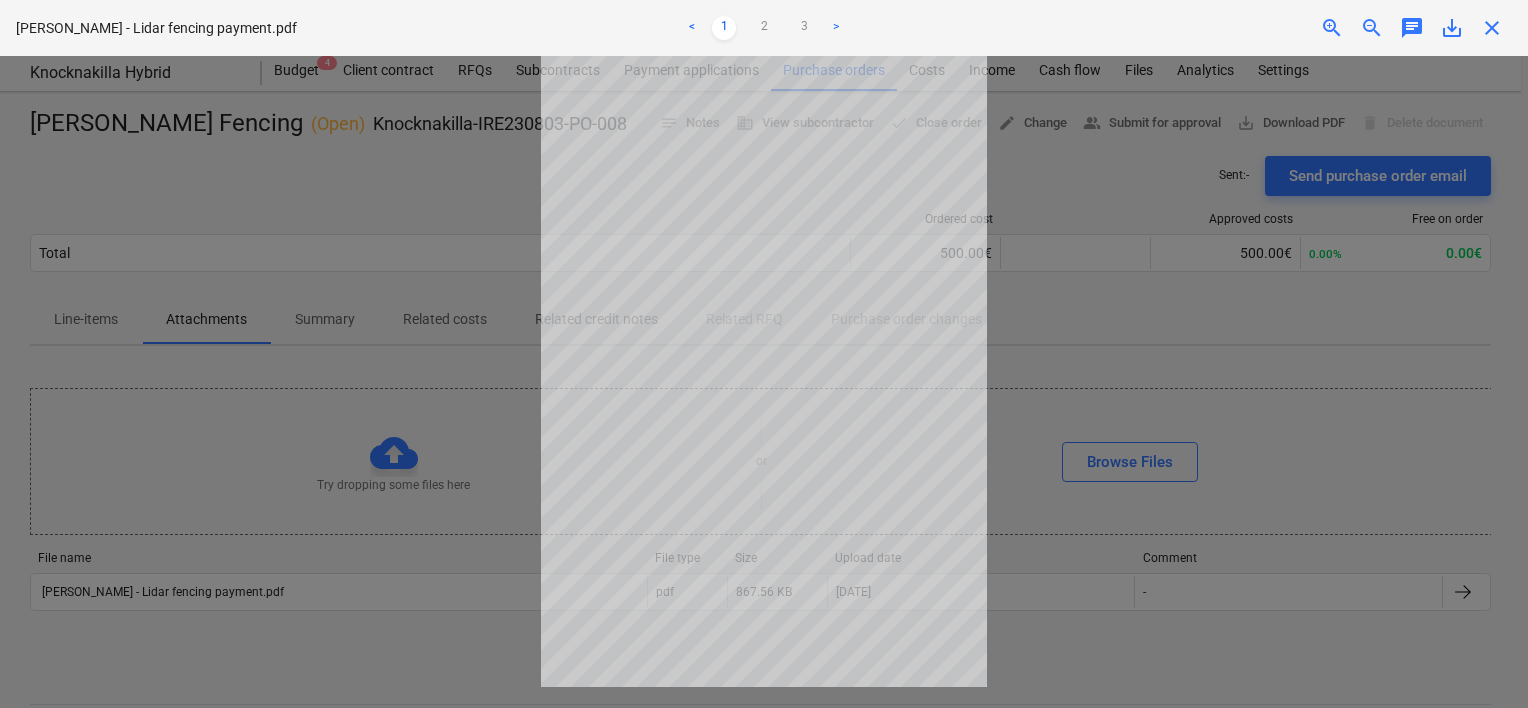 click on "Project fetching failed" at bounding box center [1248, 21] 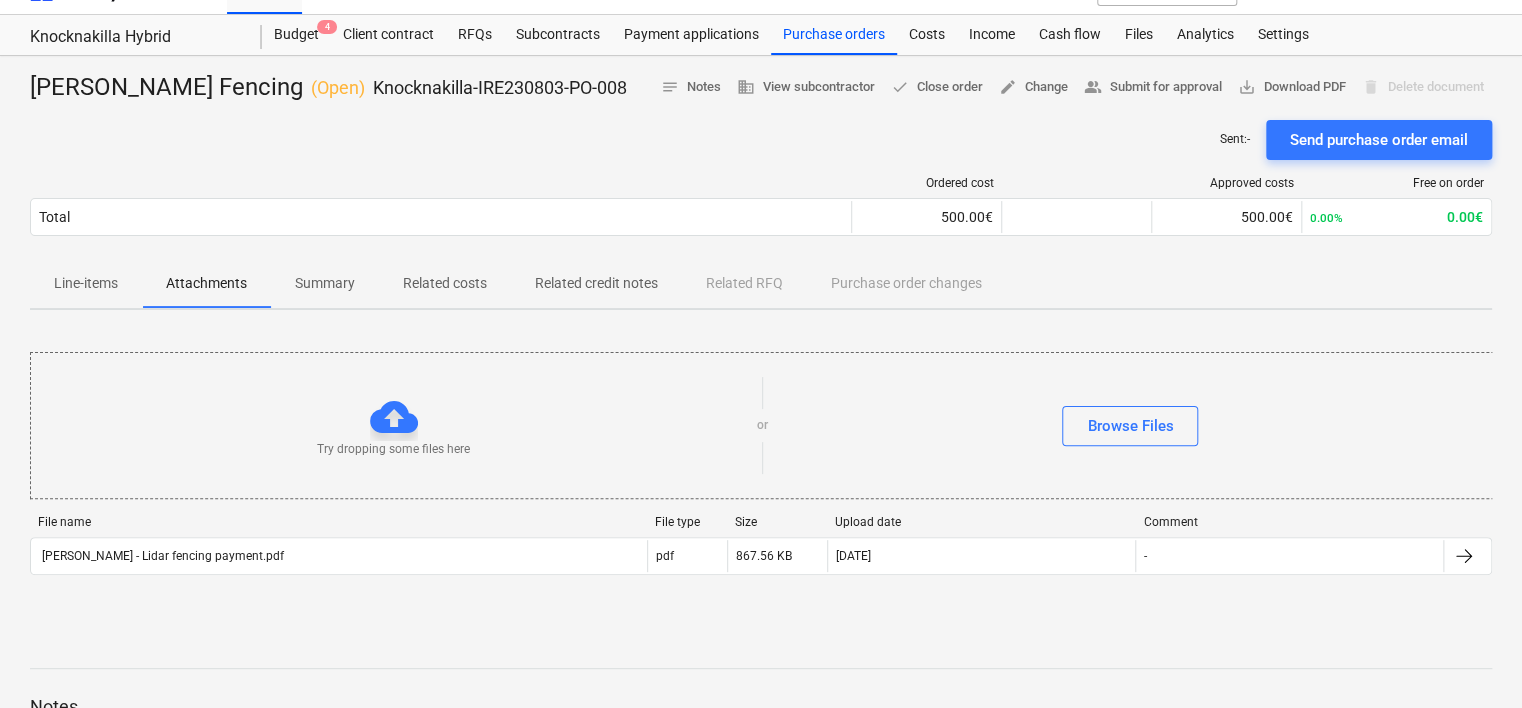 scroll, scrollTop: 0, scrollLeft: 0, axis: both 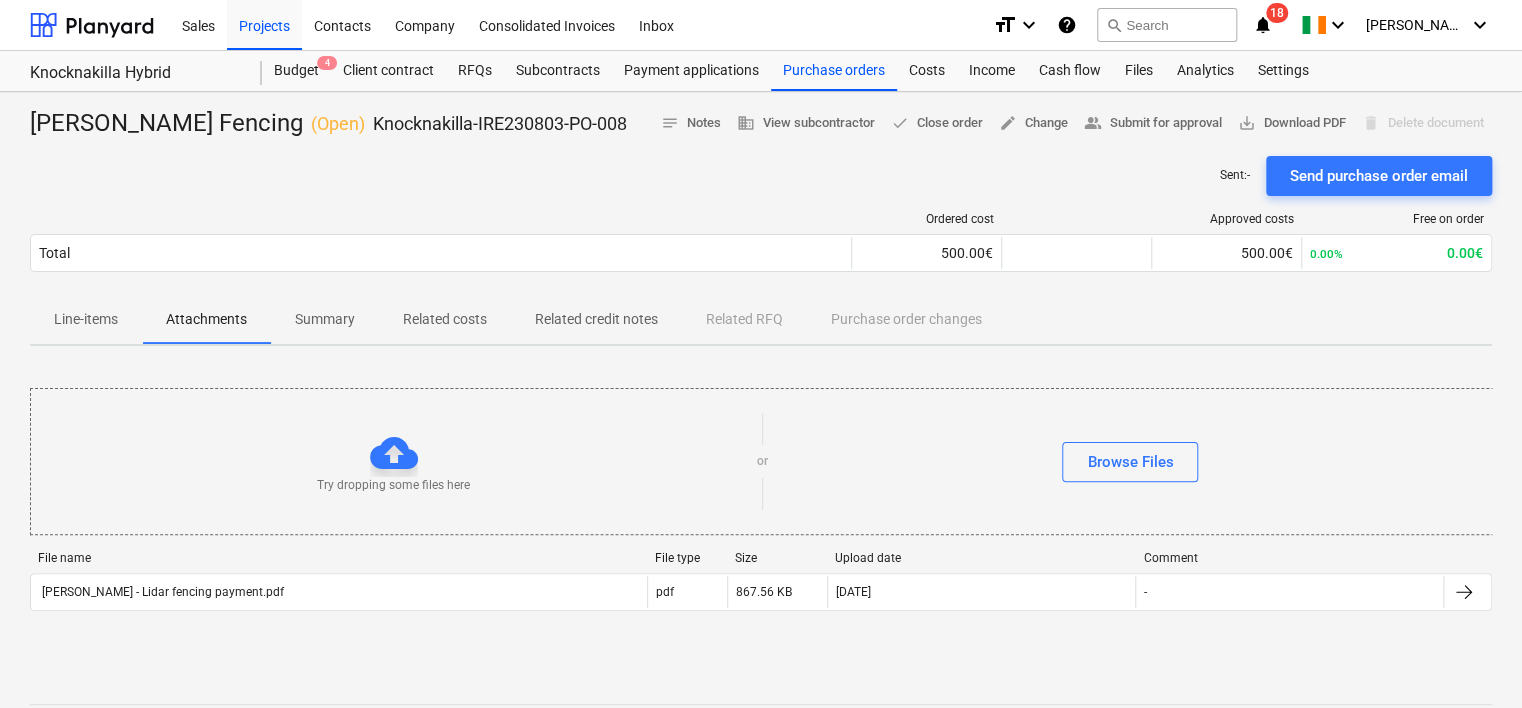 click on "Costs" at bounding box center [927, 71] 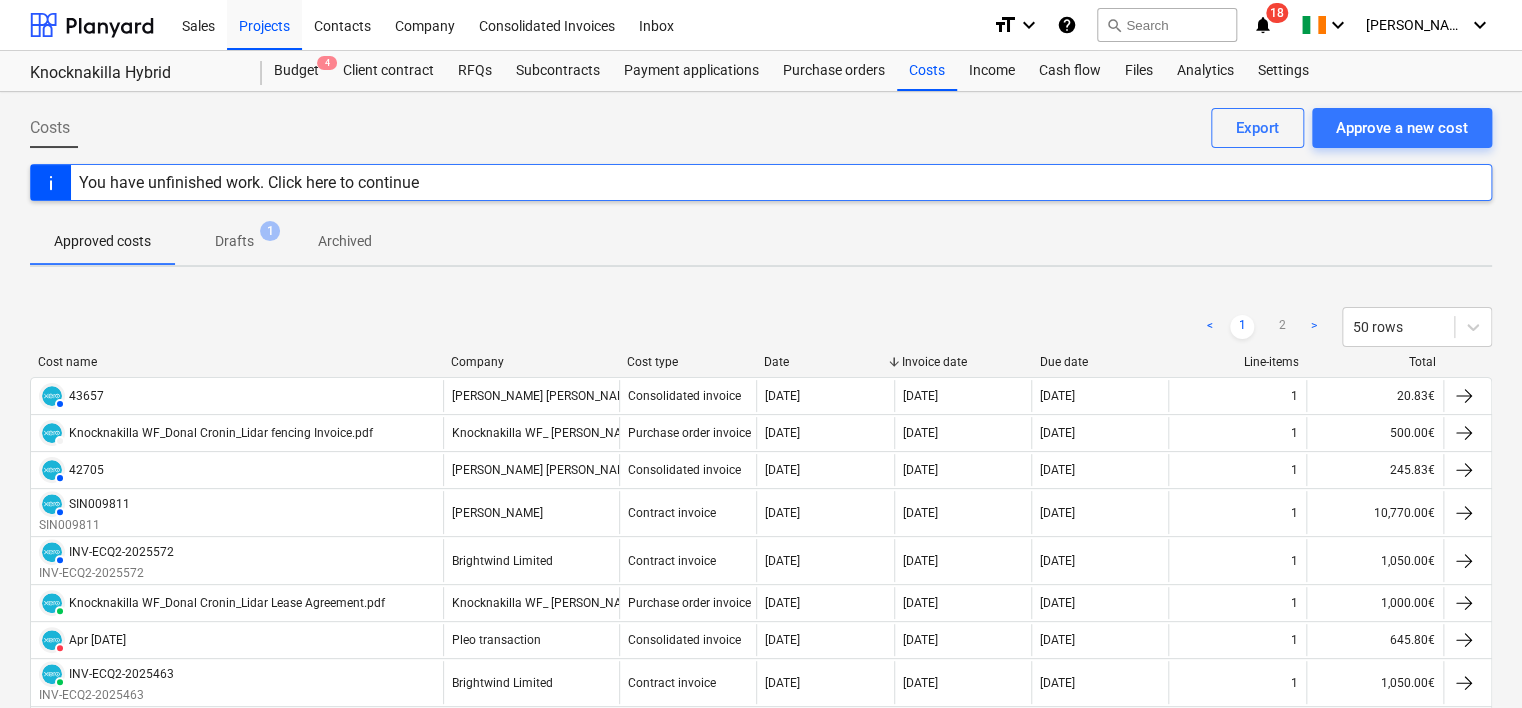 click on "Knocknakilla WF_Donal Cronin_Lidar fencing Invoice.pdf" at bounding box center [221, 433] 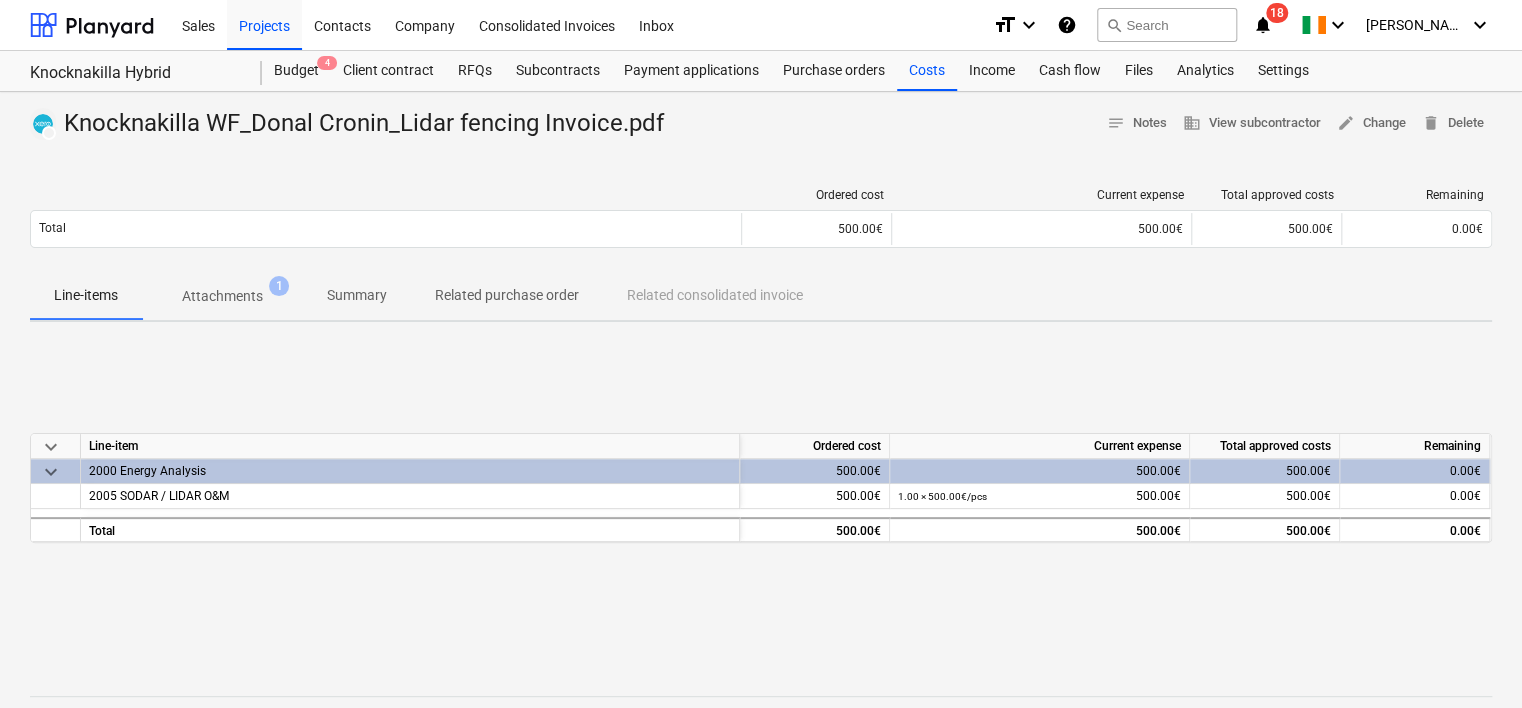 click on "Attachments 1" at bounding box center [222, 296] 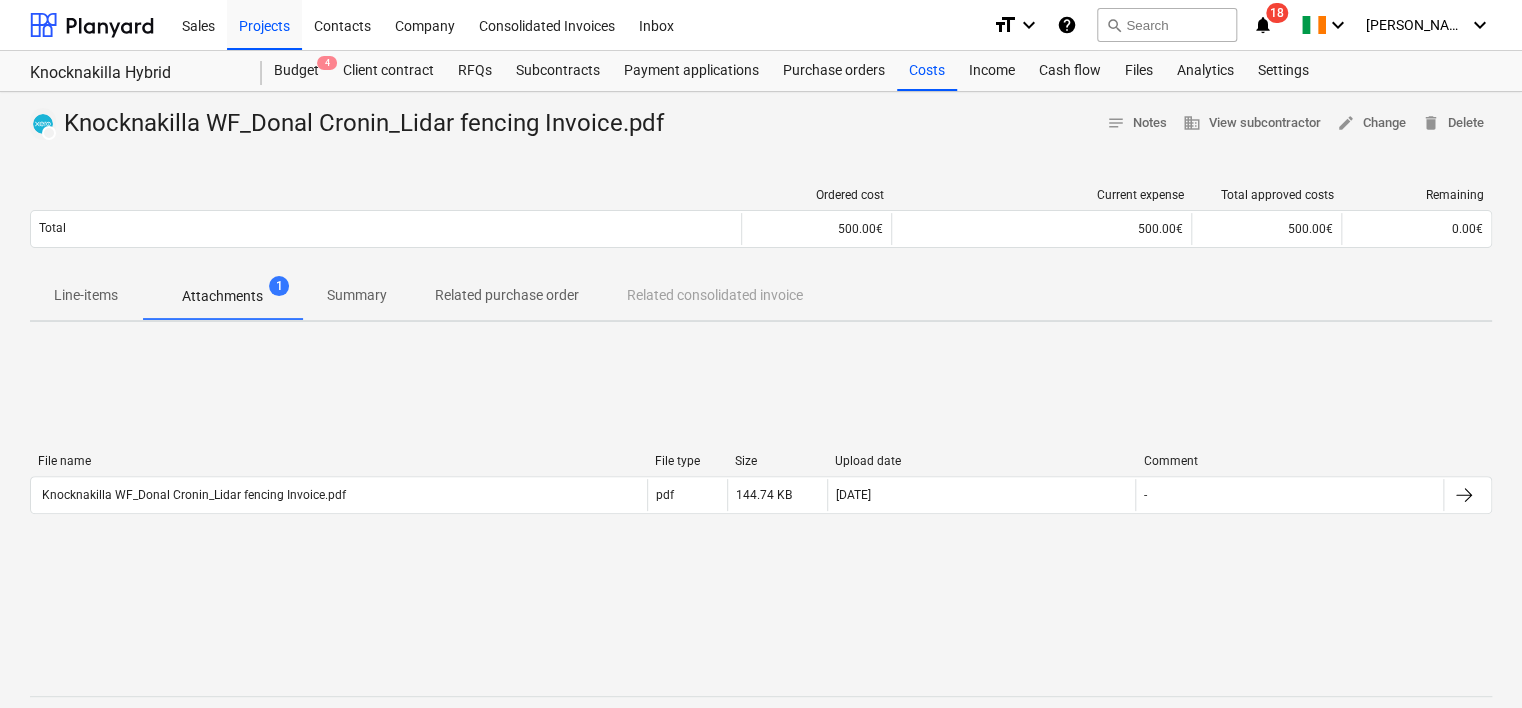 click on "Knocknakilla WF_Donal Cronin_Lidar fencing Invoice.pdf" at bounding box center [192, 495] 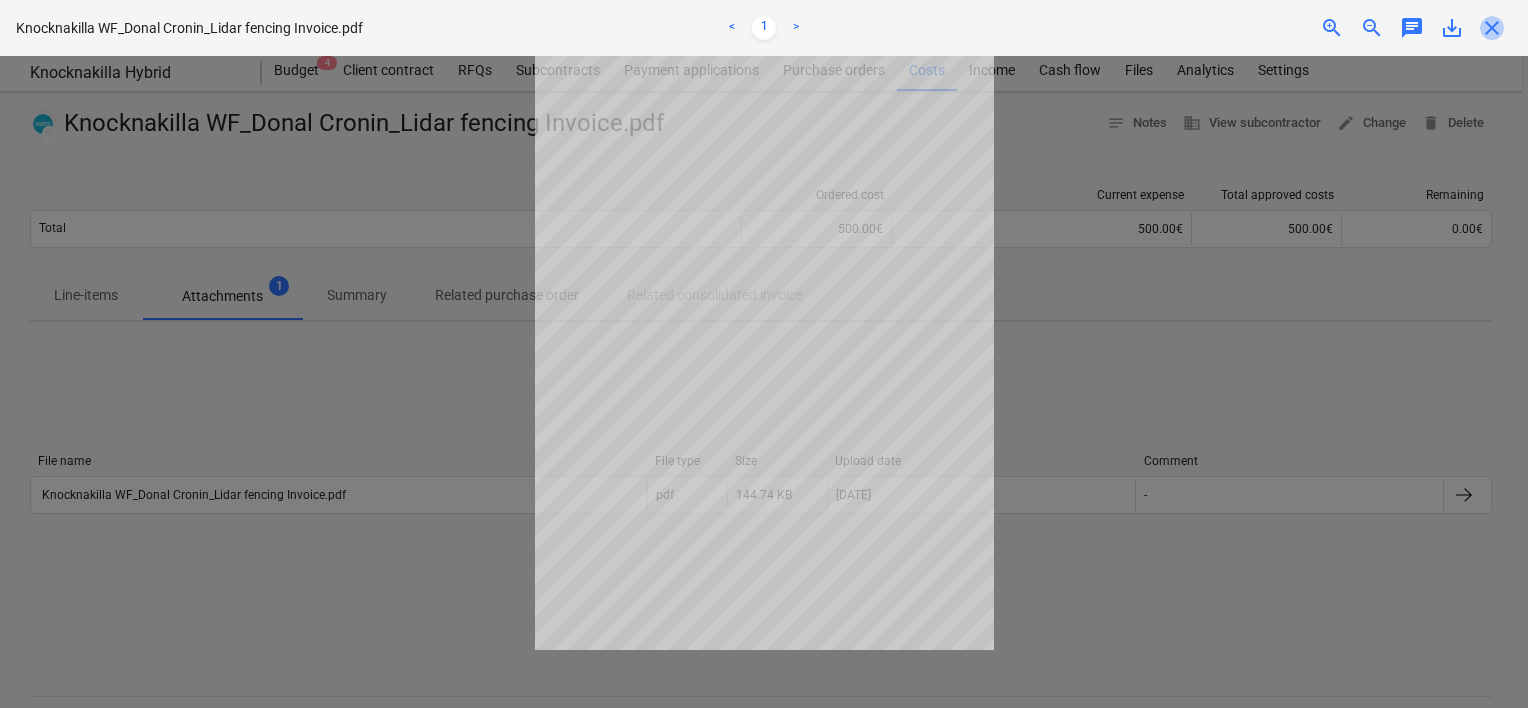 click on "close" at bounding box center (1492, 28) 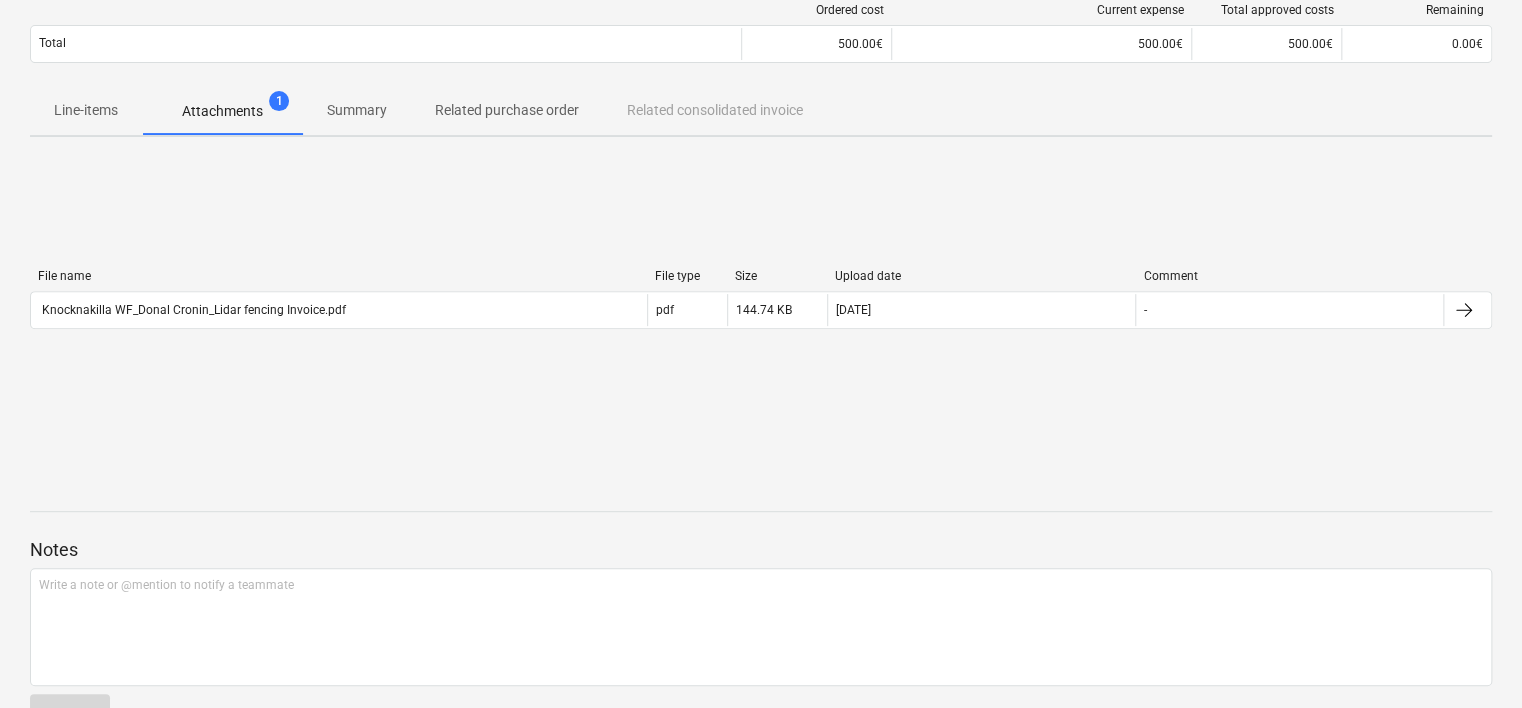 scroll, scrollTop: 141, scrollLeft: 0, axis: vertical 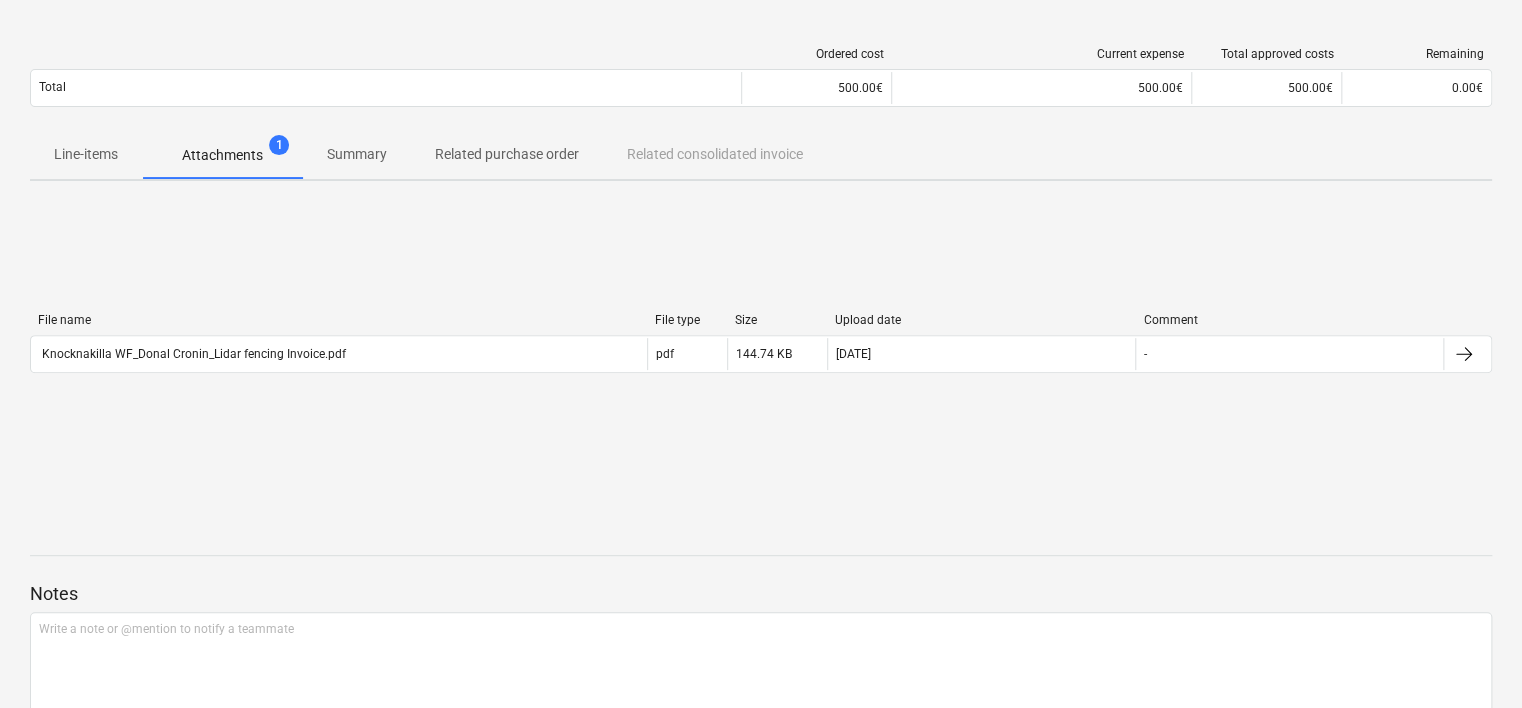 click at bounding box center (1467, 354) 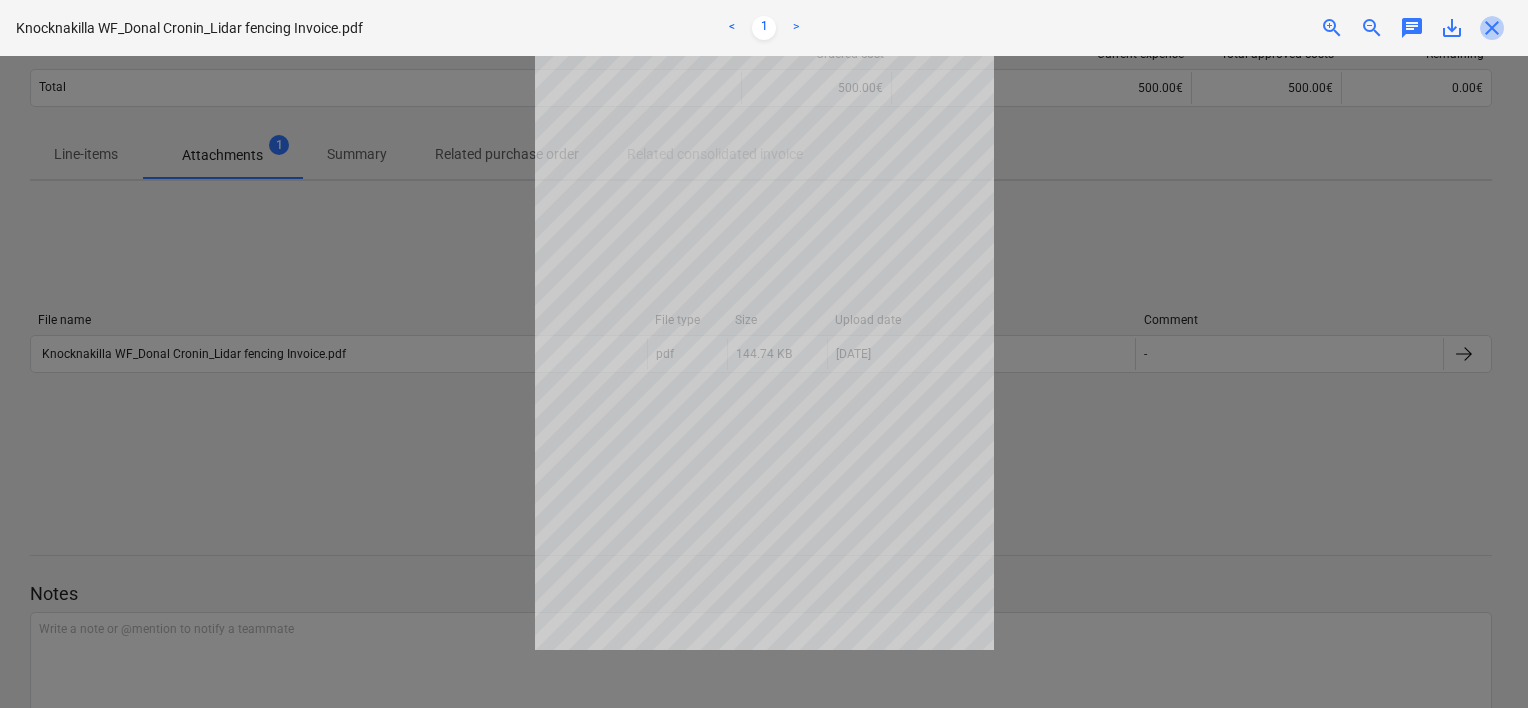 click on "close" at bounding box center [1492, 28] 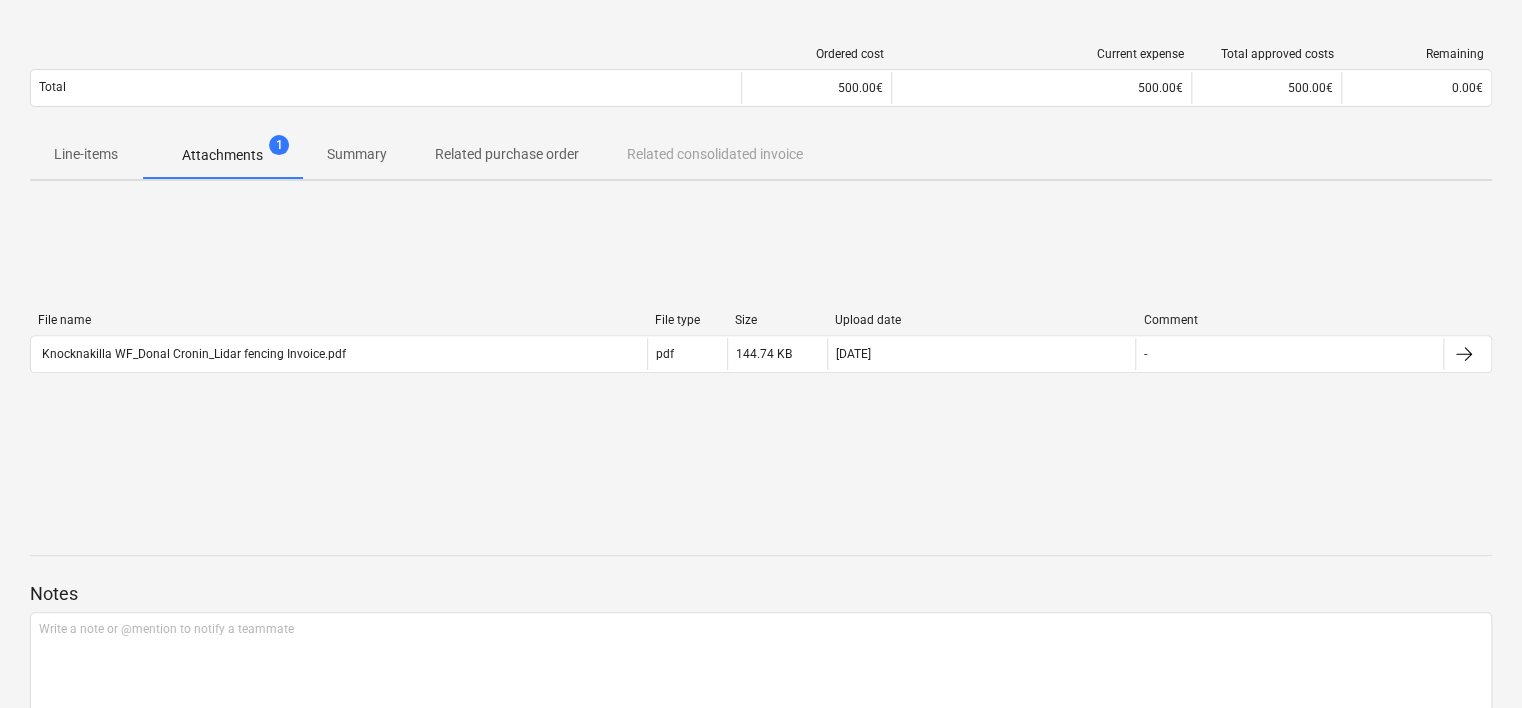 click on "Line-items" at bounding box center (86, 154) 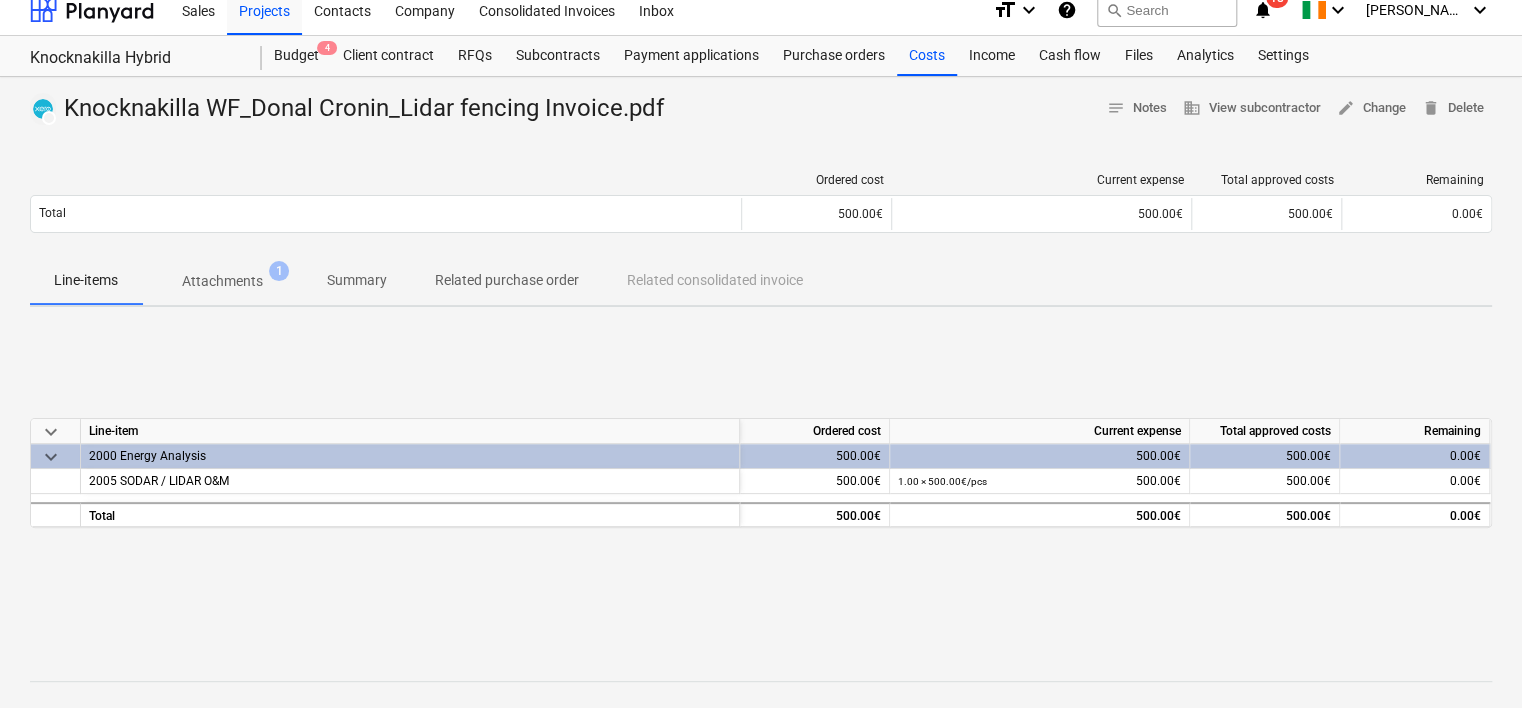 scroll, scrollTop: 0, scrollLeft: 0, axis: both 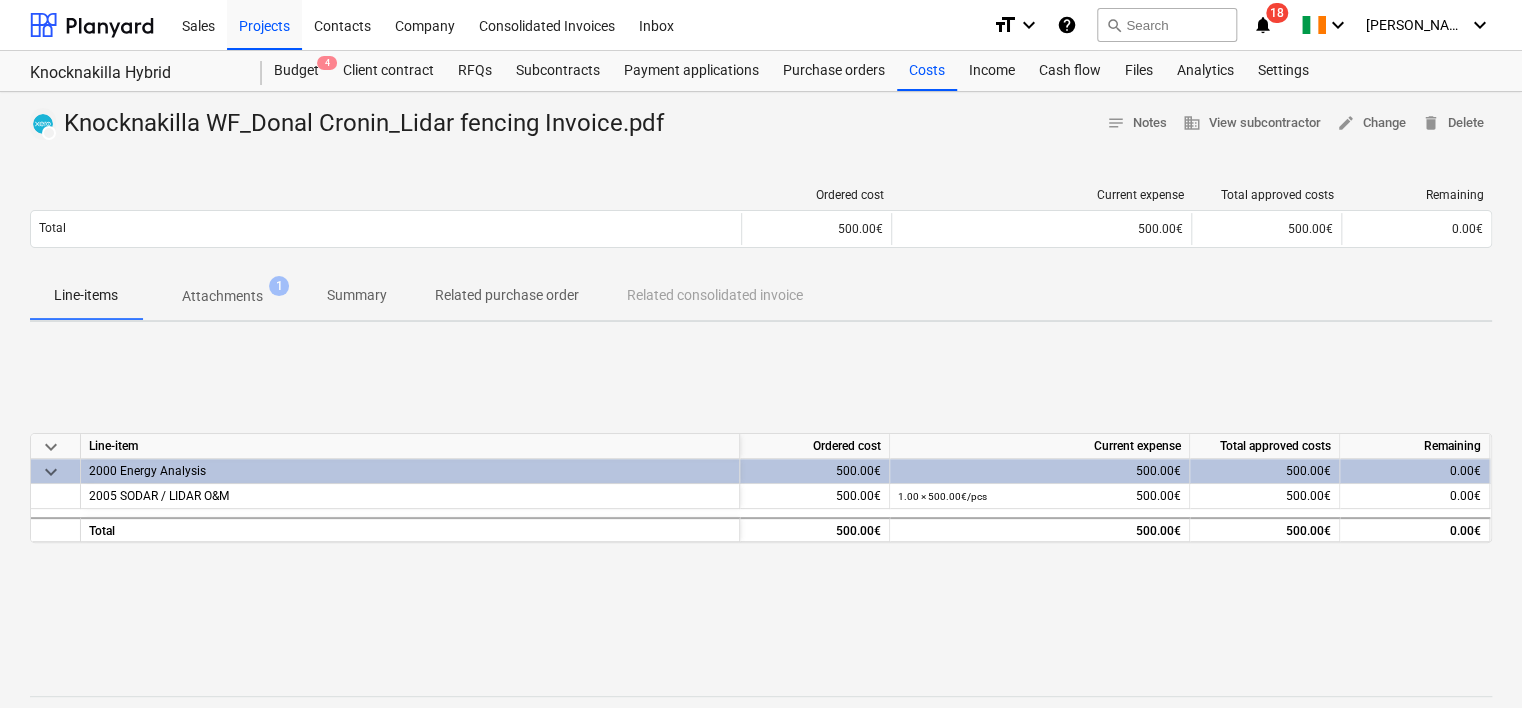 click on "Attachments" at bounding box center (222, 296) 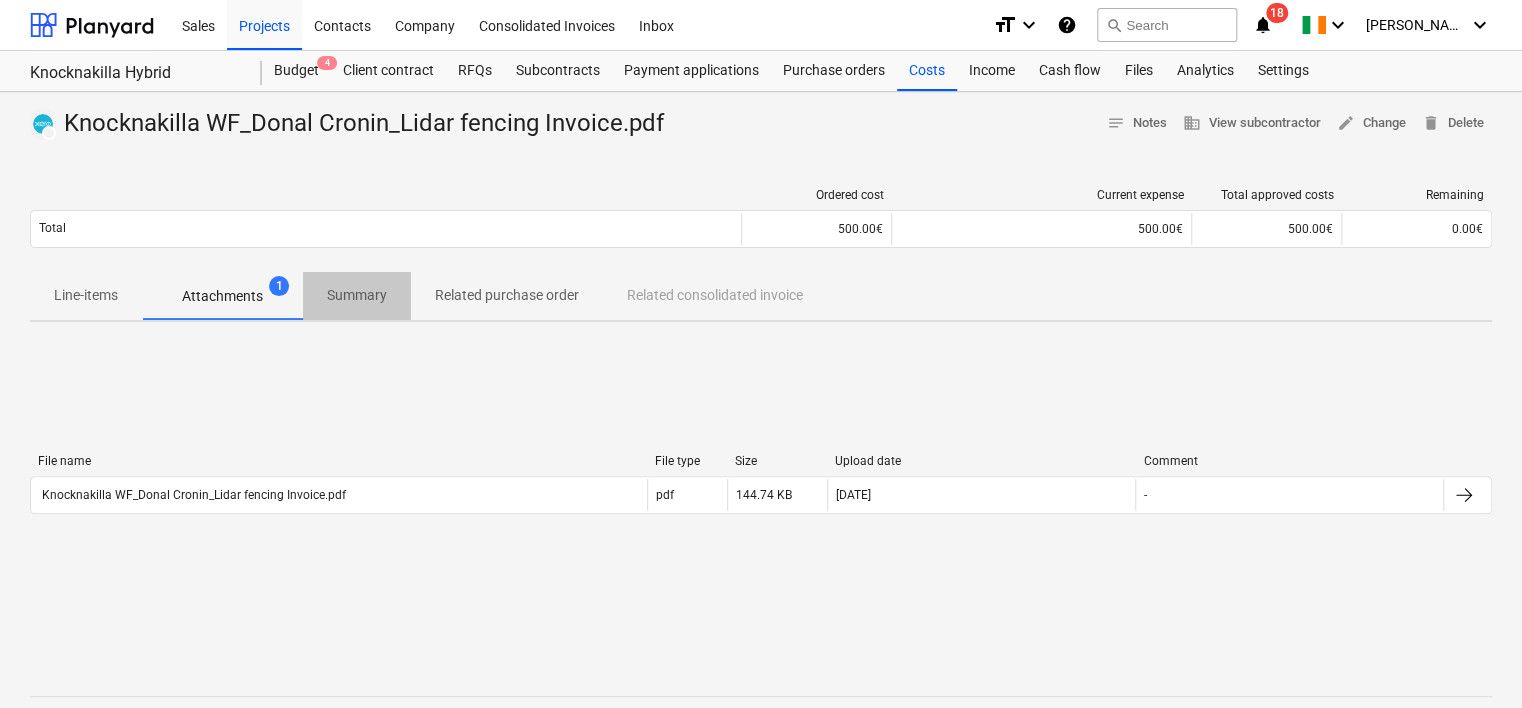 click on "Summary" at bounding box center [357, 295] 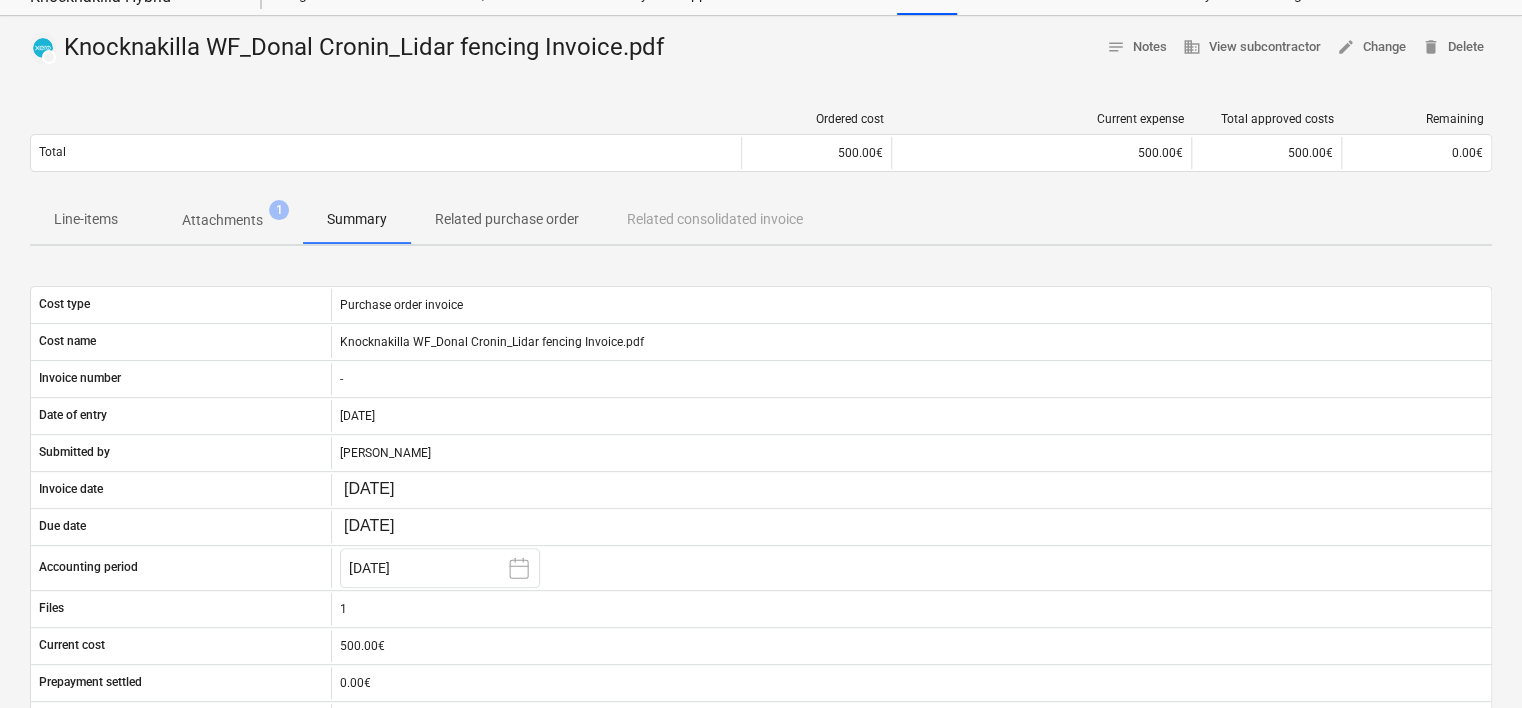 scroll, scrollTop: 40, scrollLeft: 0, axis: vertical 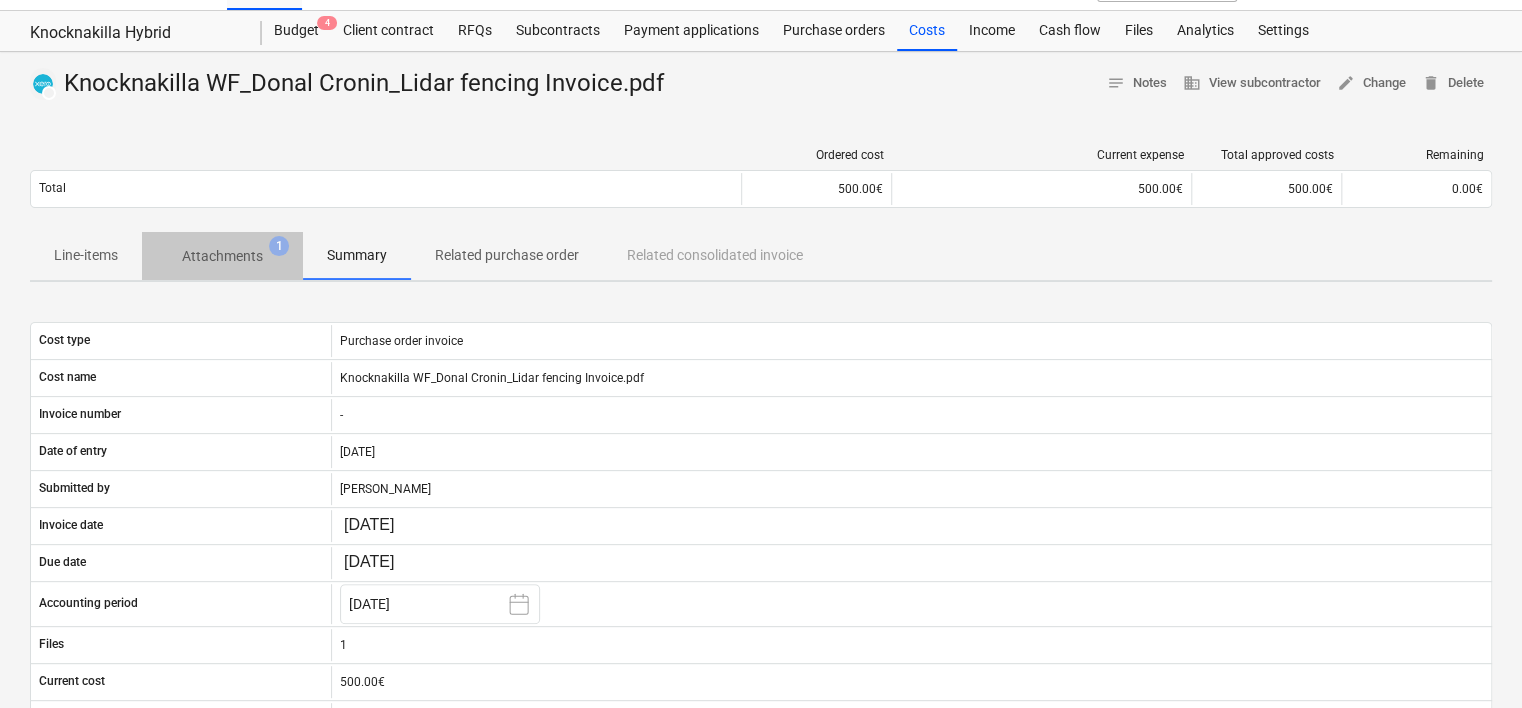 click on "Attachments" at bounding box center (222, 256) 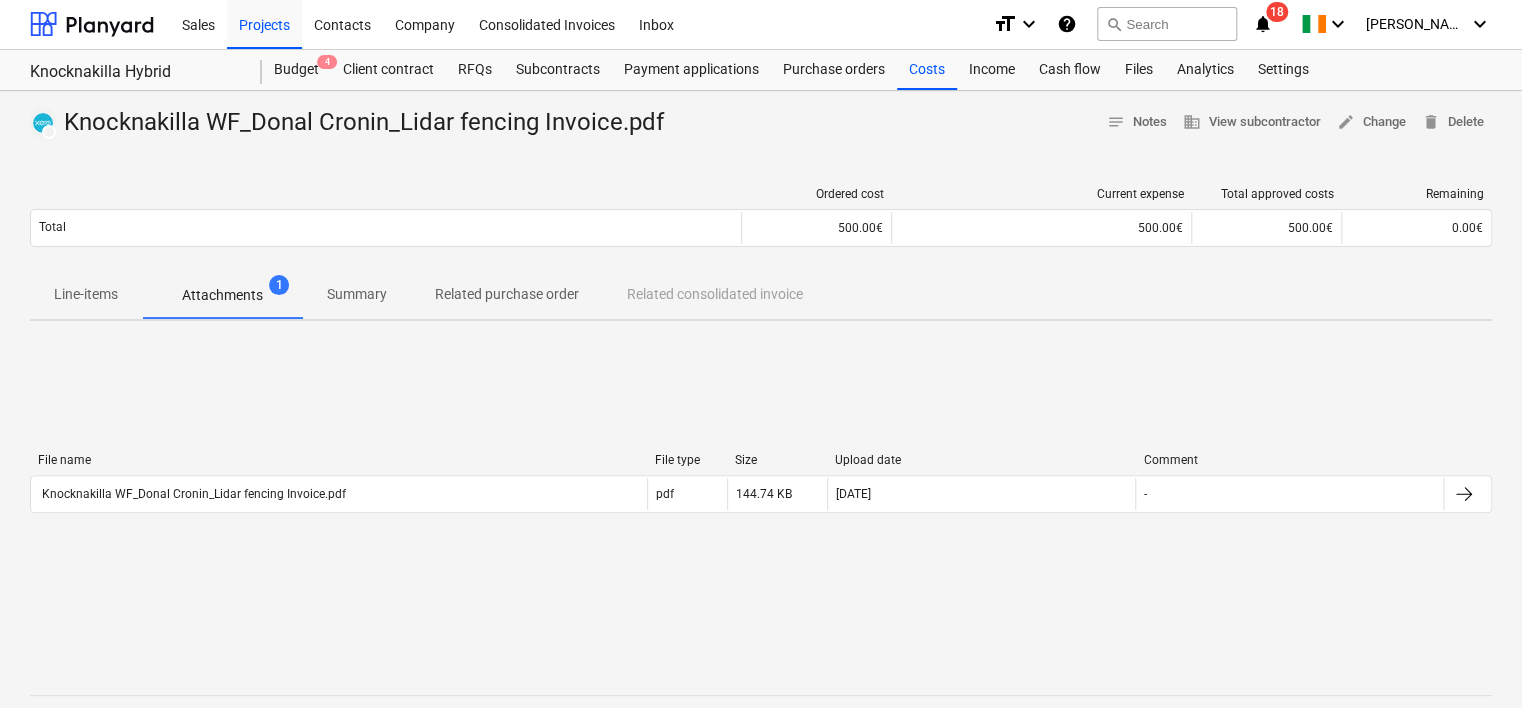 scroll, scrollTop: 0, scrollLeft: 0, axis: both 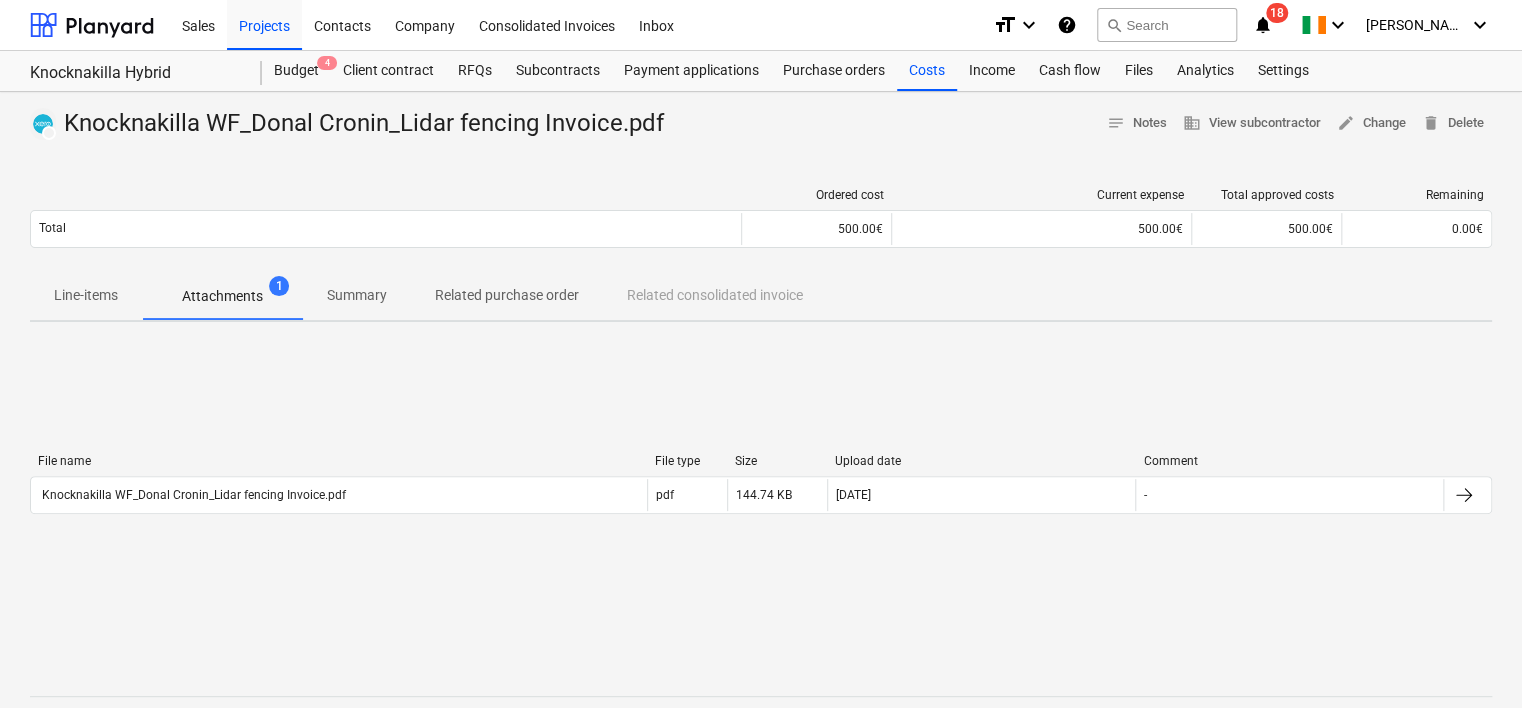 click on "Projects" at bounding box center [264, 24] 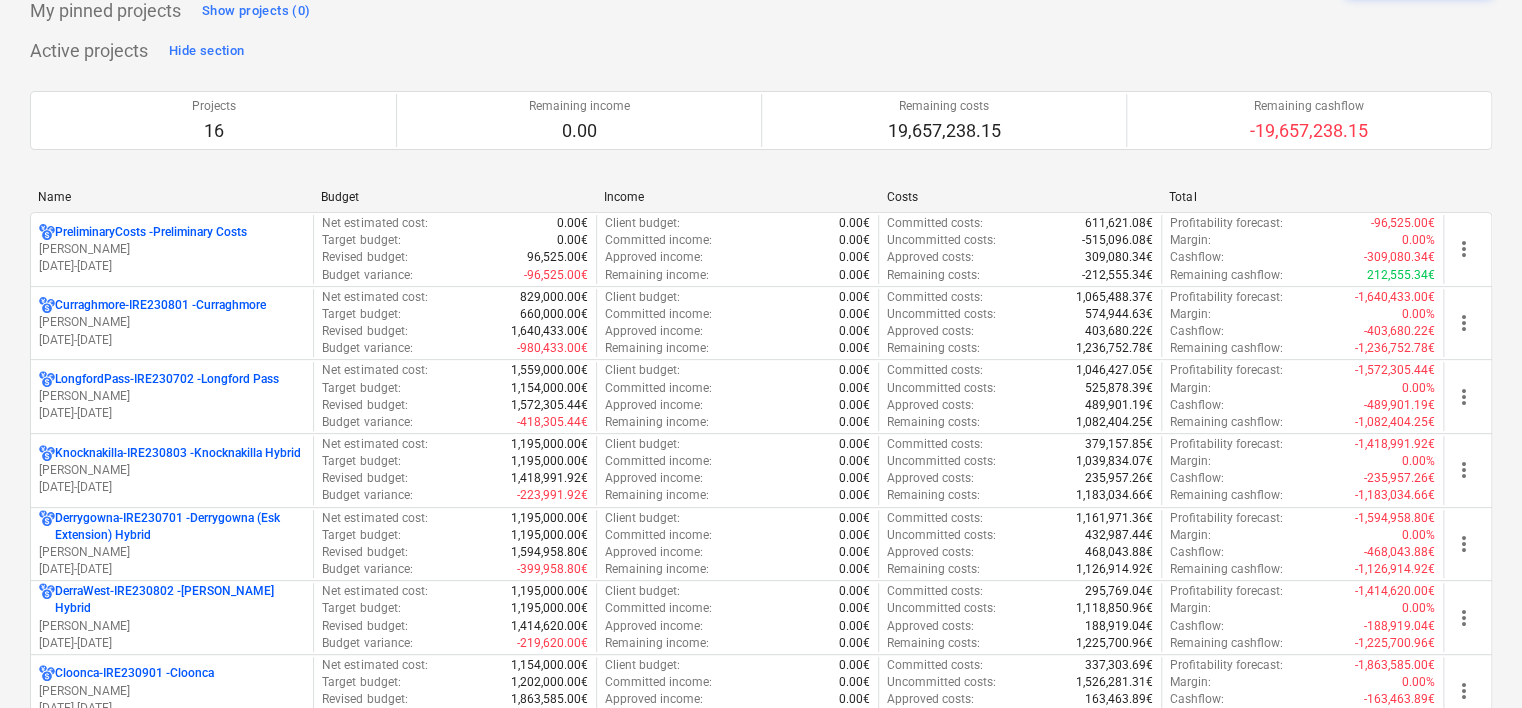 scroll, scrollTop: 300, scrollLeft: 0, axis: vertical 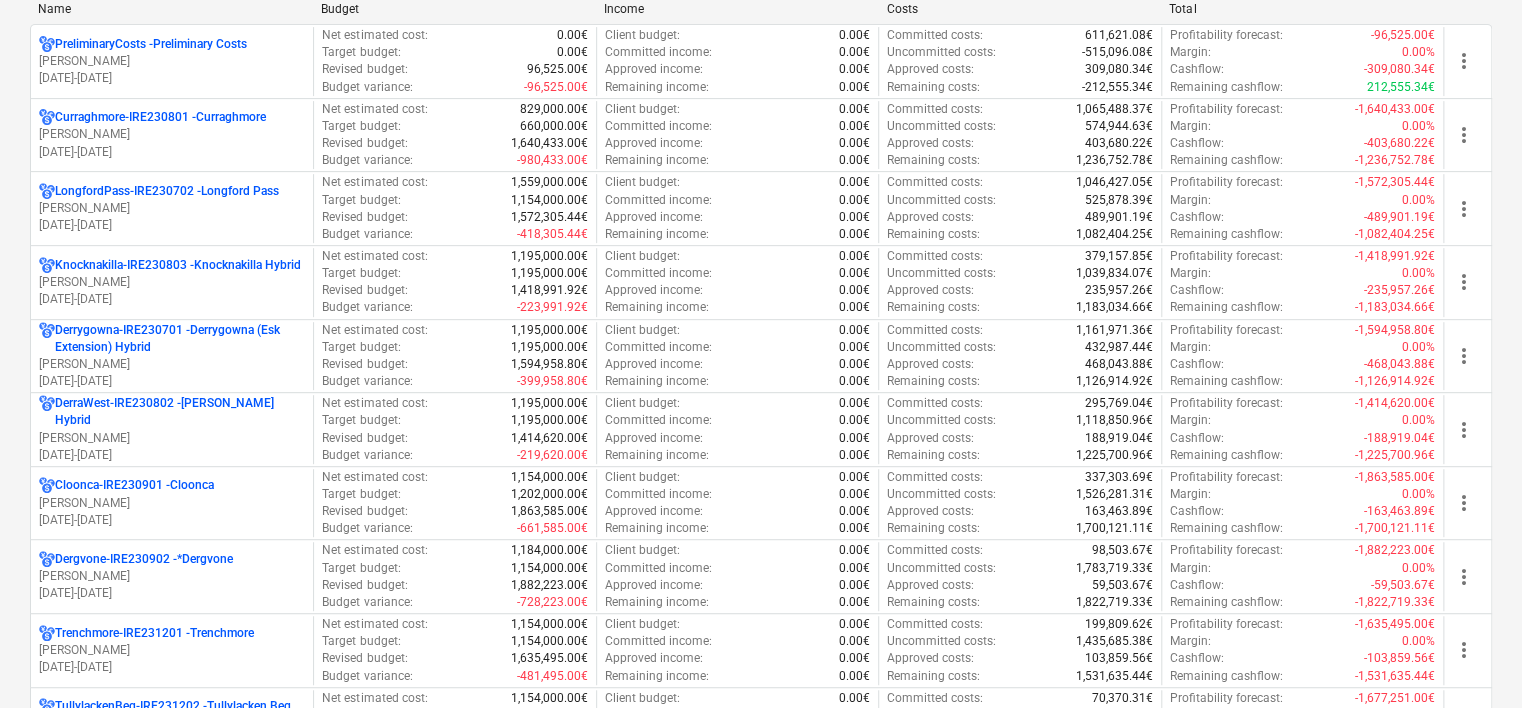 click on "PreliminaryCosts -  Preliminary Costs" at bounding box center [151, 44] 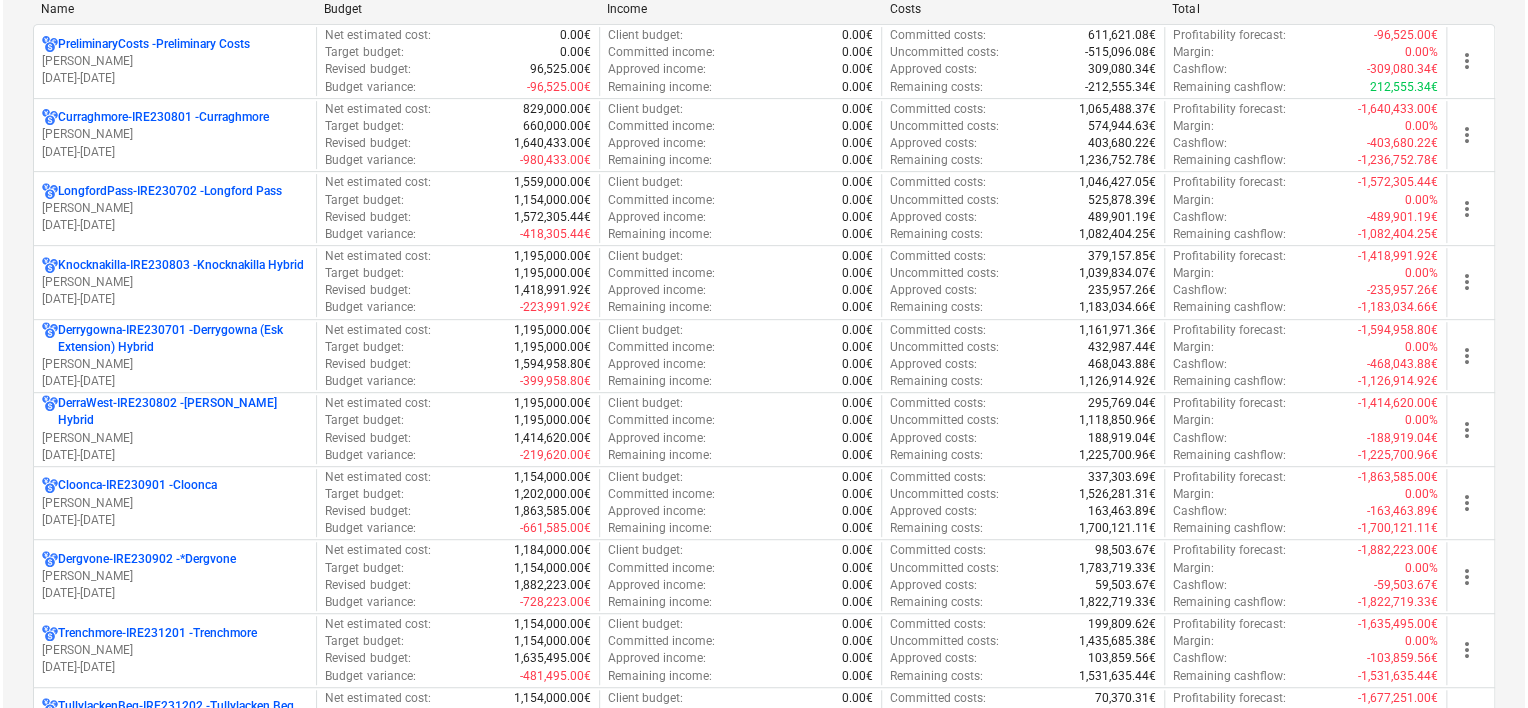 scroll, scrollTop: 0, scrollLeft: 0, axis: both 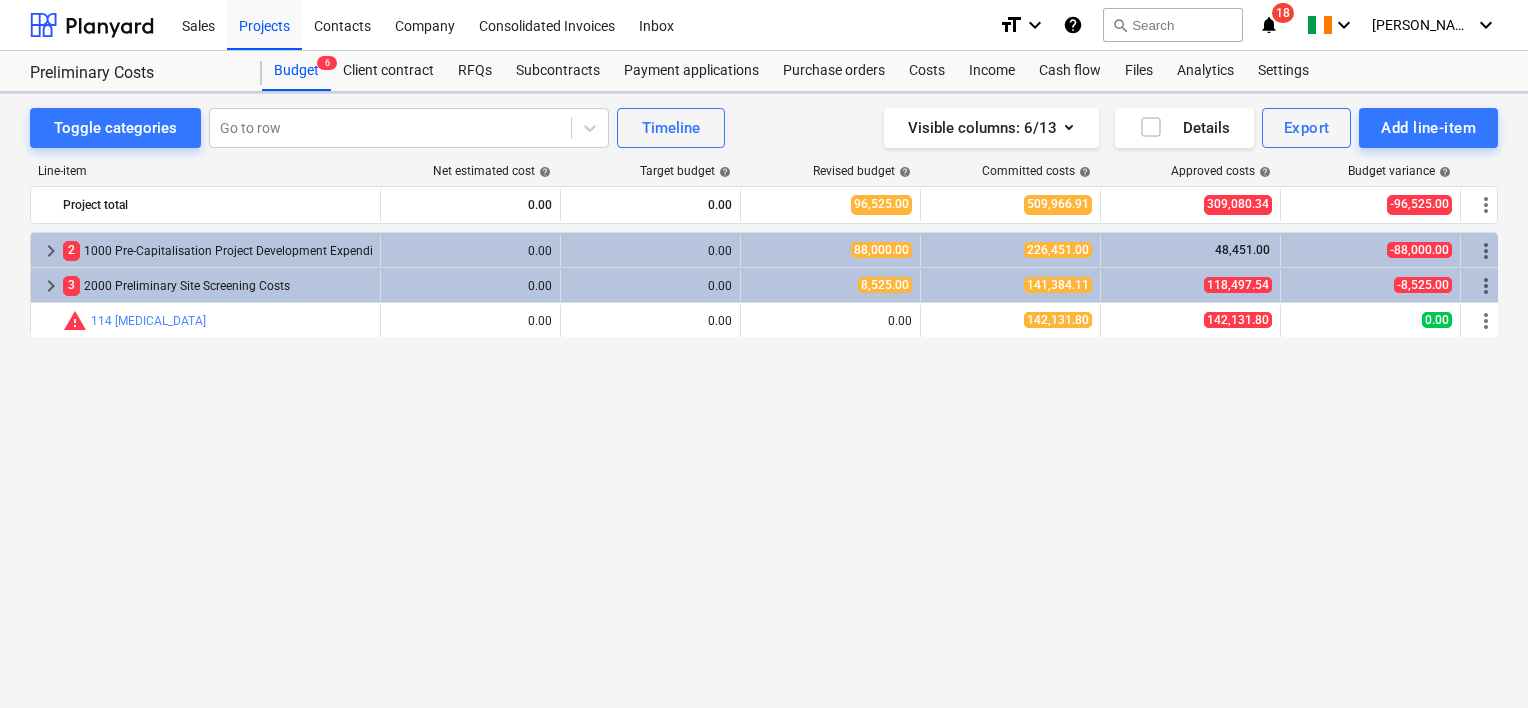click on "Projects" at bounding box center [264, 24] 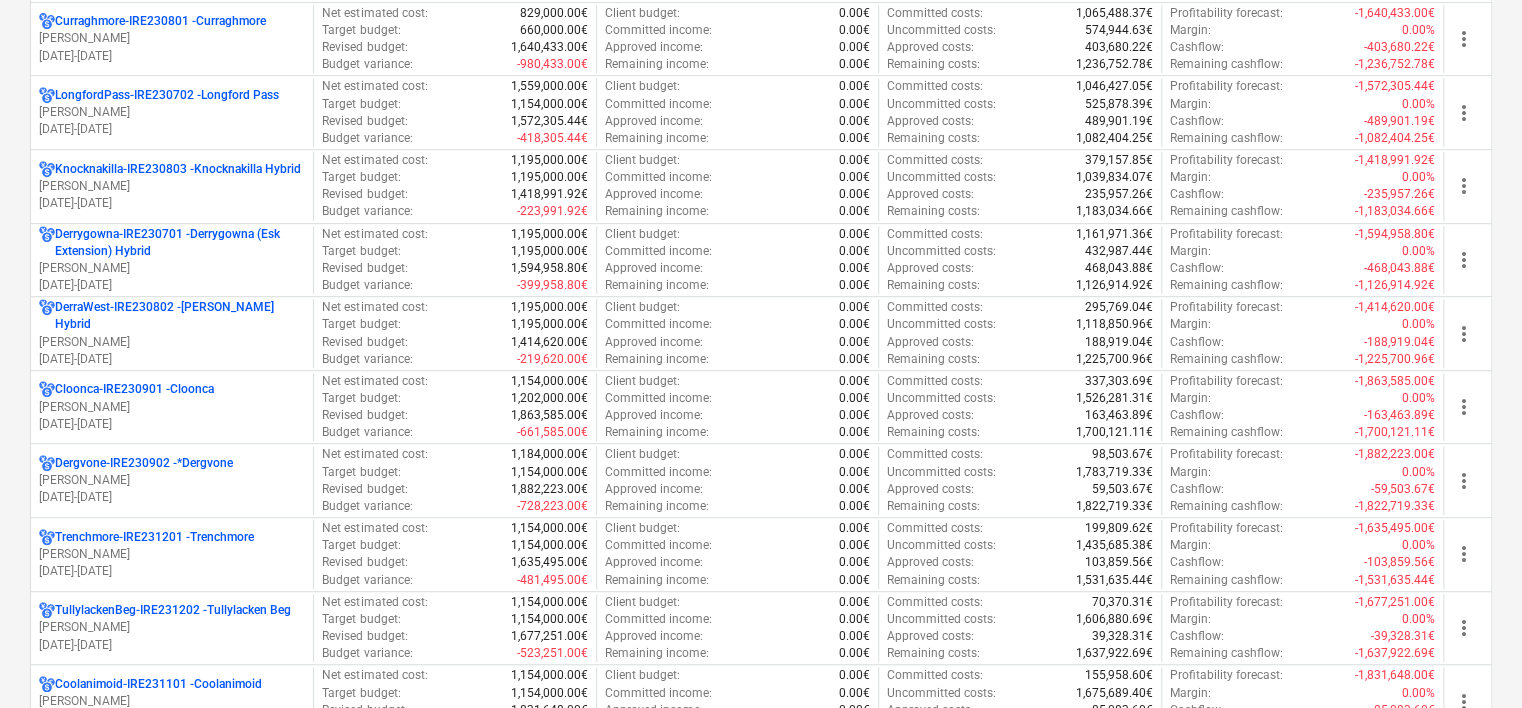 scroll, scrollTop: 400, scrollLeft: 0, axis: vertical 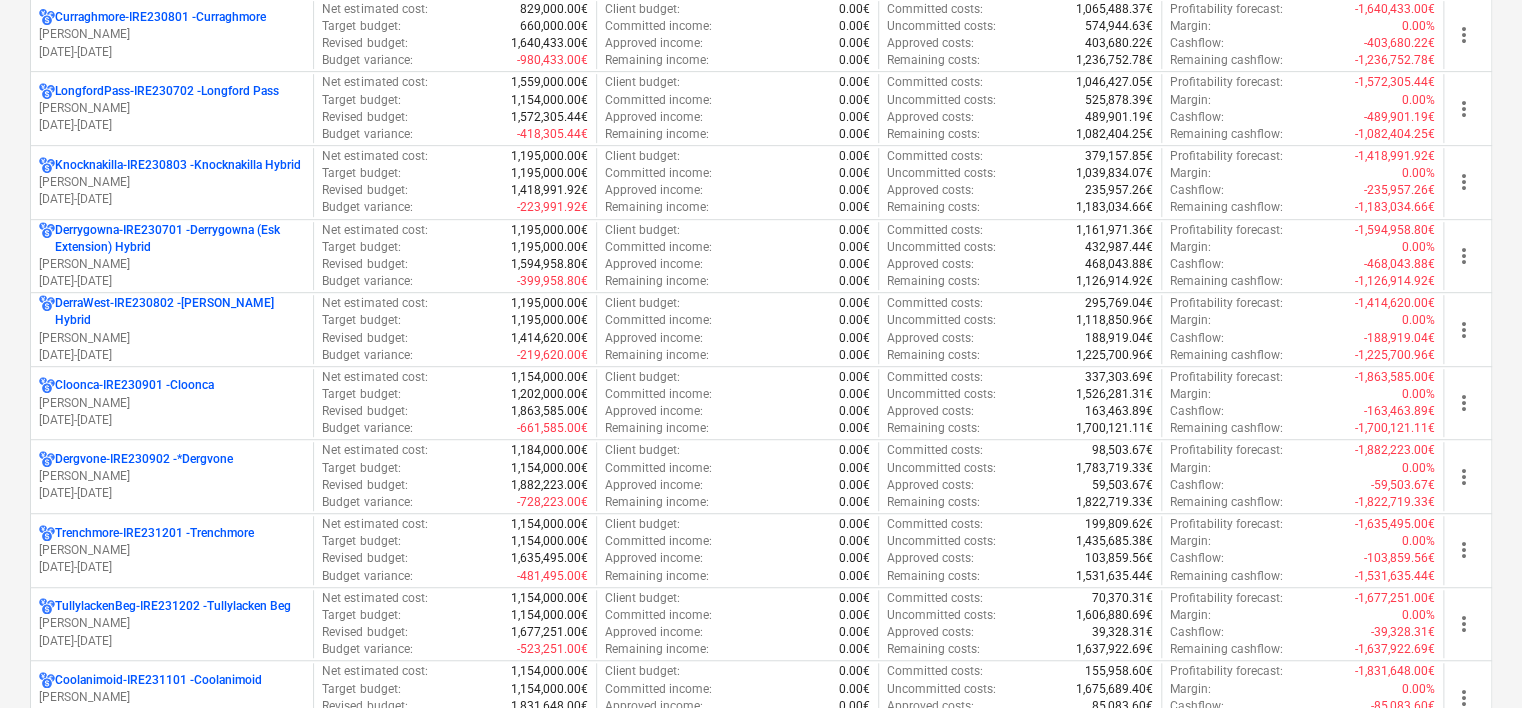 click on "Derrygowna-IRE230701 -  Derrygowna (Esk Extension) Hybrid" at bounding box center [180, 239] 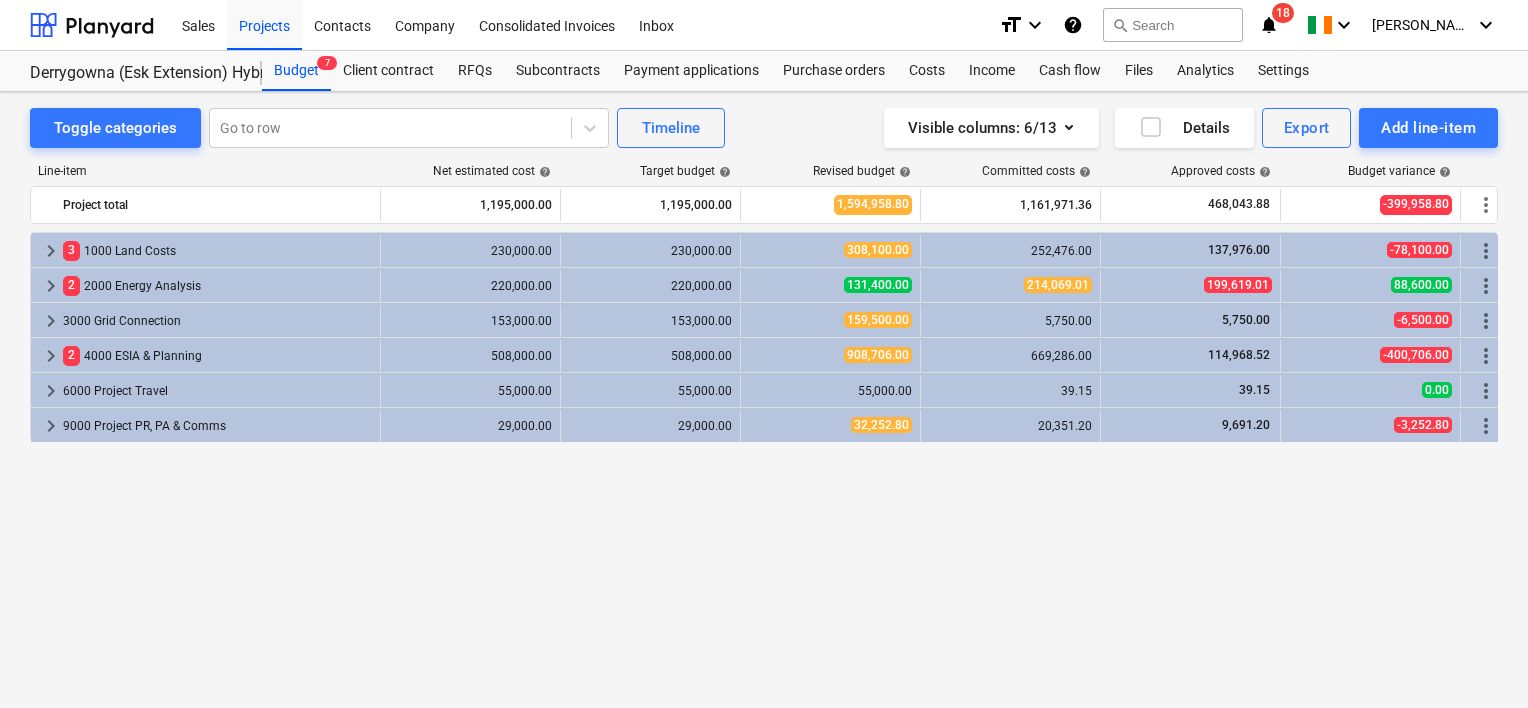 click on "Subcontracts" at bounding box center [558, 71] 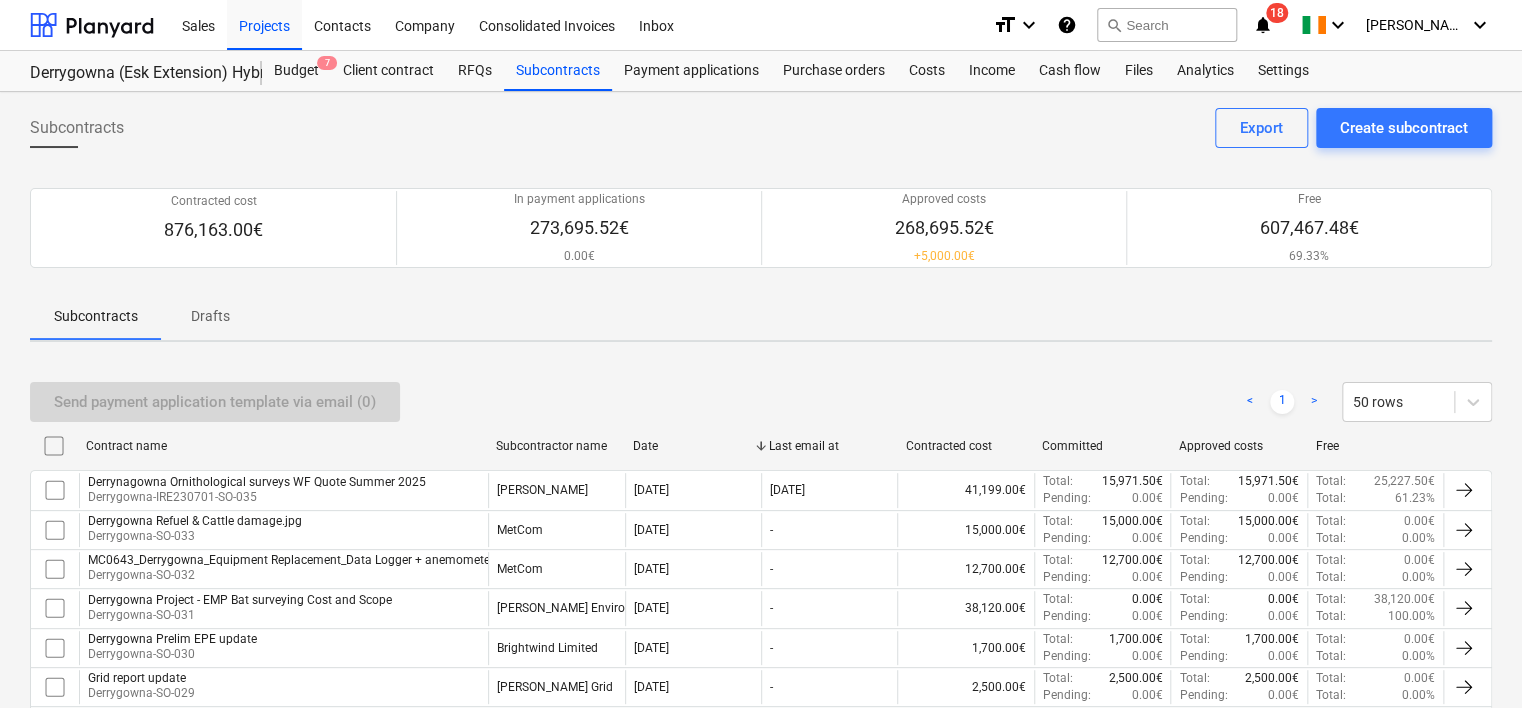 click on "Payment applications" at bounding box center (691, 71) 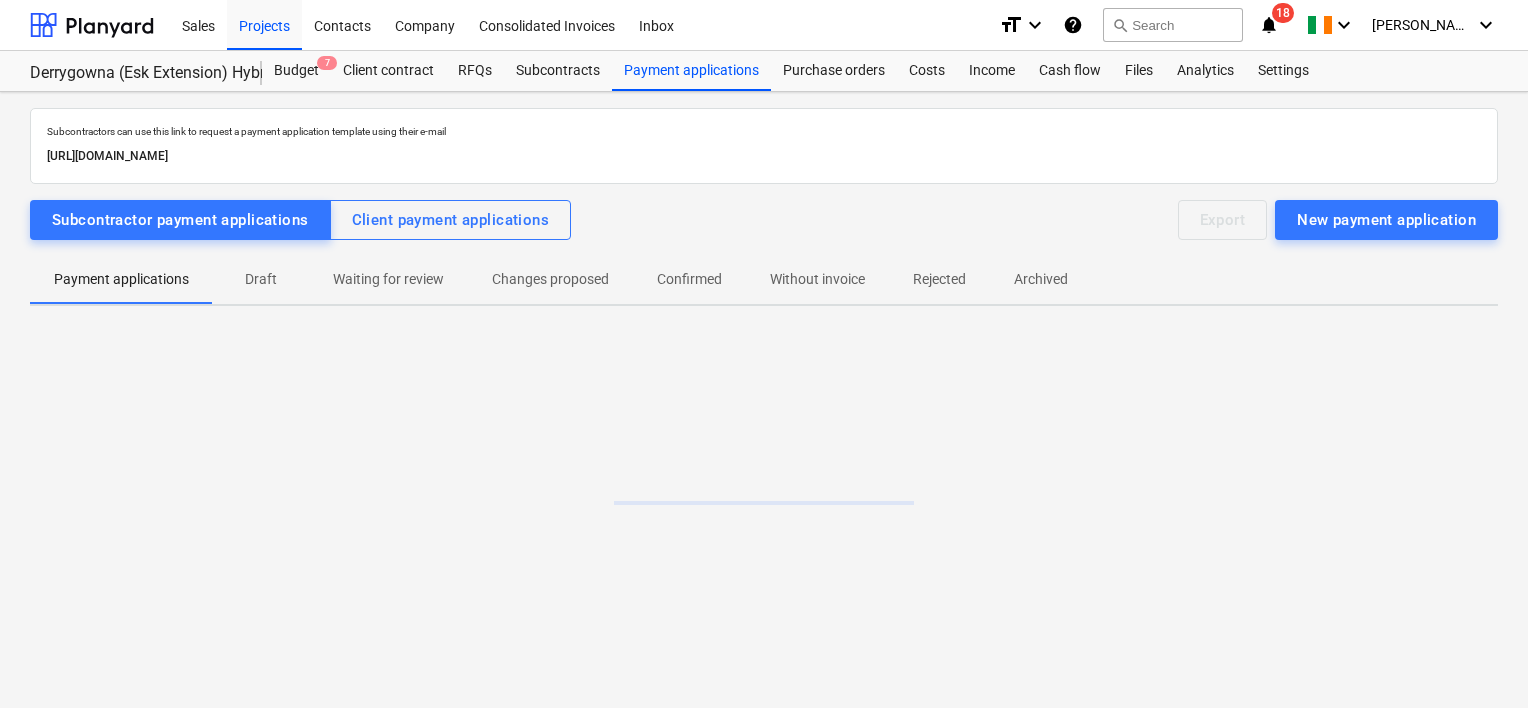 click on "Purchase orders" at bounding box center [834, 71] 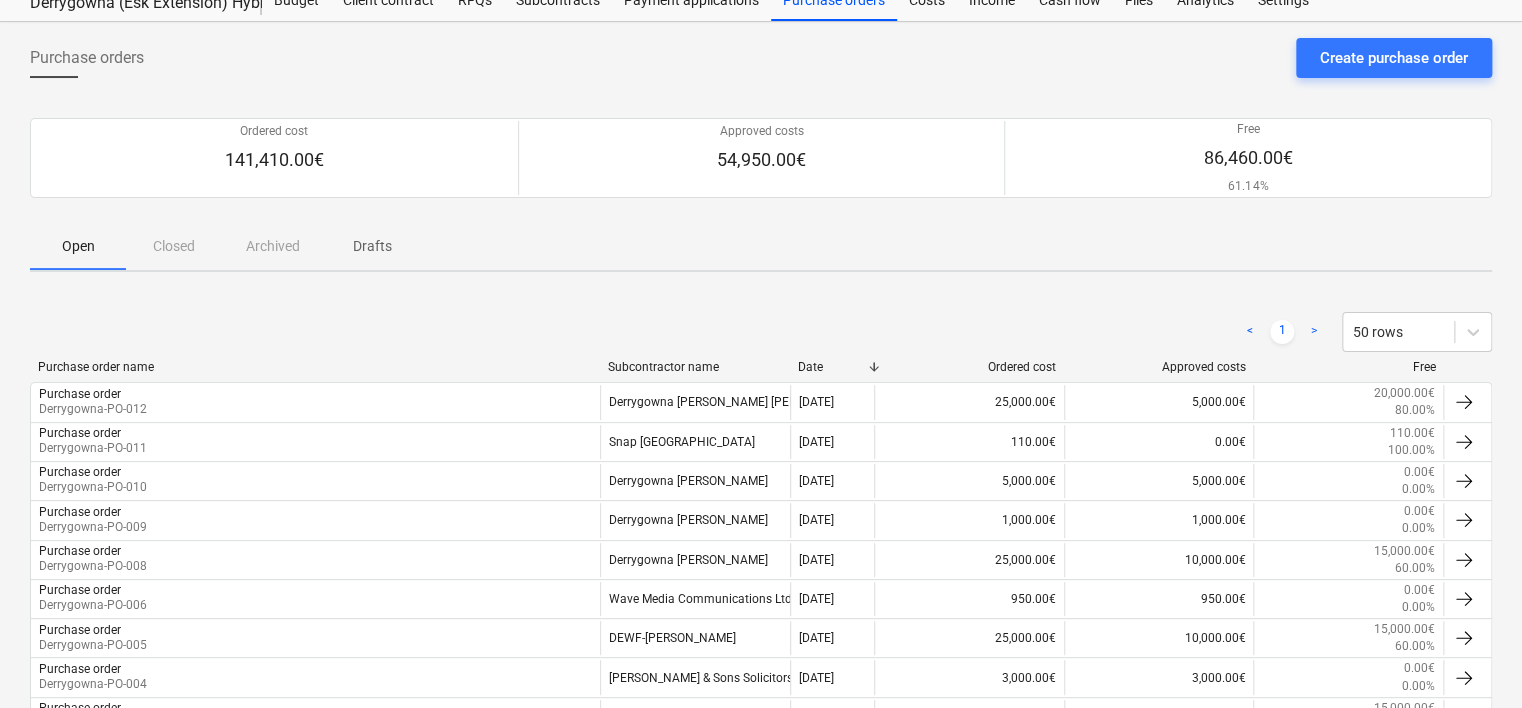 scroll, scrollTop: 200, scrollLeft: 0, axis: vertical 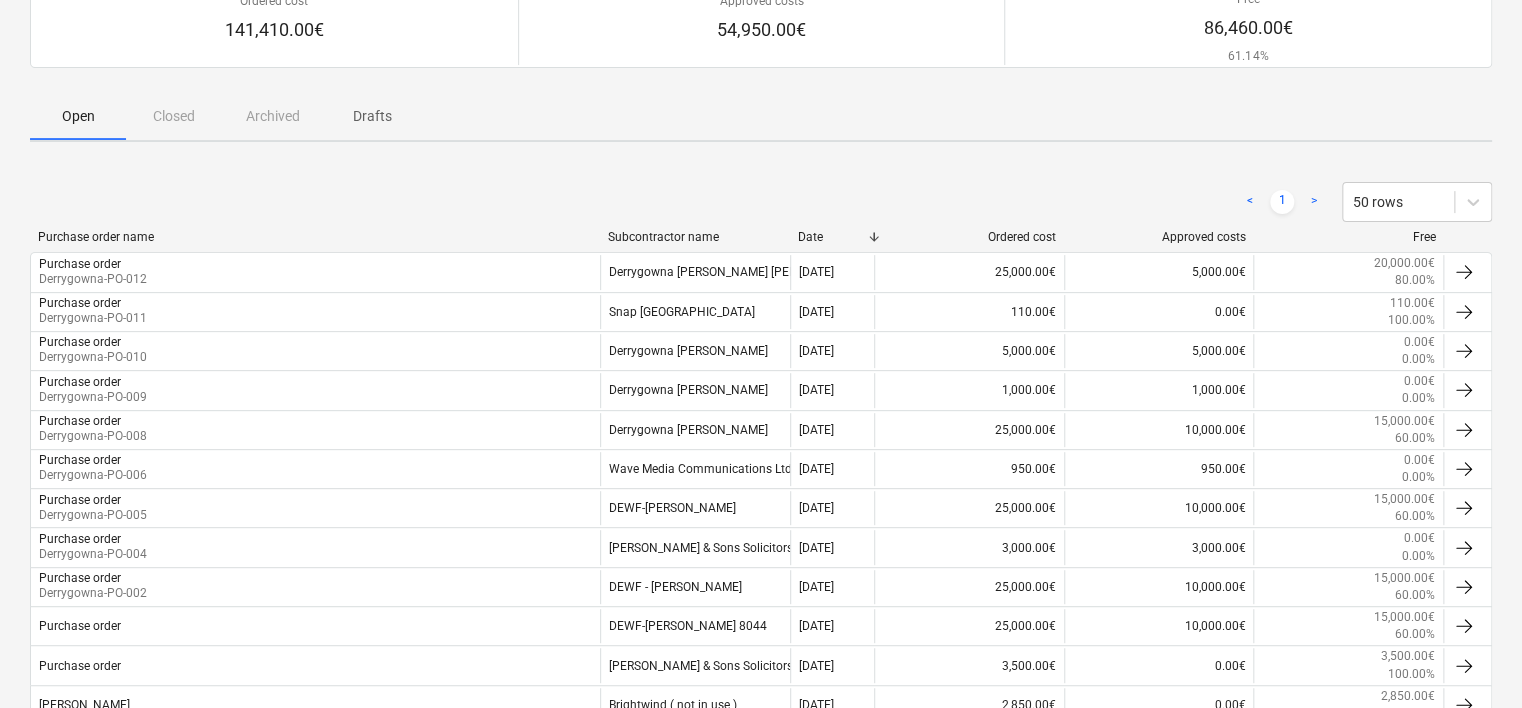 drag, startPoint x: 1404, startPoint y: 115, endPoint x: 1326, endPoint y: 115, distance: 78 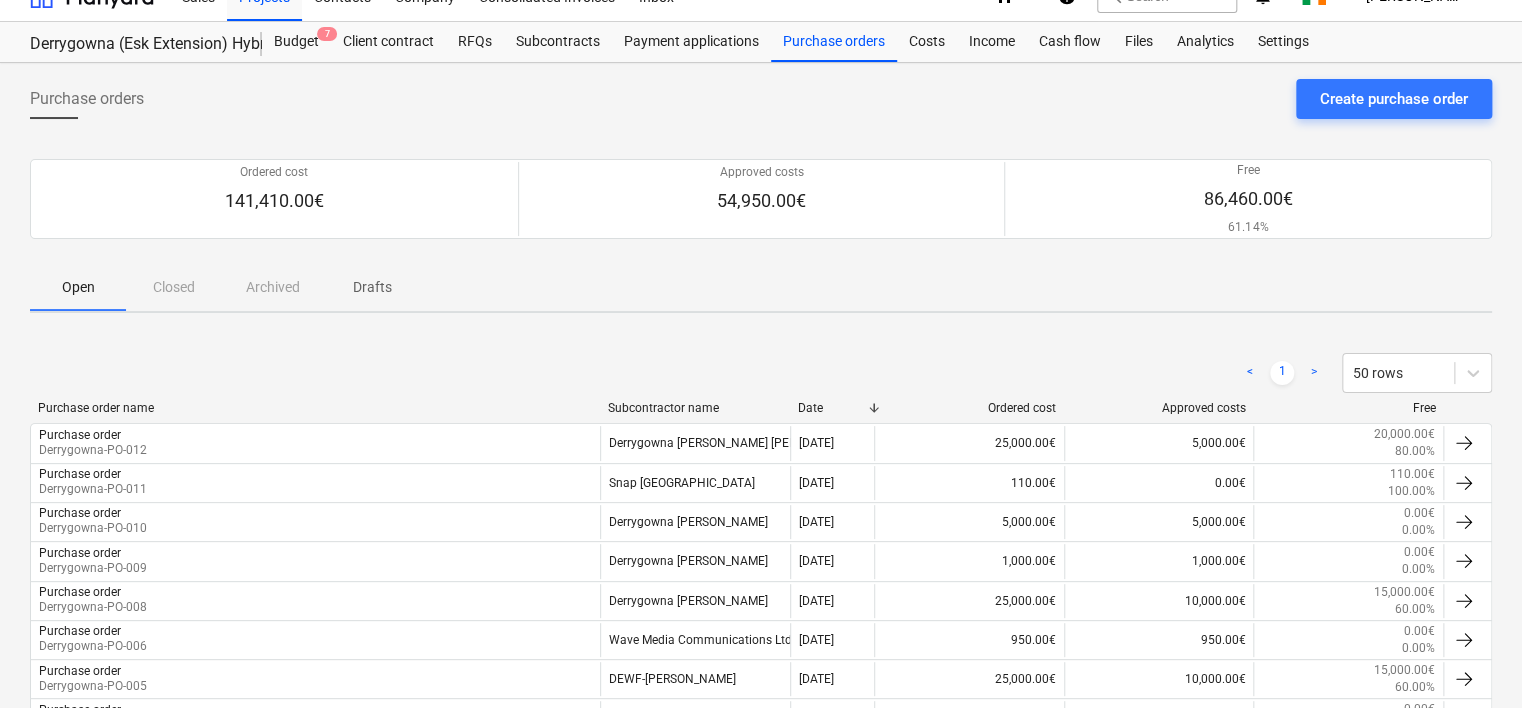 scroll, scrollTop: 0, scrollLeft: 0, axis: both 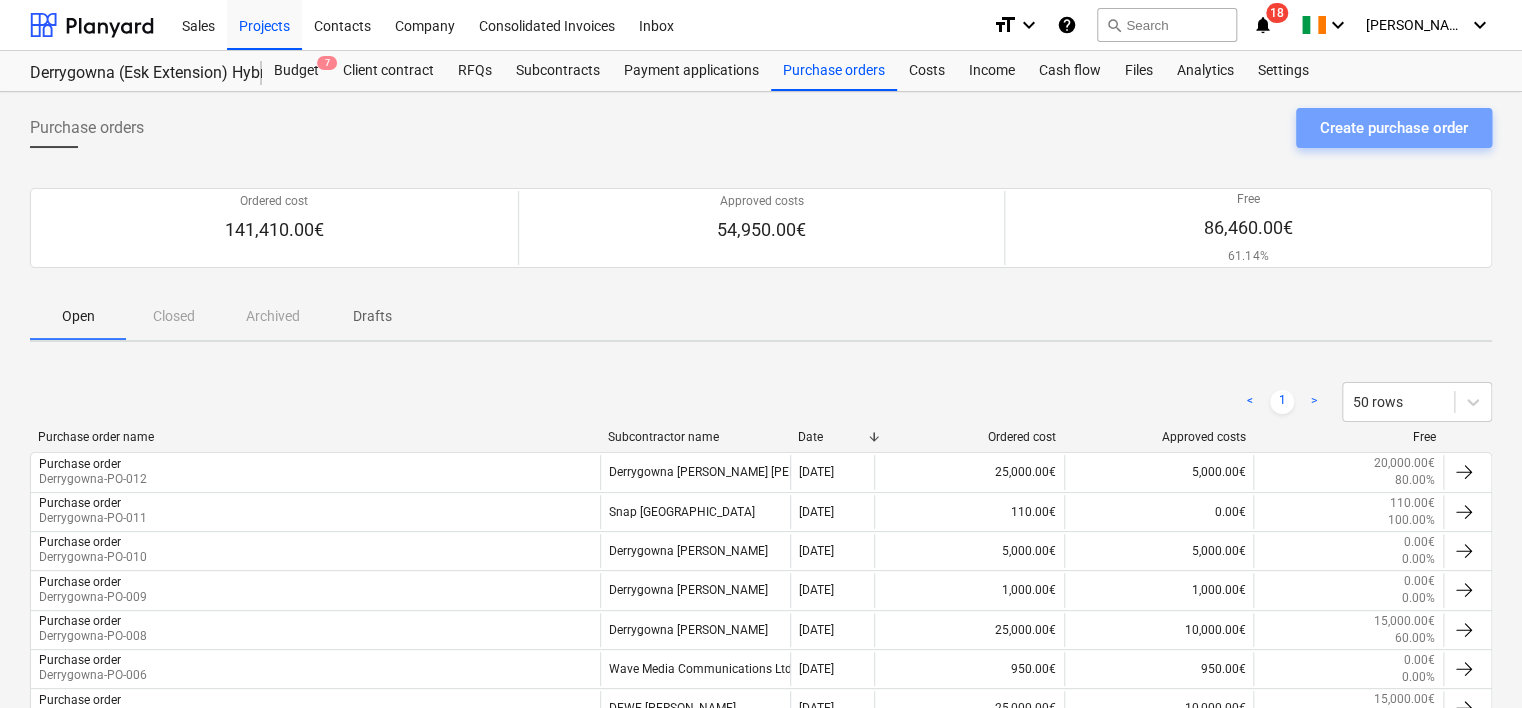 click on "Create purchase order" at bounding box center [1394, 128] 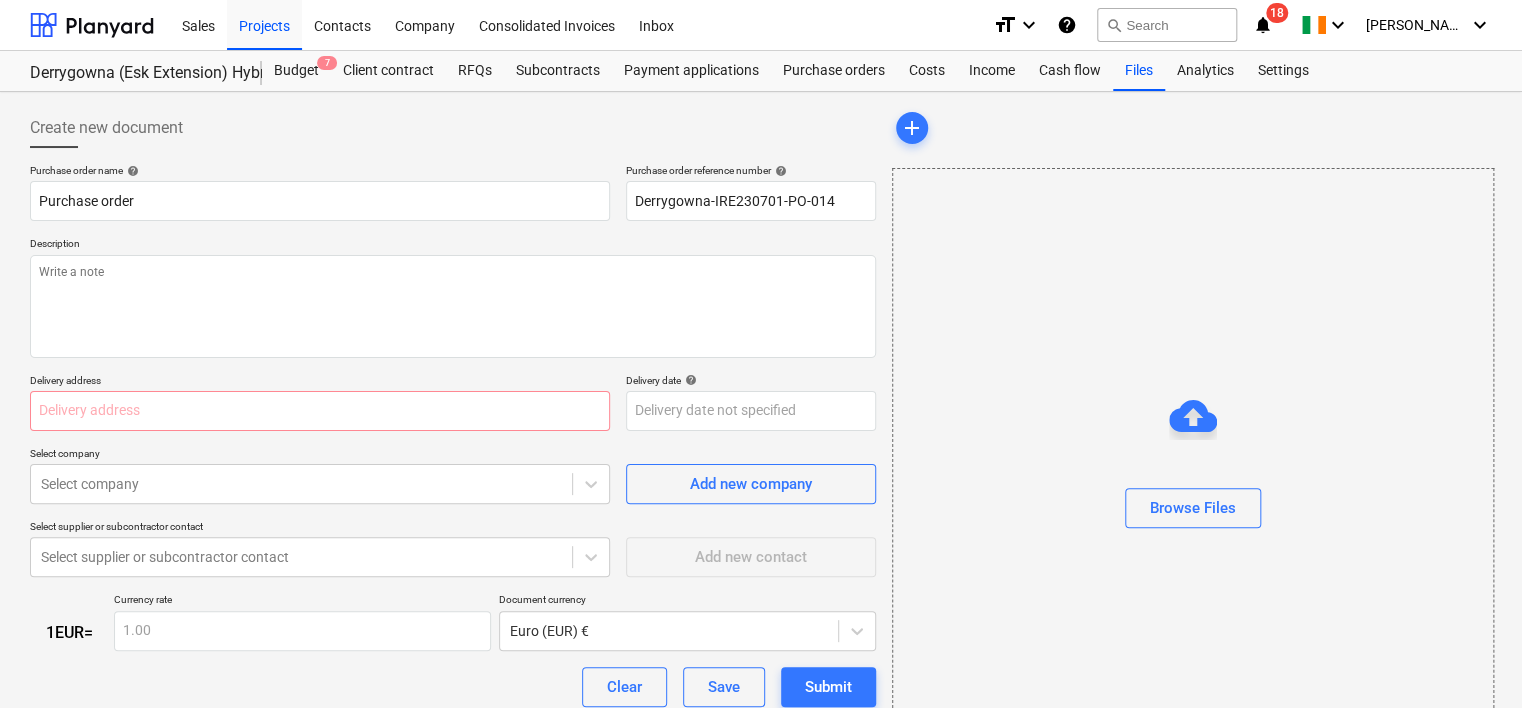 type on "x" 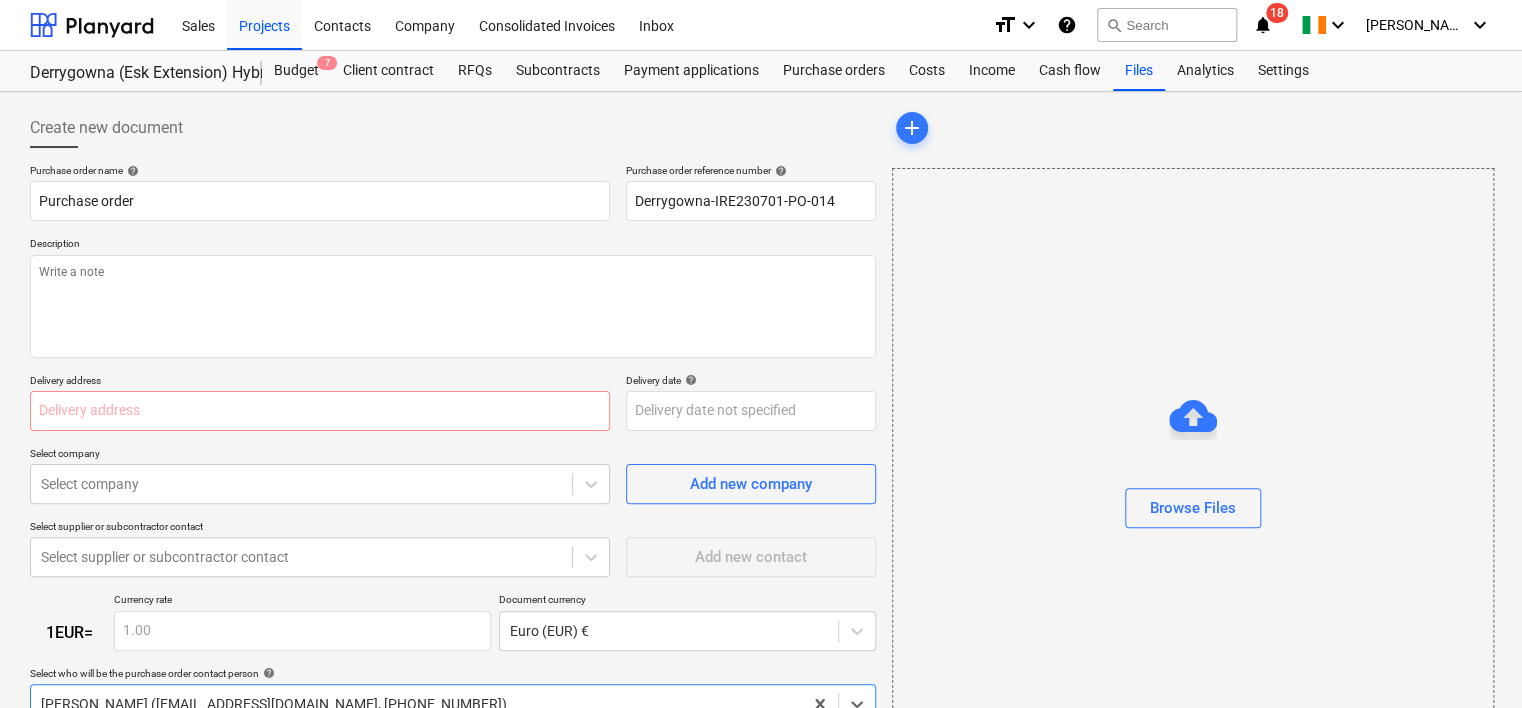 scroll, scrollTop: 4, scrollLeft: 0, axis: vertical 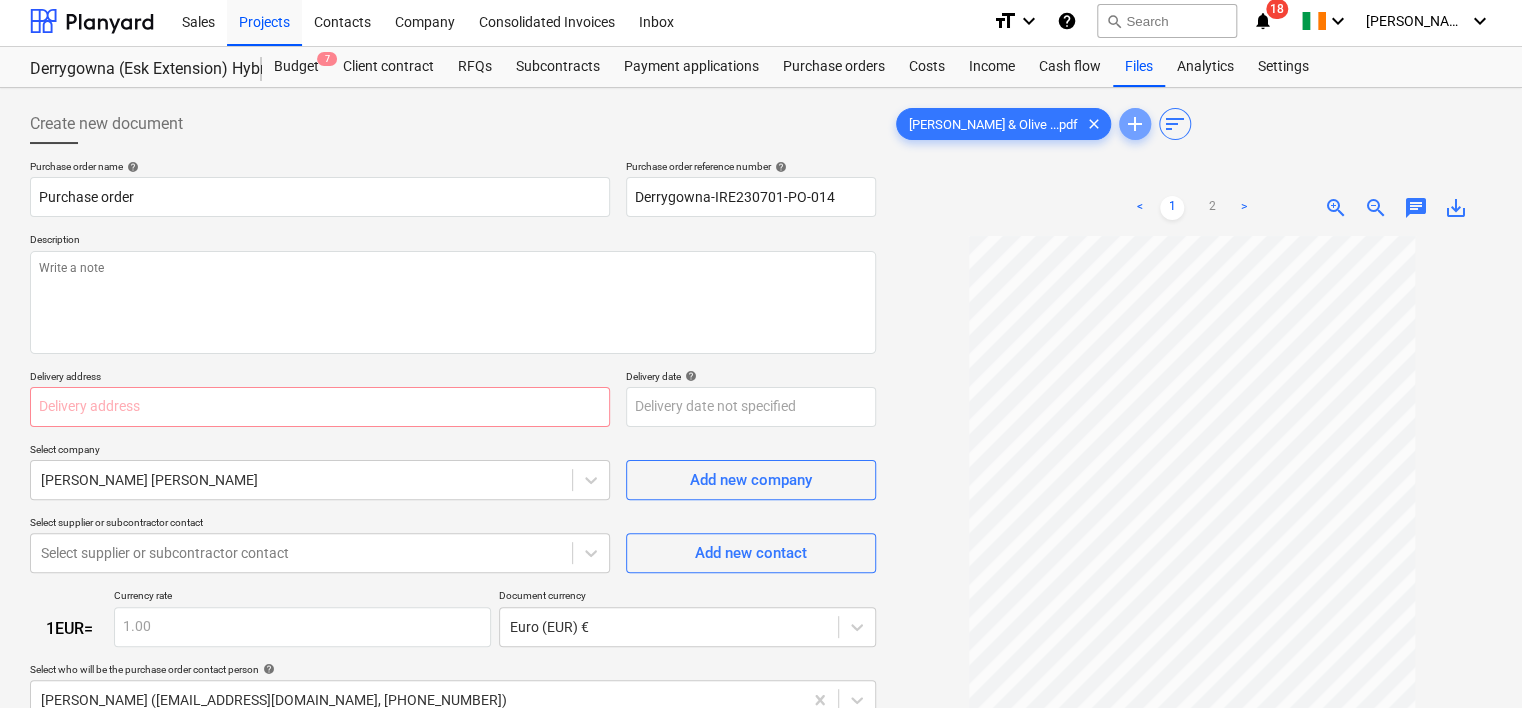 click on "add" at bounding box center (1135, 124) 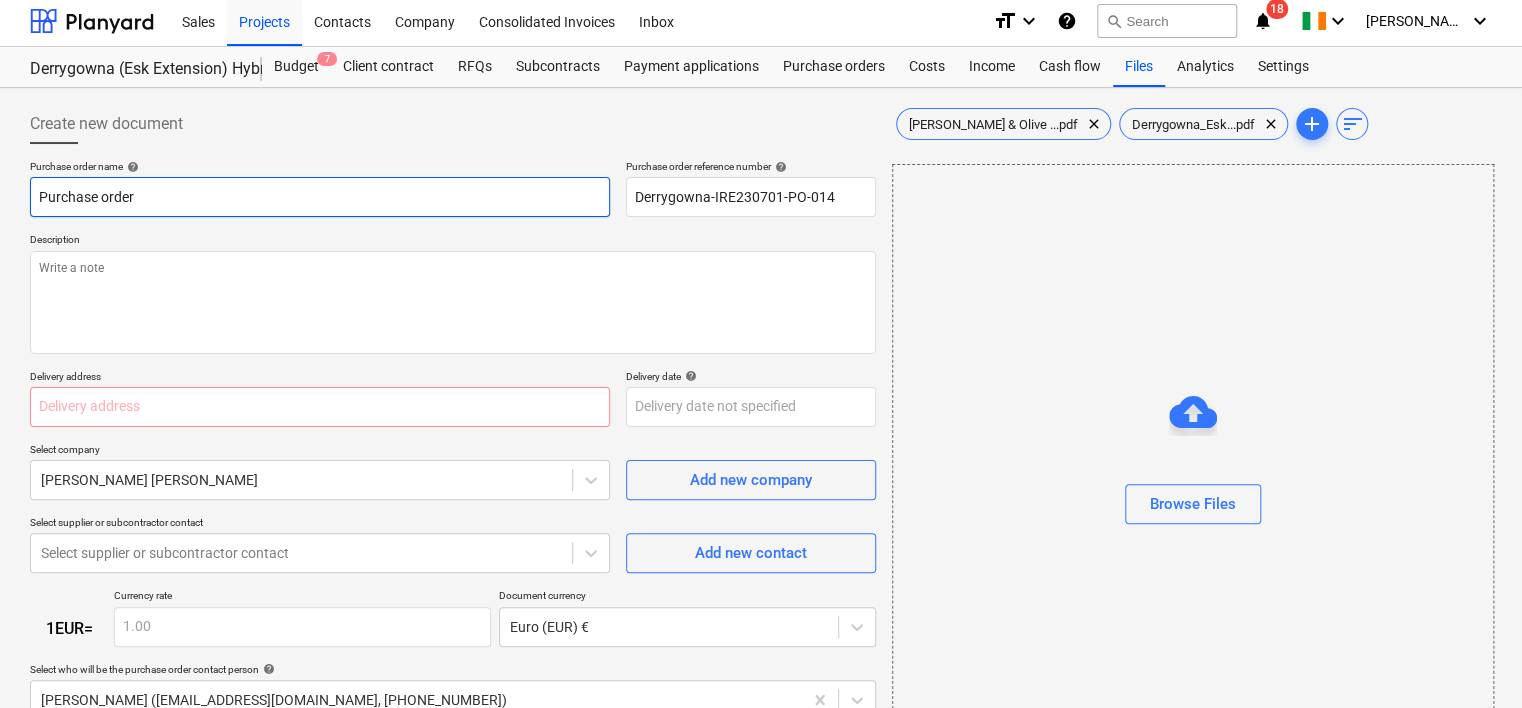 drag, startPoint x: 178, startPoint y: 203, endPoint x: 75, endPoint y: 204, distance: 103.00485 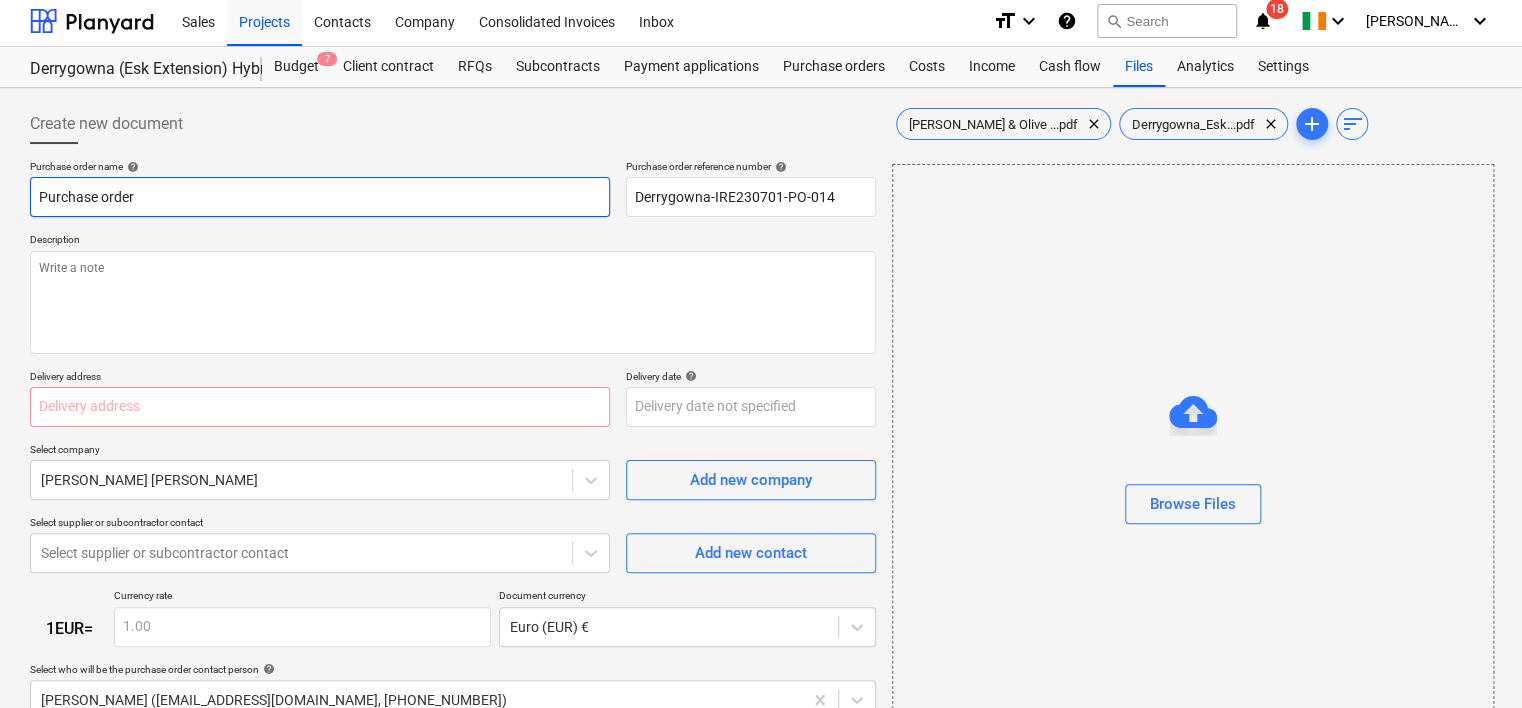 paste on "Derrygowna_Esk_Donal & Olive O Riordain Option" 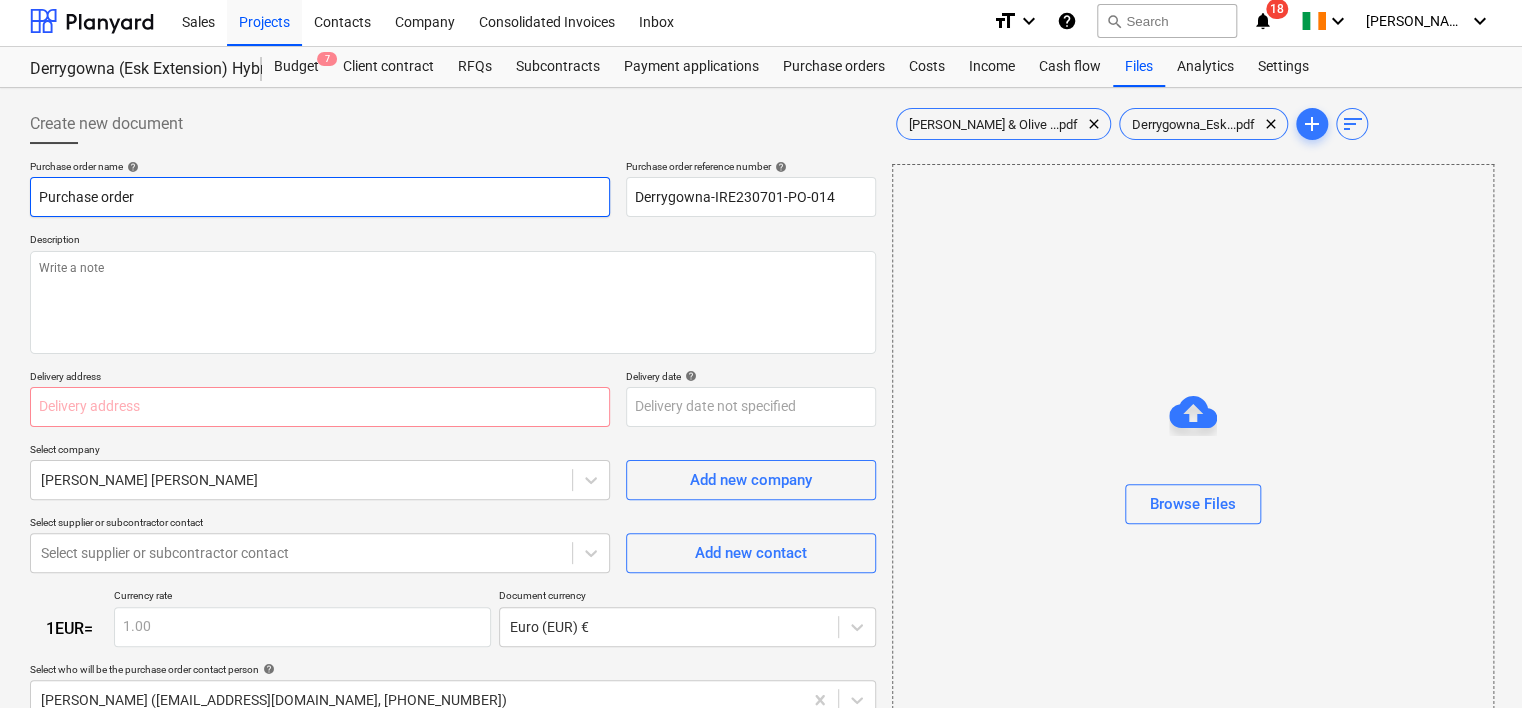 type on "x" 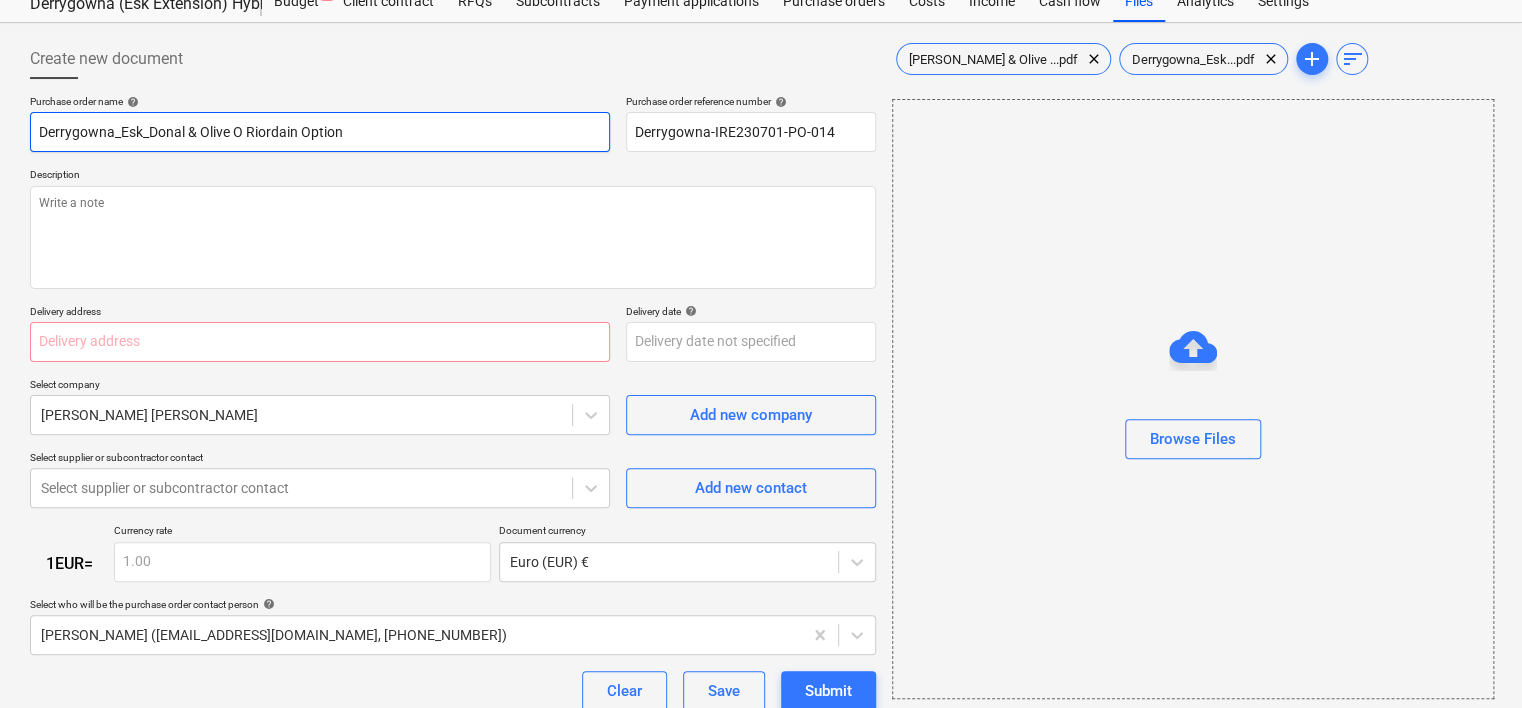 scroll, scrollTop: 104, scrollLeft: 0, axis: vertical 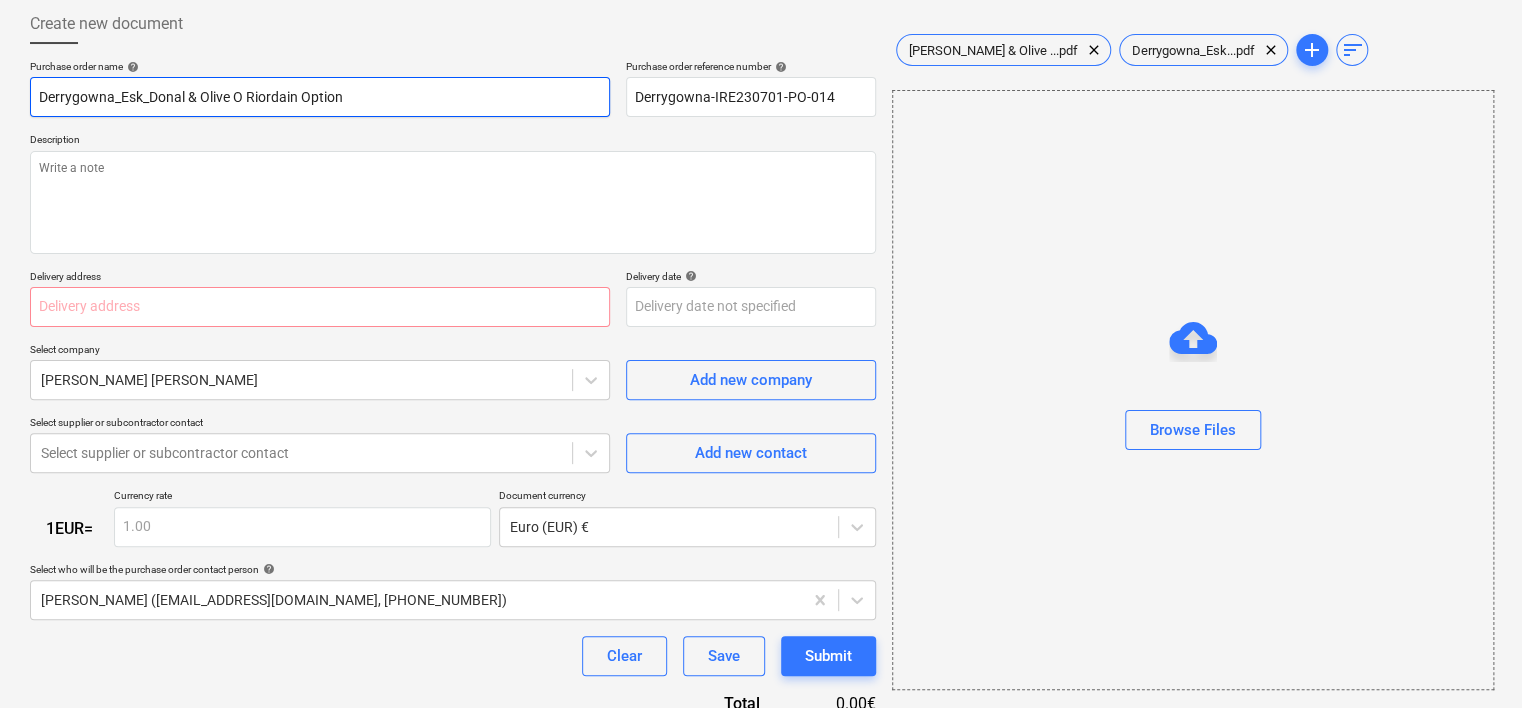 drag, startPoint x: 360, startPoint y: 103, endPoint x: 92, endPoint y: 105, distance: 268.00748 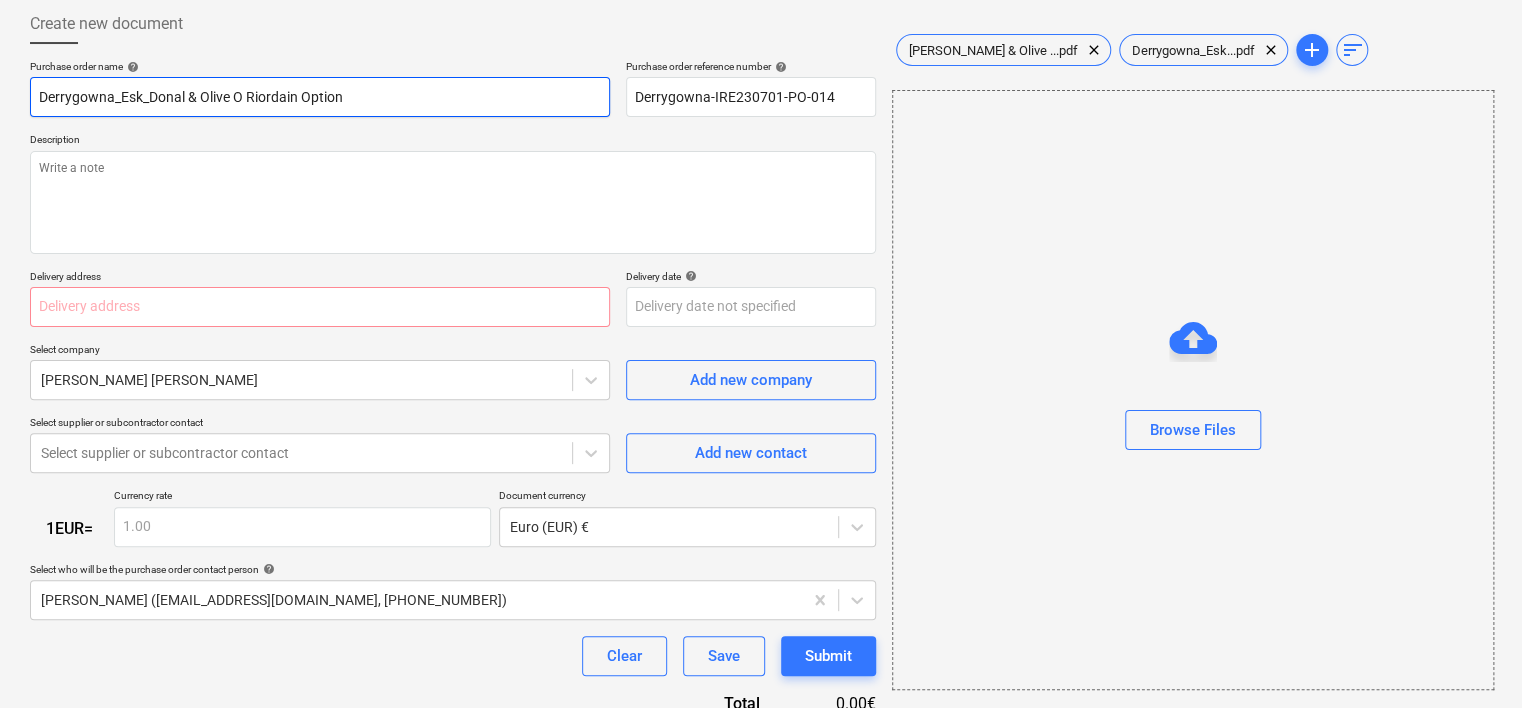 click on "Derrygowna_Esk_Donal & Olive O Riordain Option" at bounding box center (320, 97) 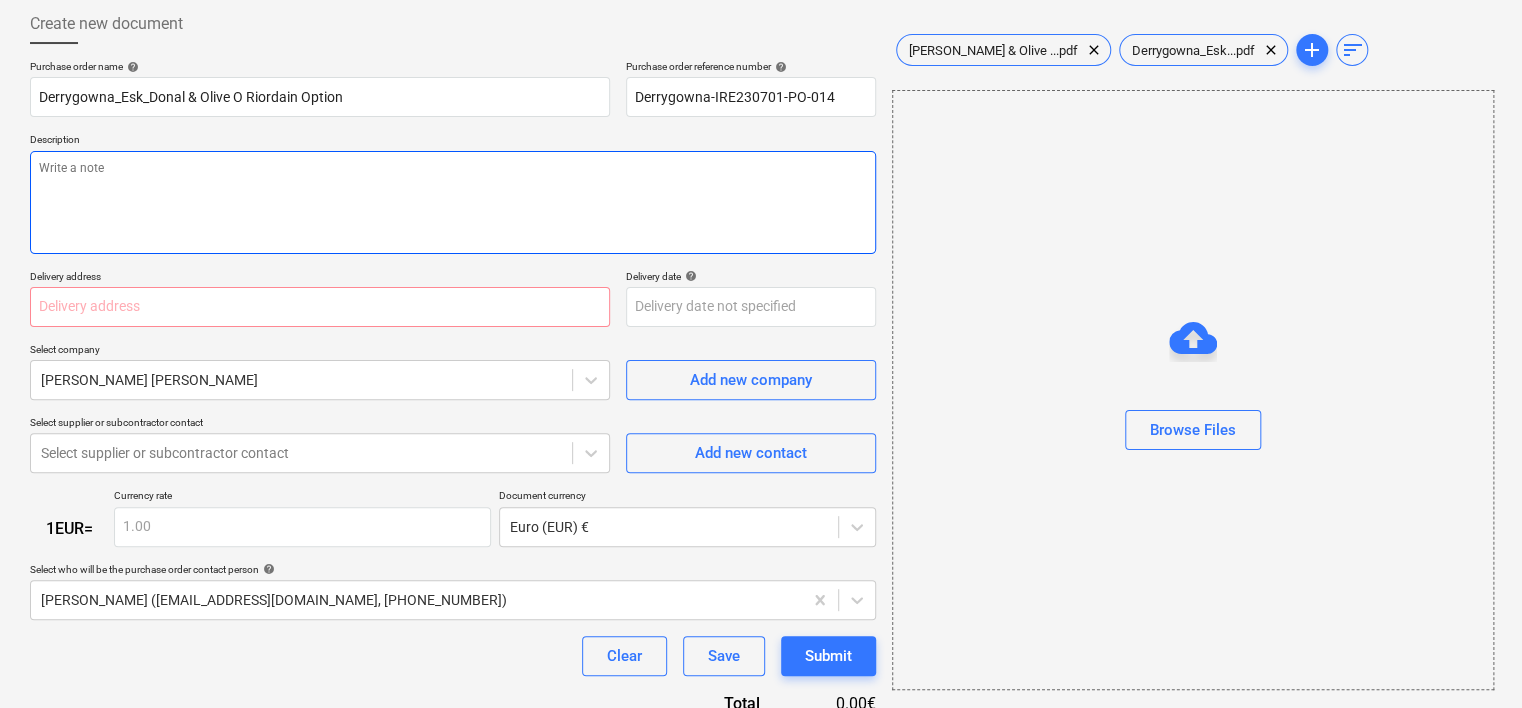 drag, startPoint x: 92, startPoint y: 104, endPoint x: 64, endPoint y: 200, distance: 100 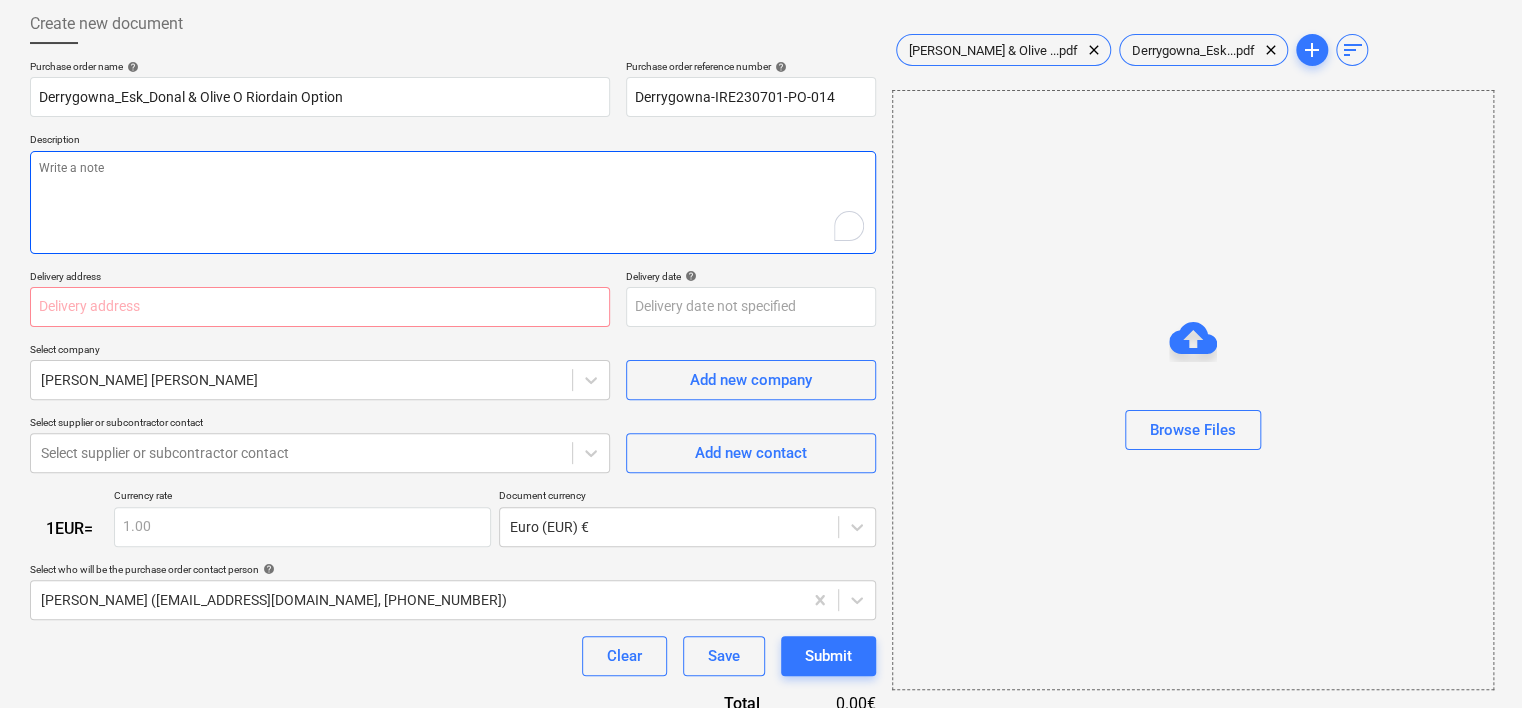 paste on "Derrygowna_Esk_Donal & Olive O Riordain Option" 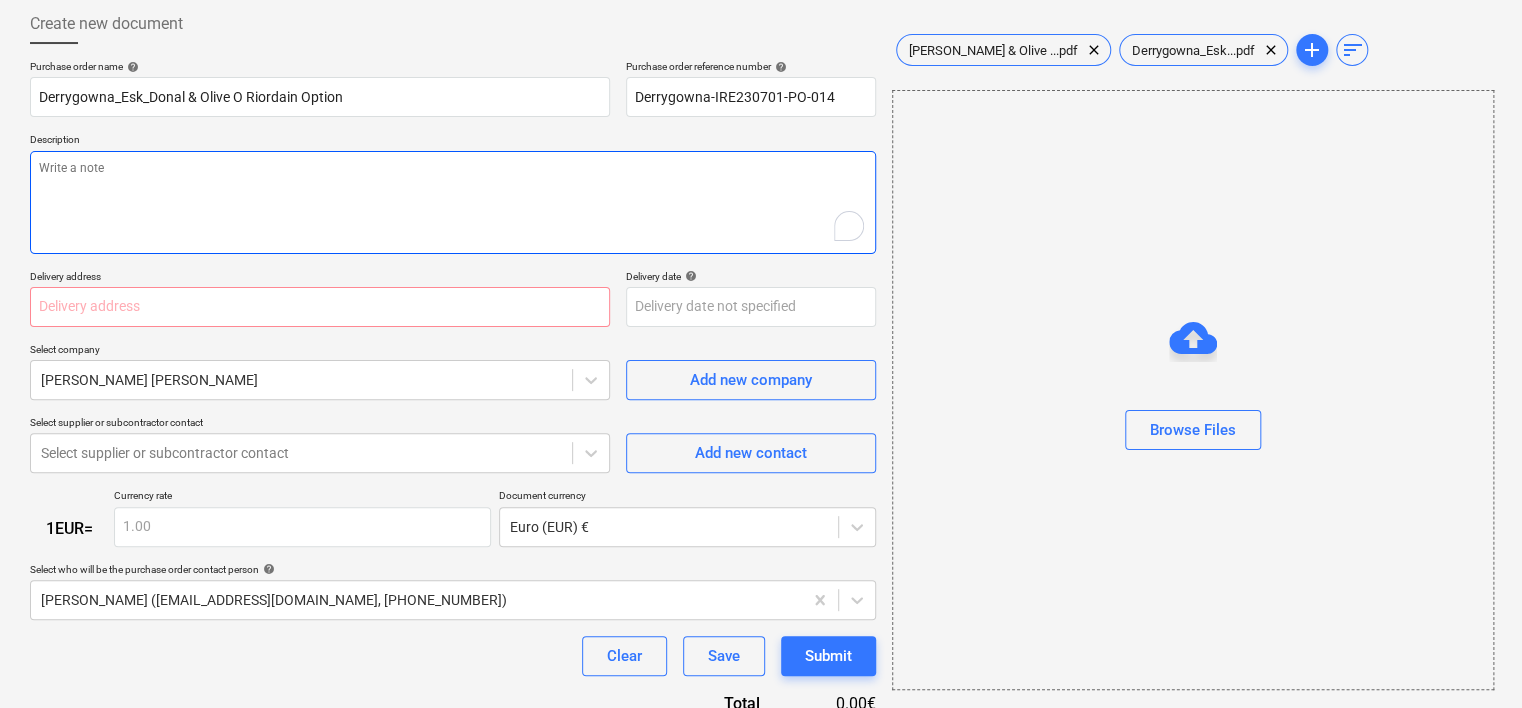 type on "x" 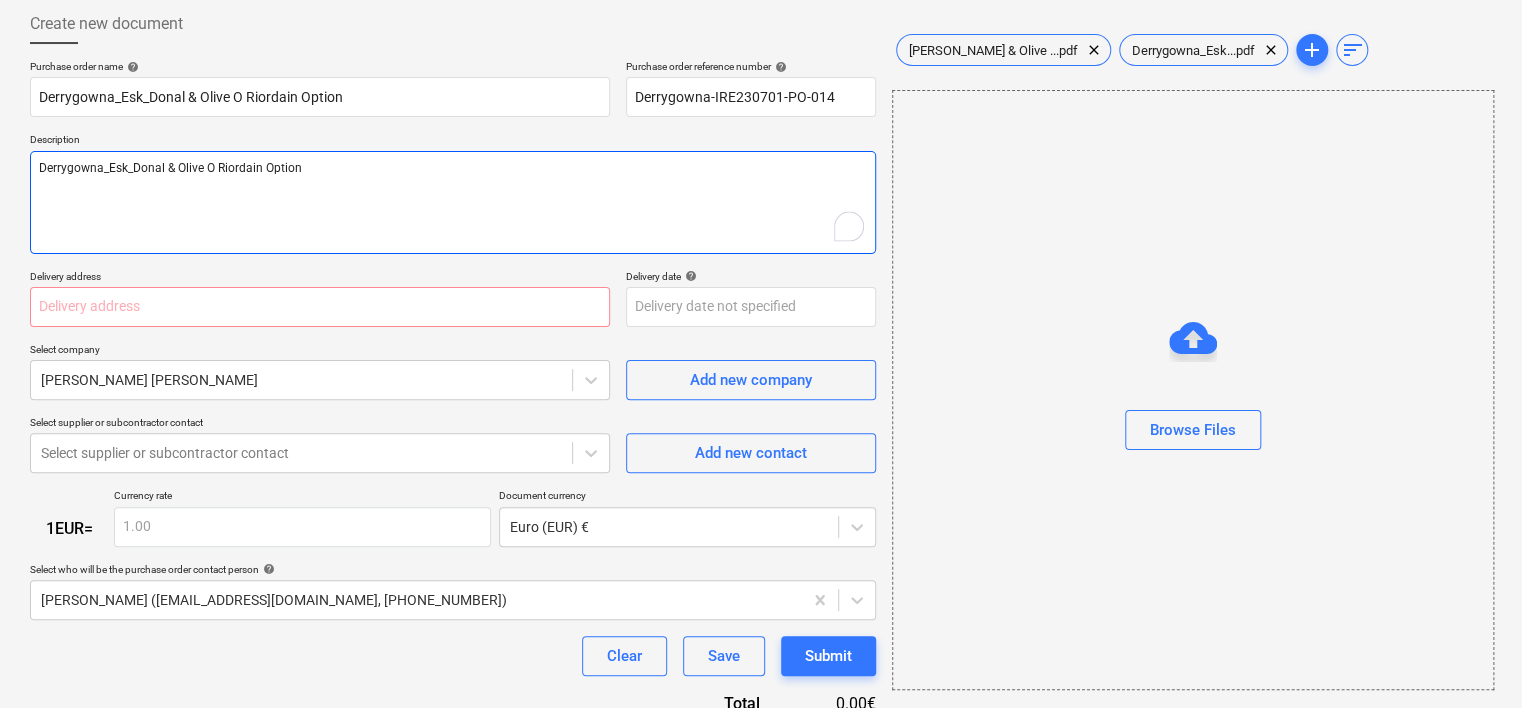 type on "x" 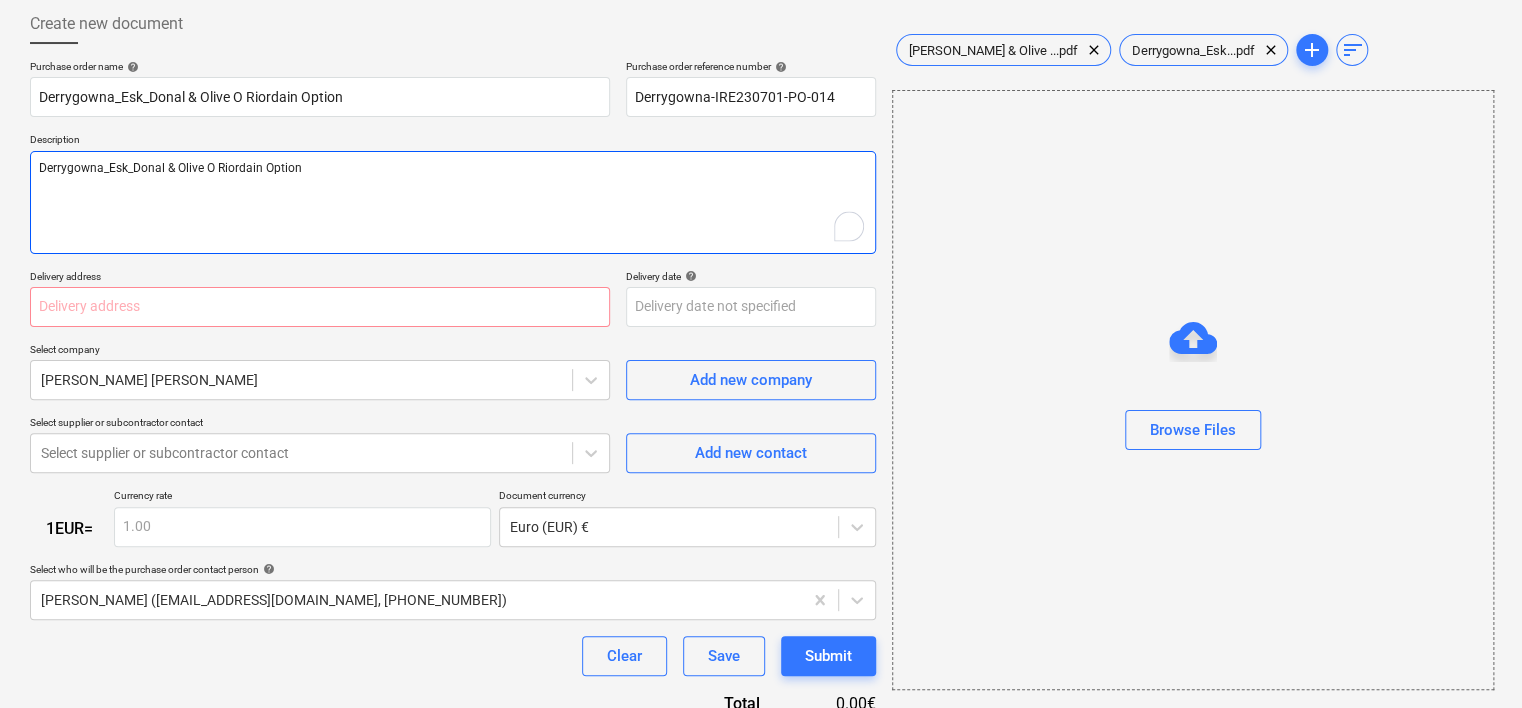 type on "Derrygowna_Esk_Donal & Olive O Riordain Option" 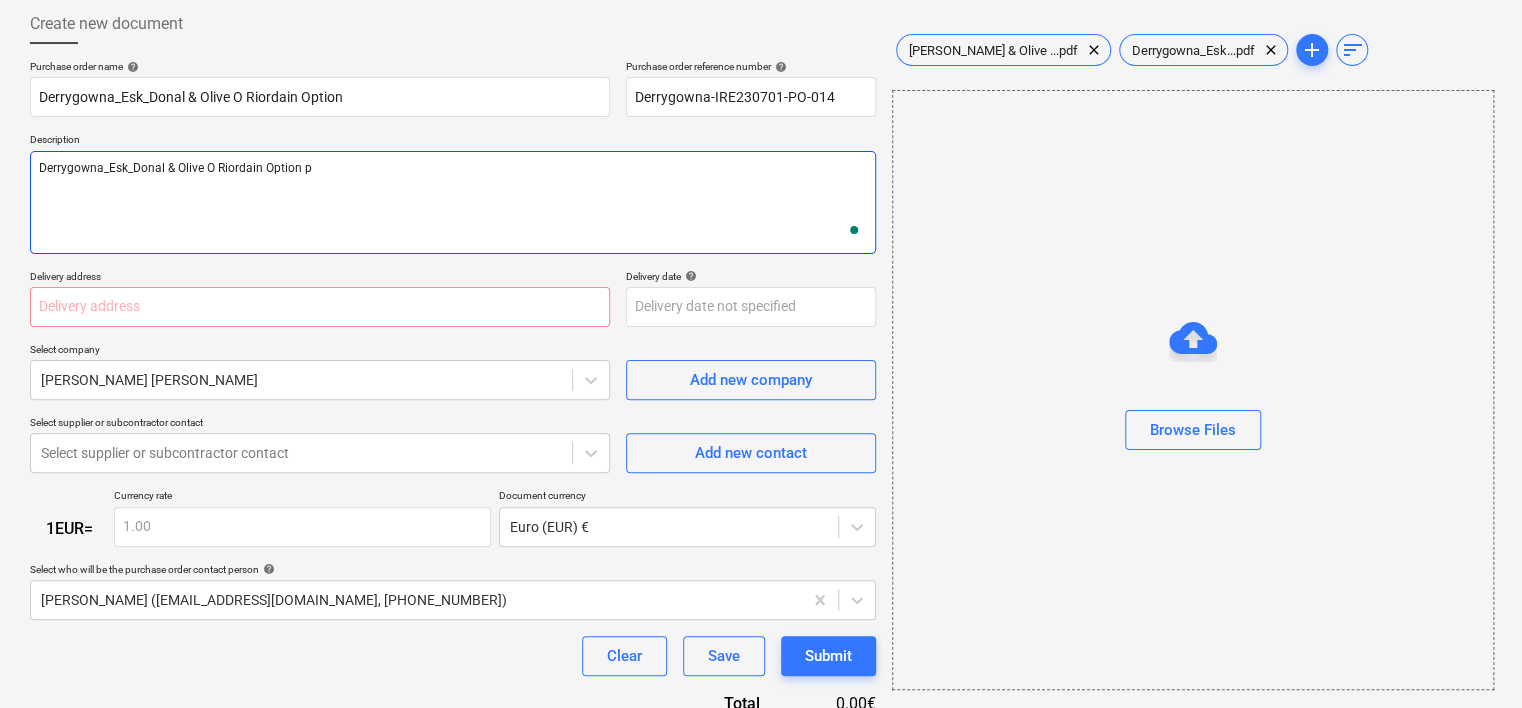 type on "x" 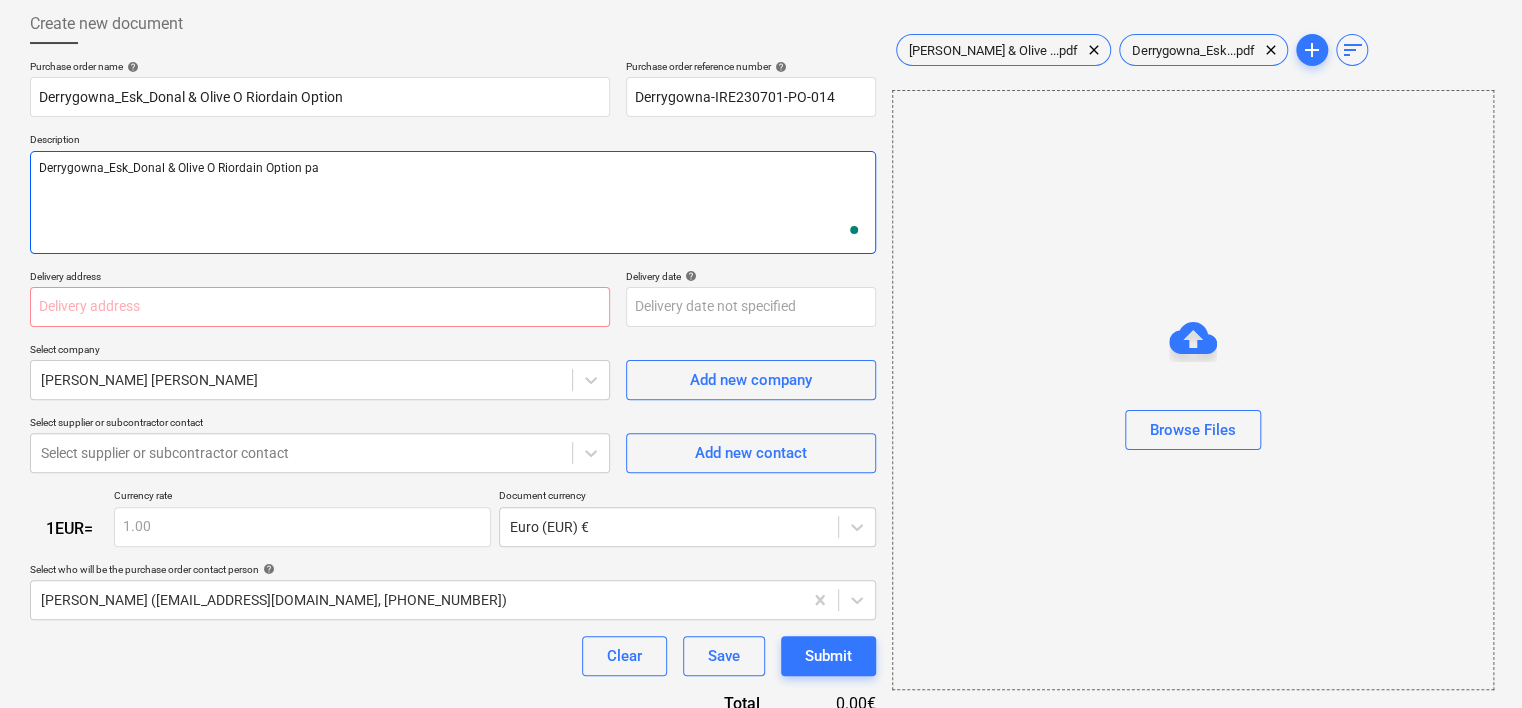 type on "x" 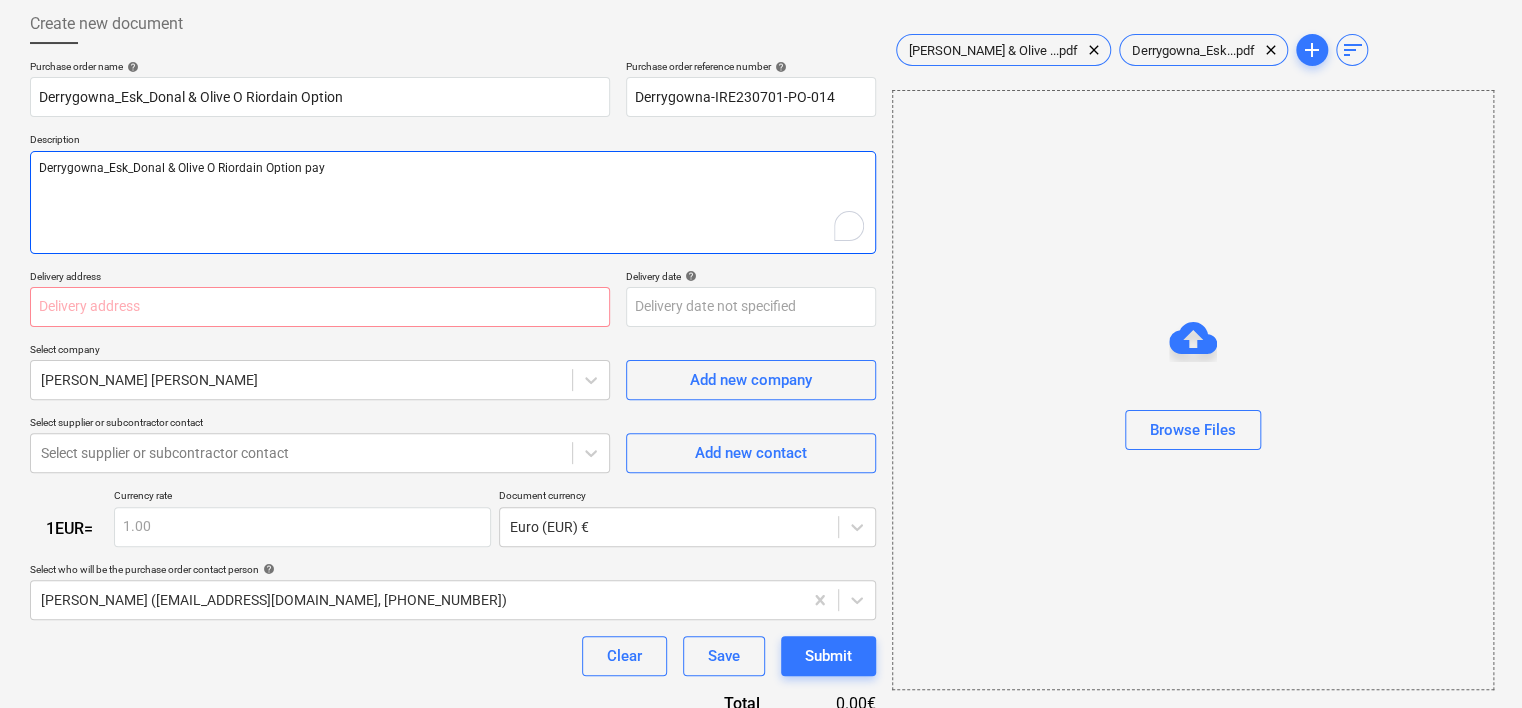 type on "x" 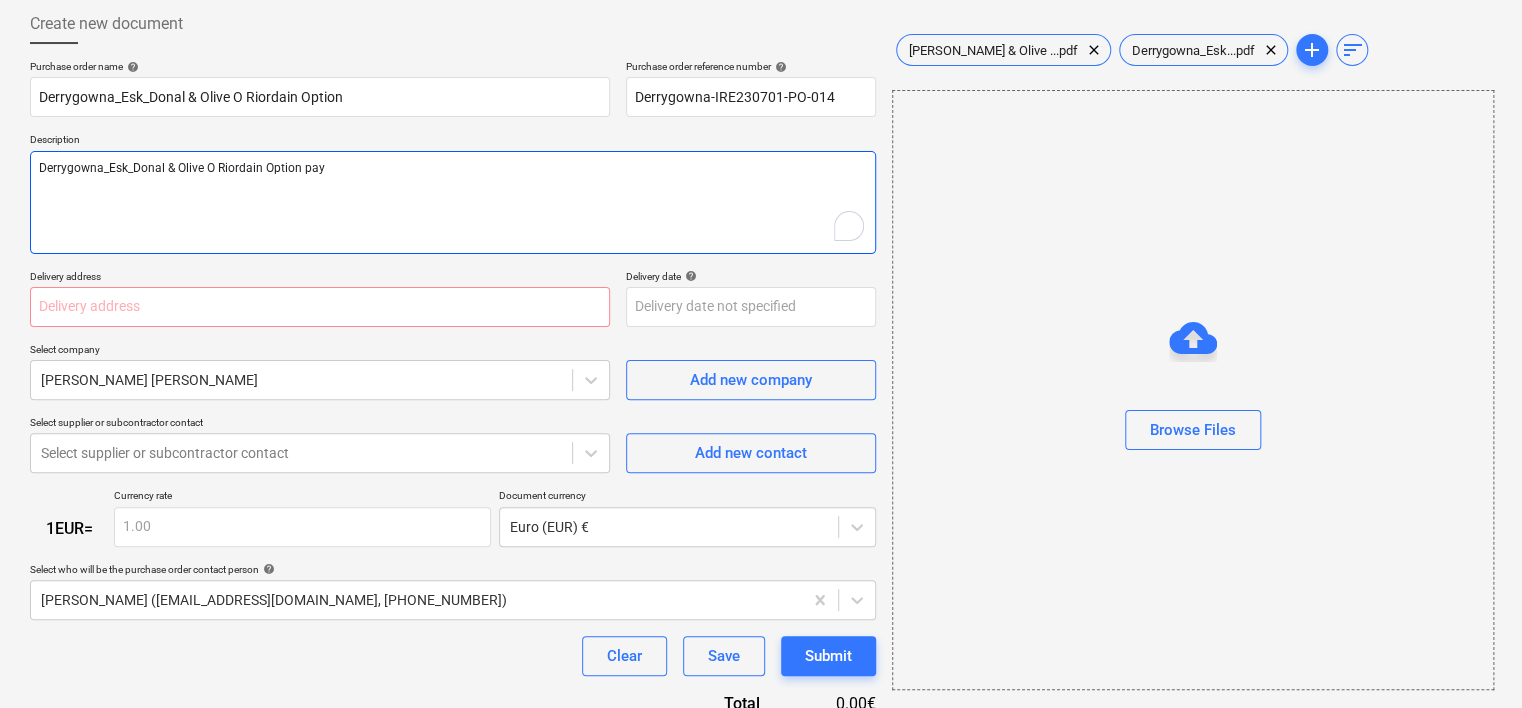 type on "Derrygowna_Esk_Donal & Olive O Riordain Option paym" 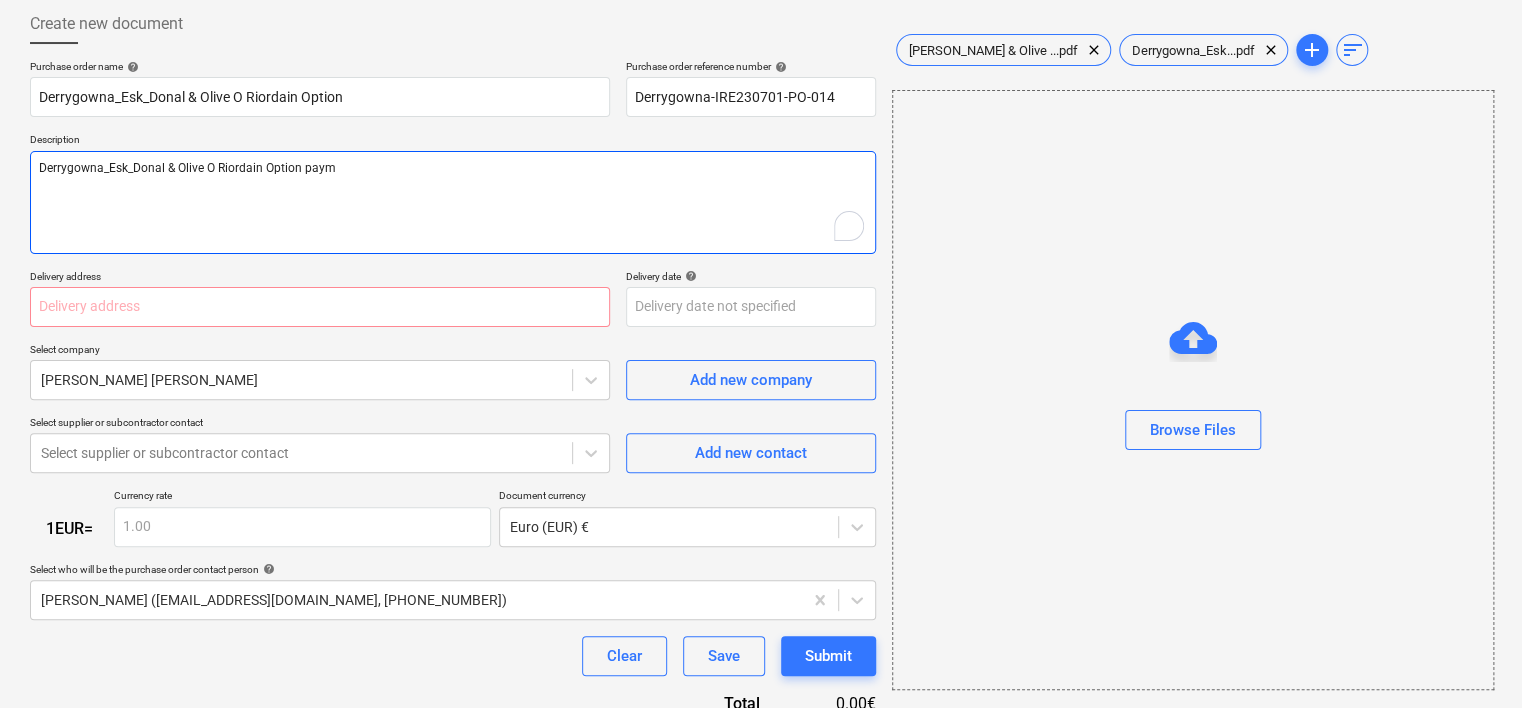 type on "x" 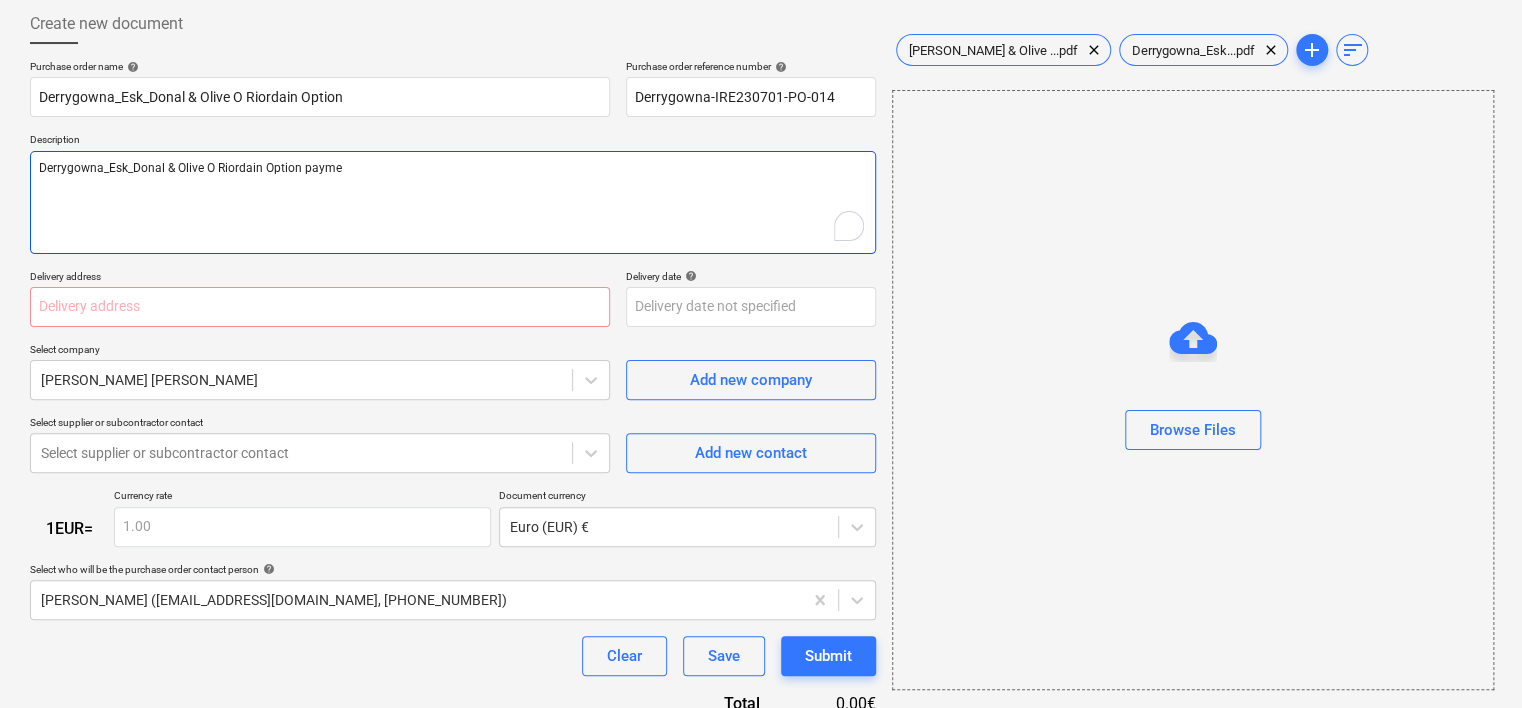 type on "x" 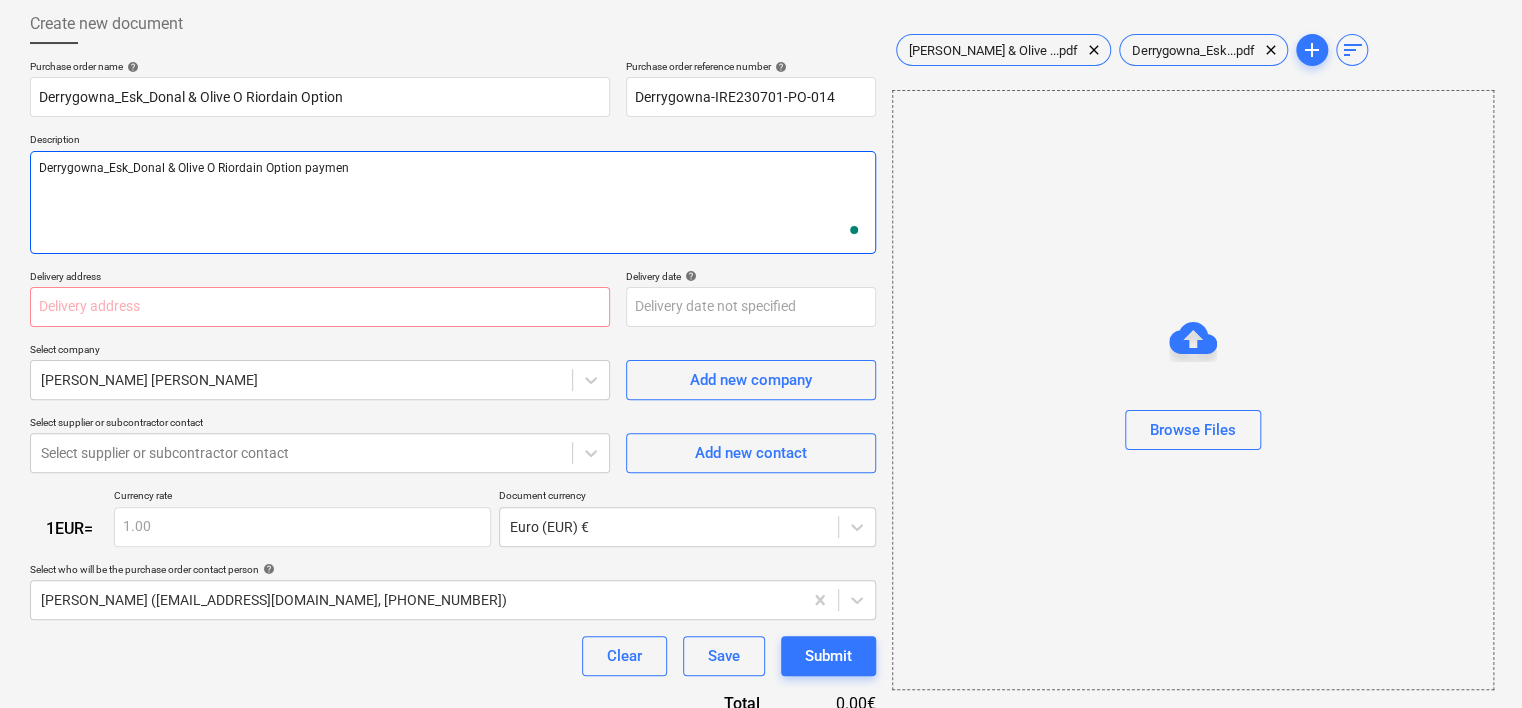 type on "x" 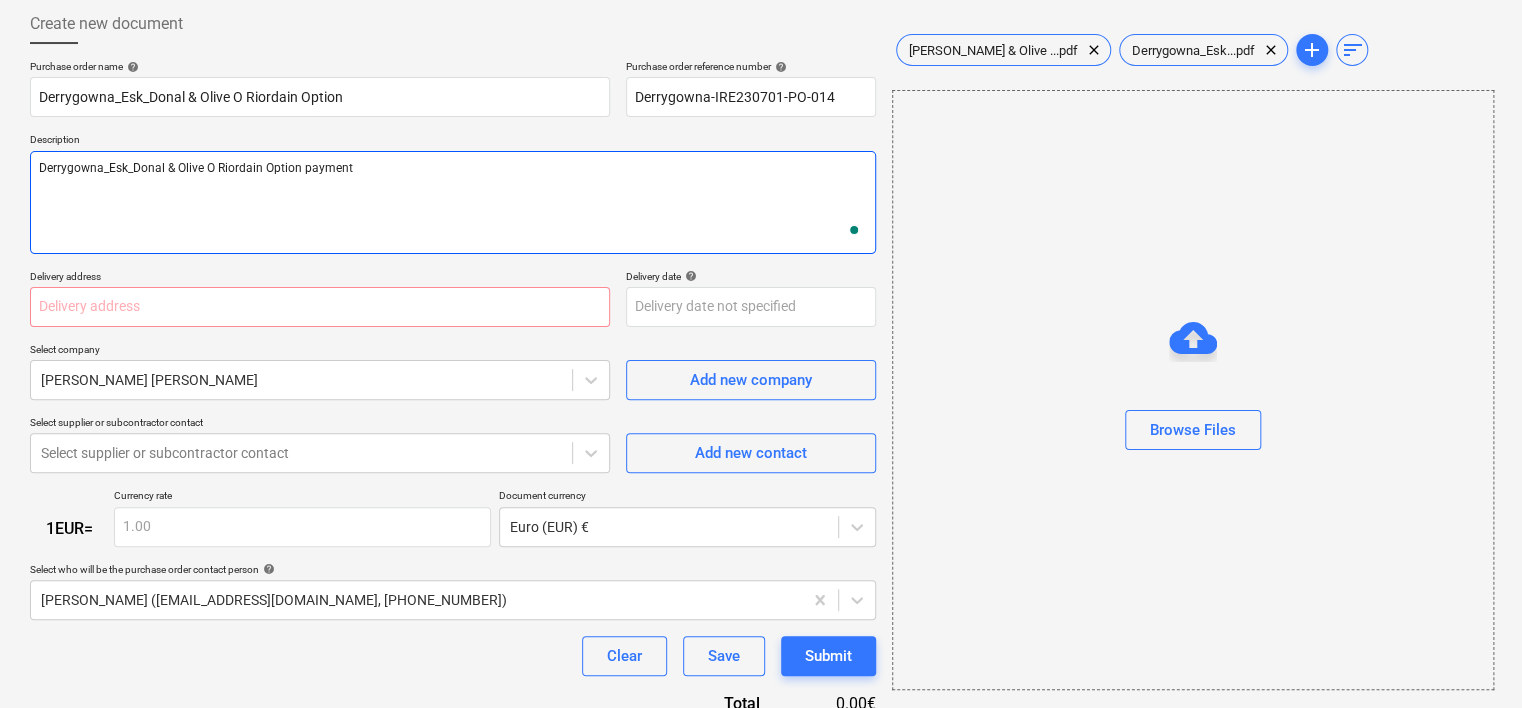type on "x" 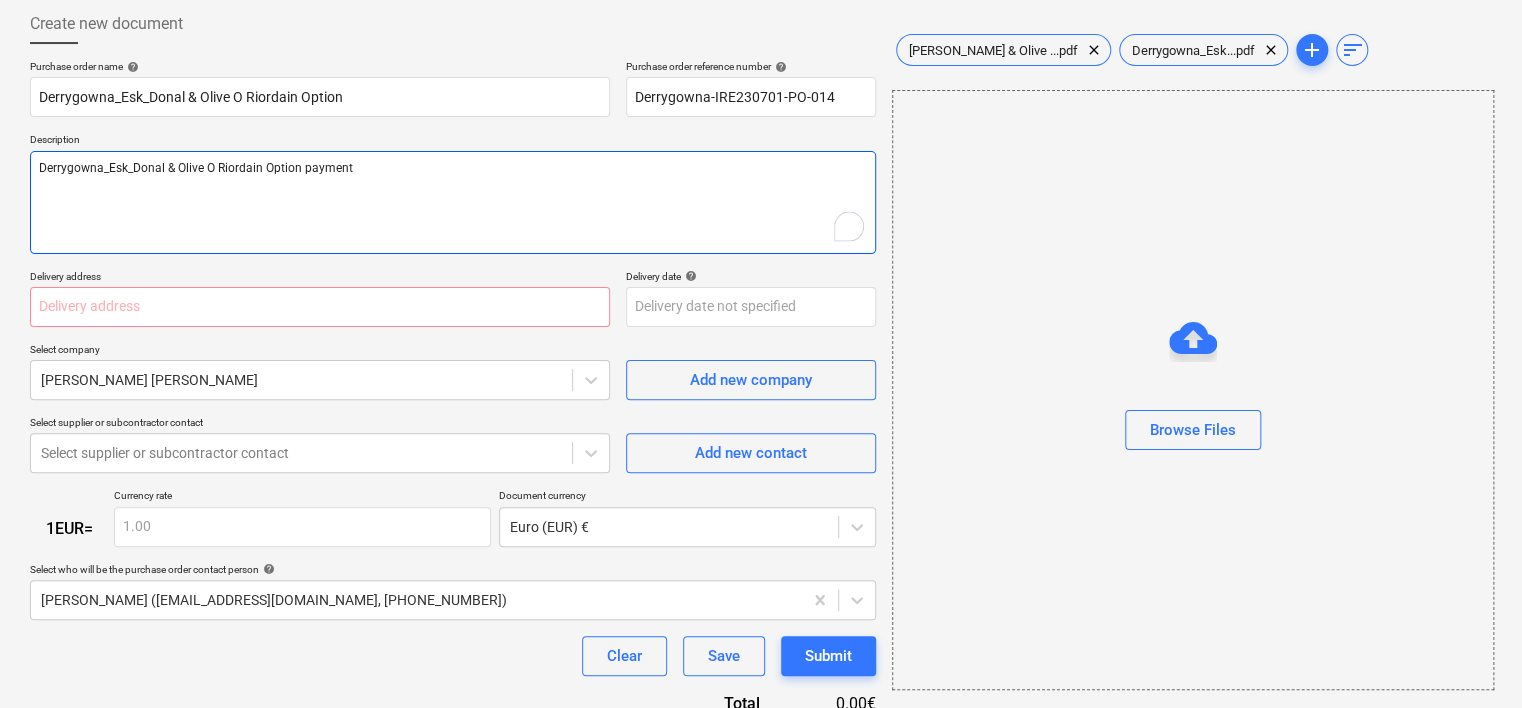 type on "Derrygowna_Esk_Donal & Olive O Riordain Option payment" 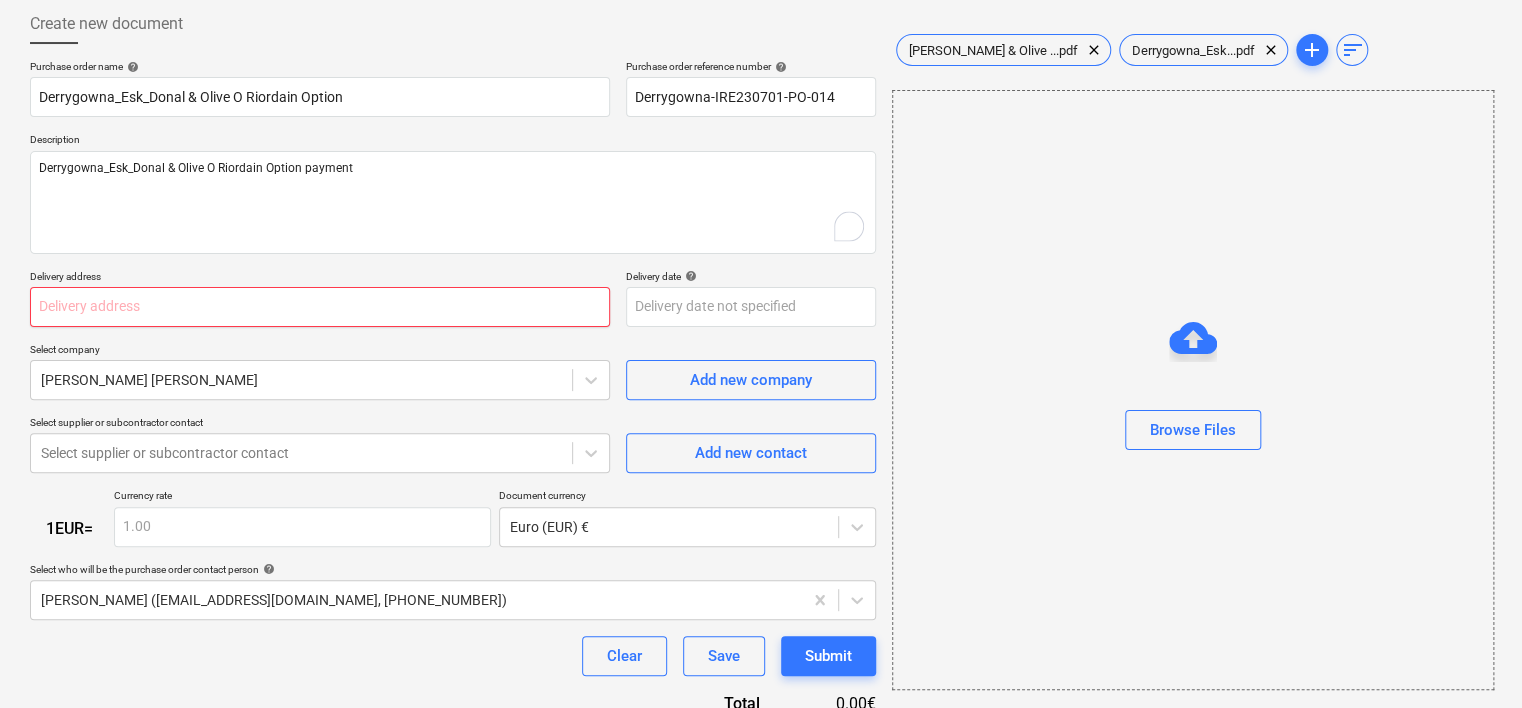 click at bounding box center (320, 307) 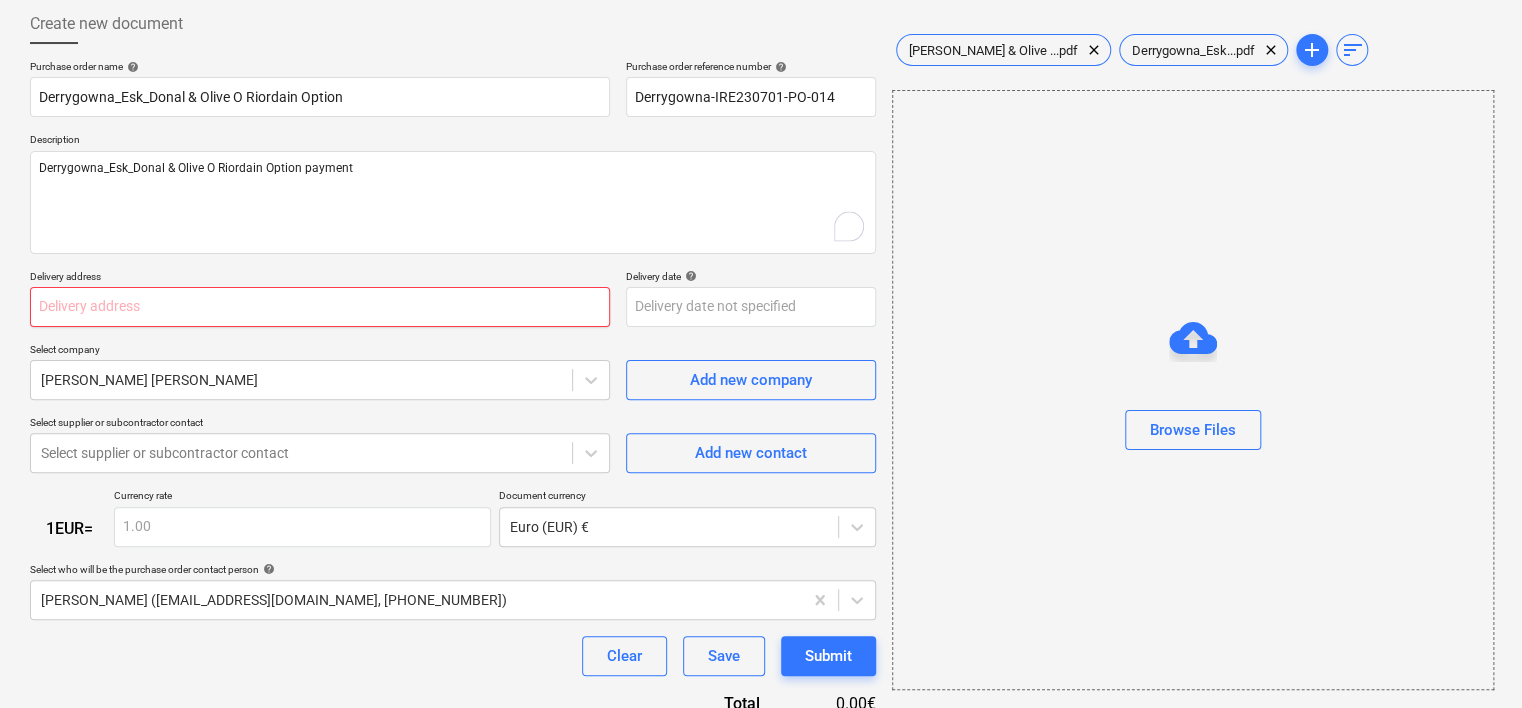 type on "x" 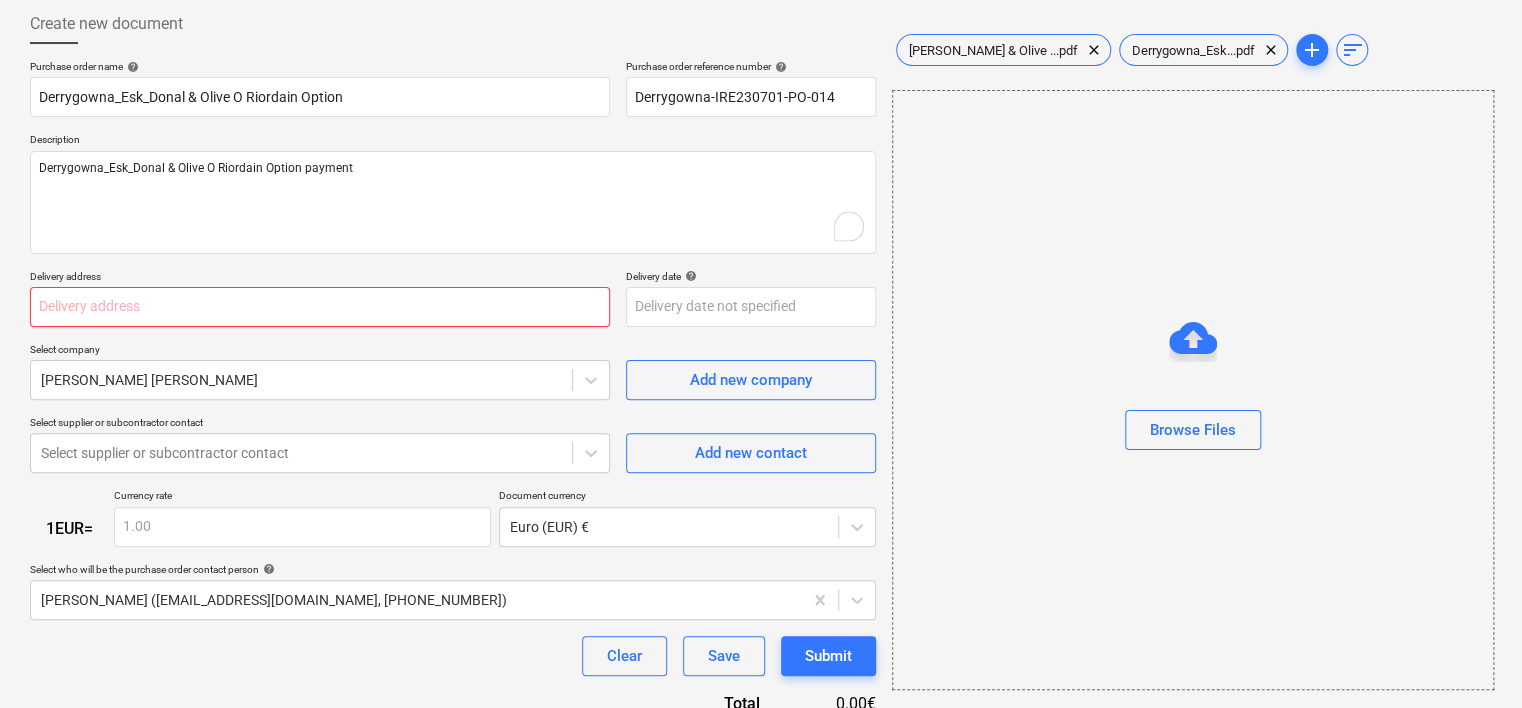 type on "n" 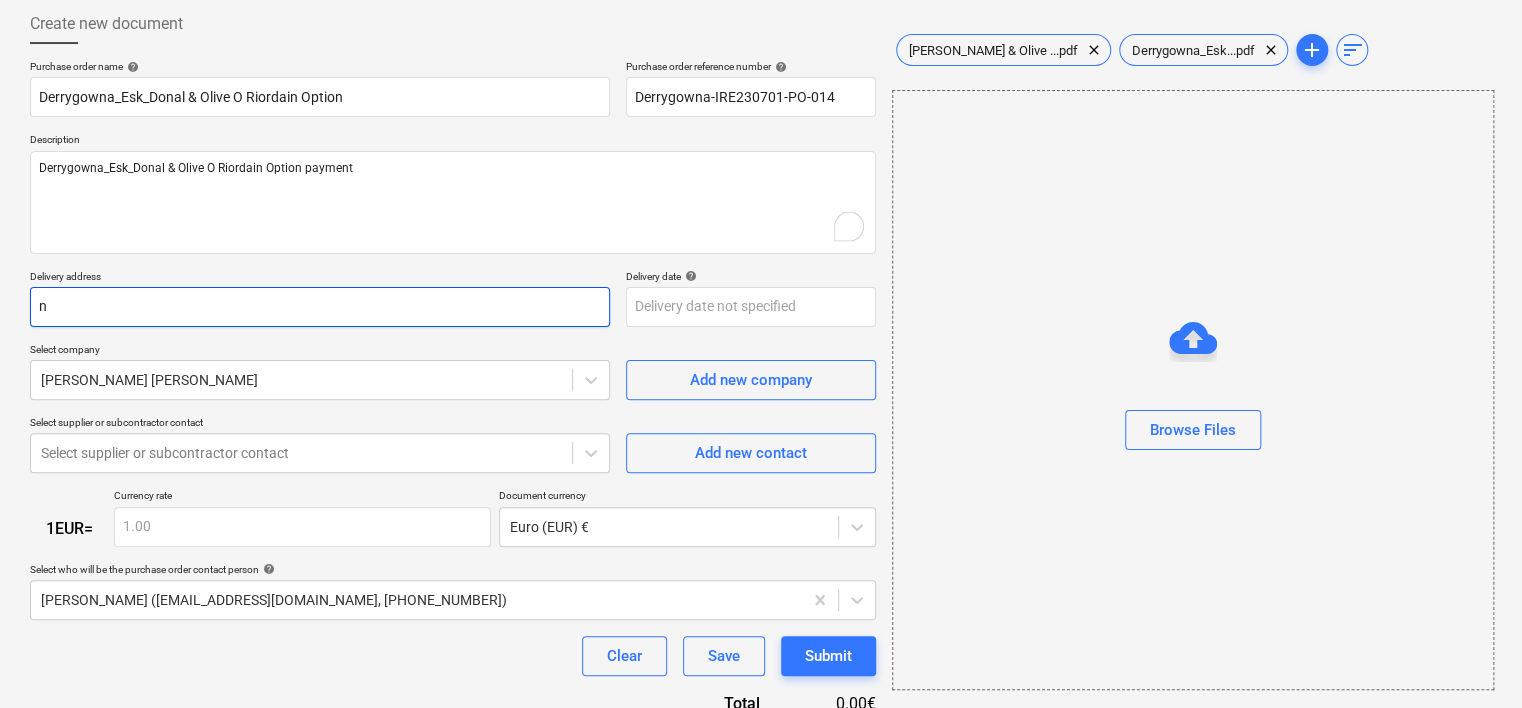 type on "x" 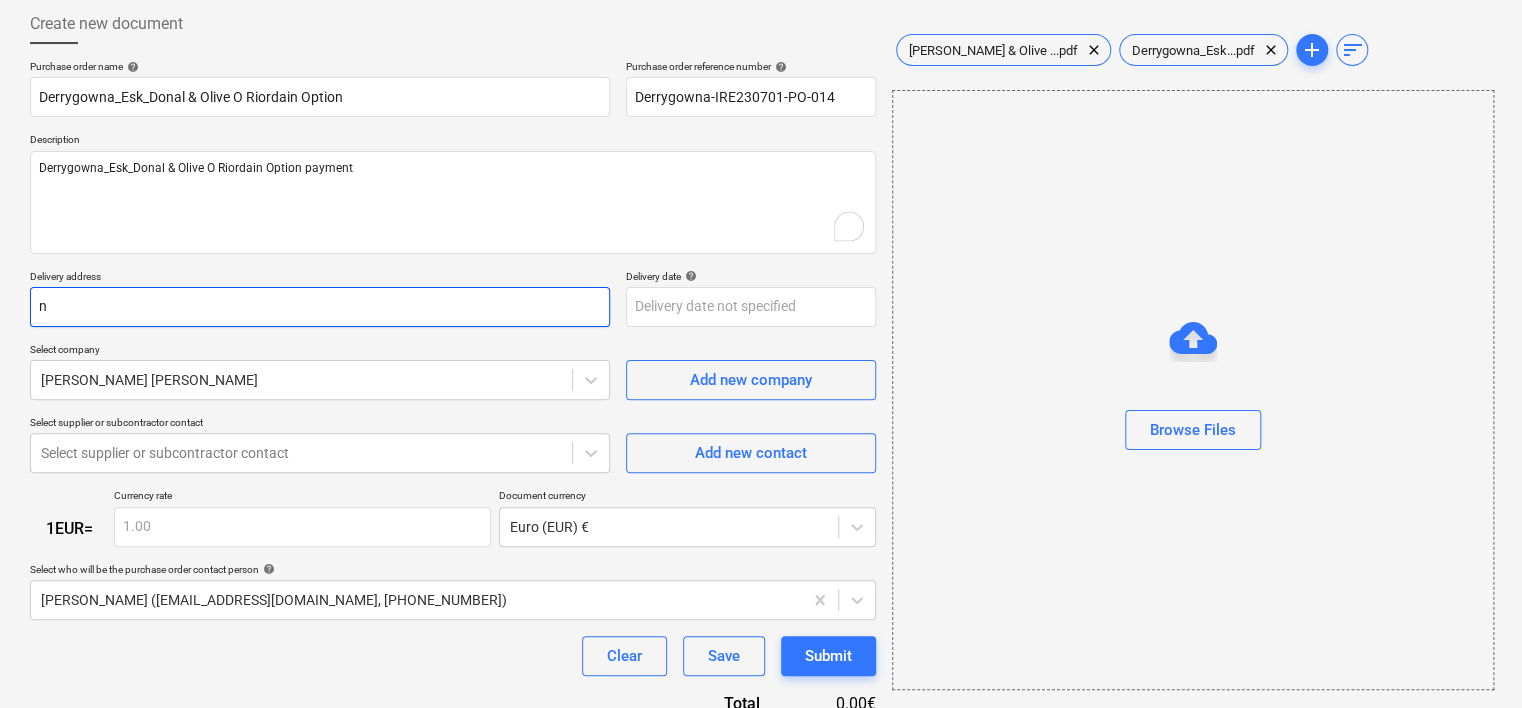 type on "n/" 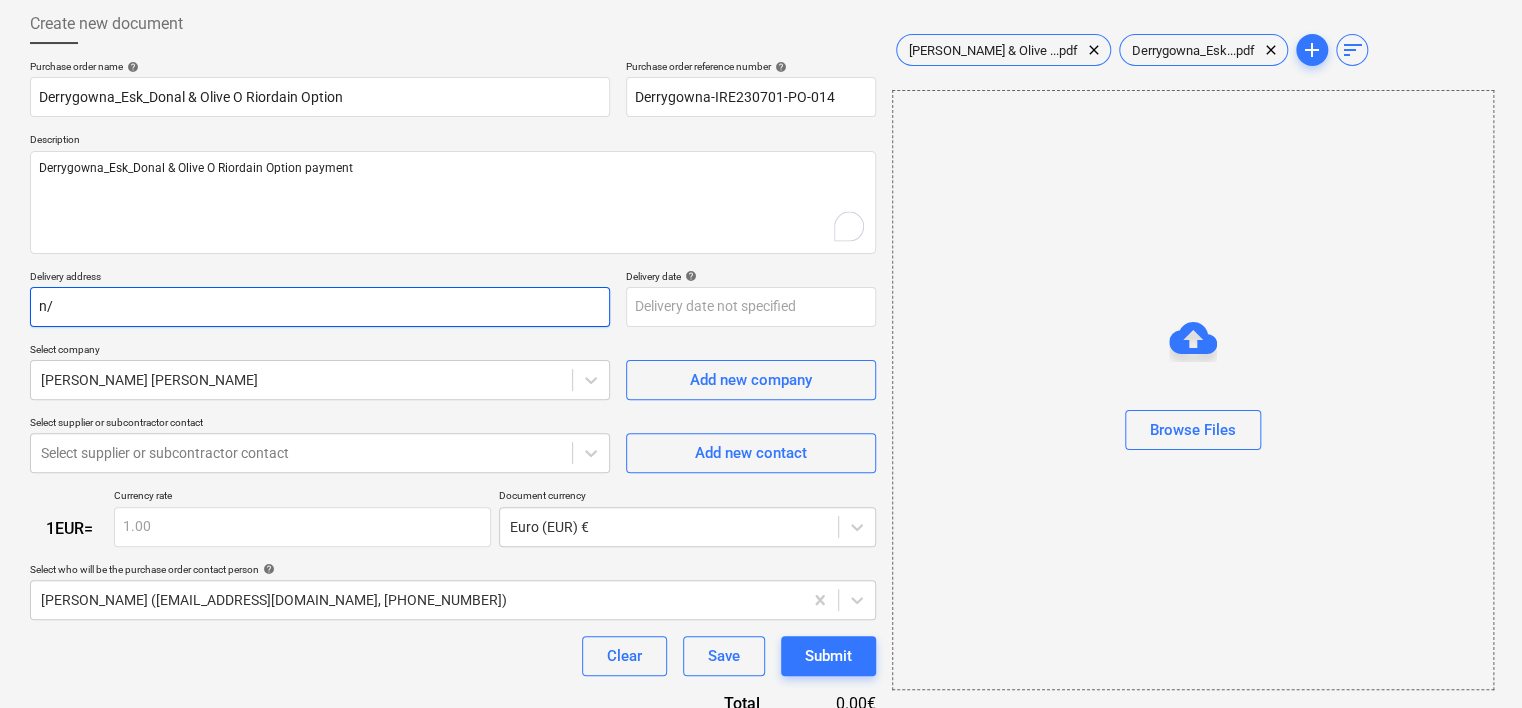 type on "x" 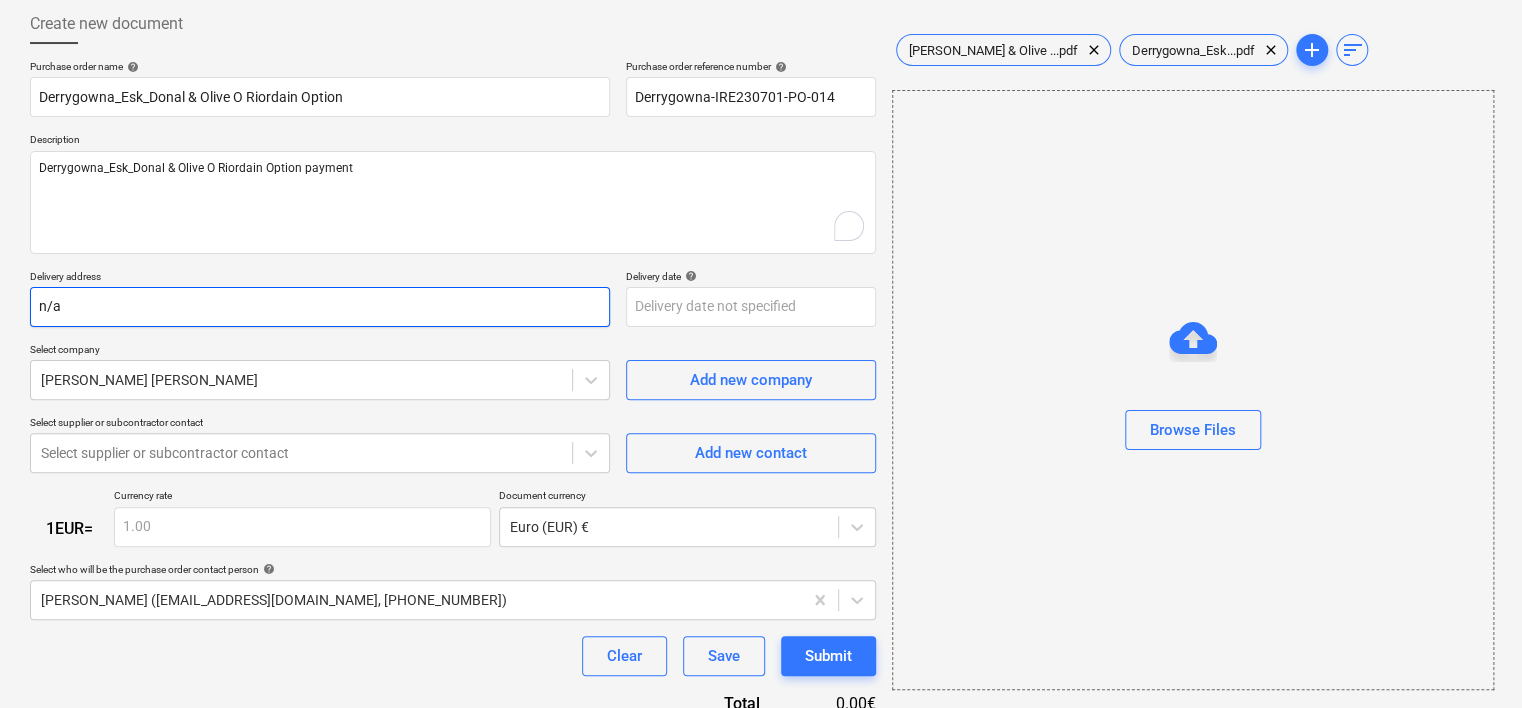 type on "n/a" 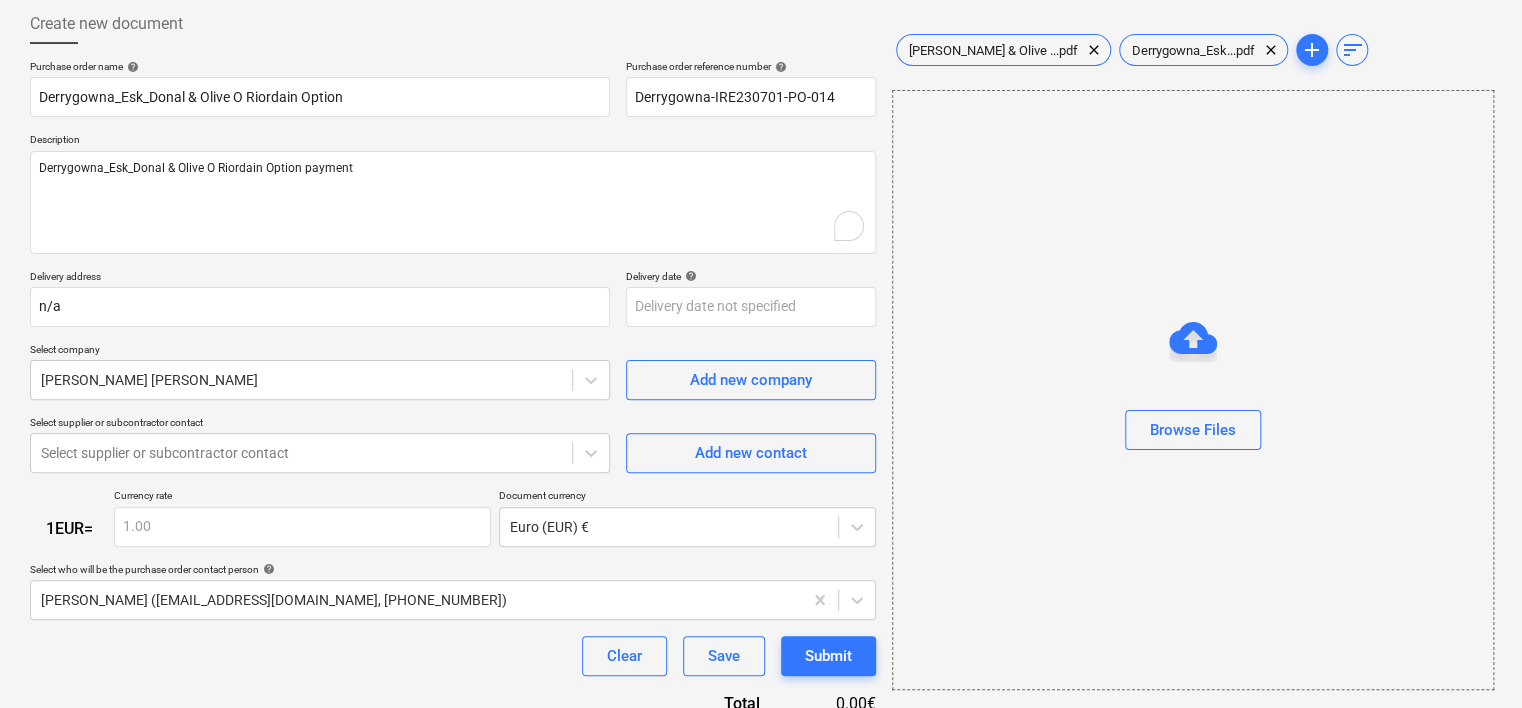 type on "x" 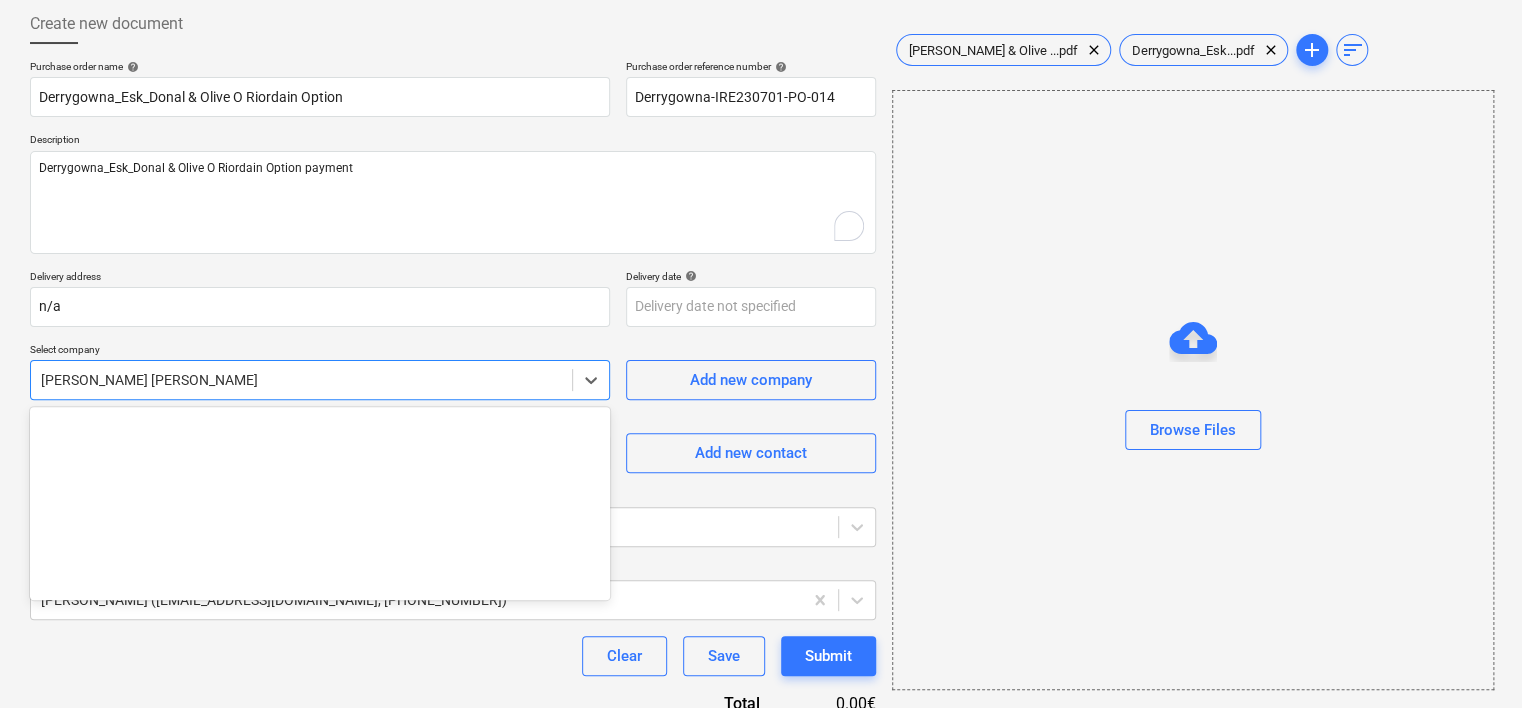 scroll, scrollTop: 114, scrollLeft: 0, axis: vertical 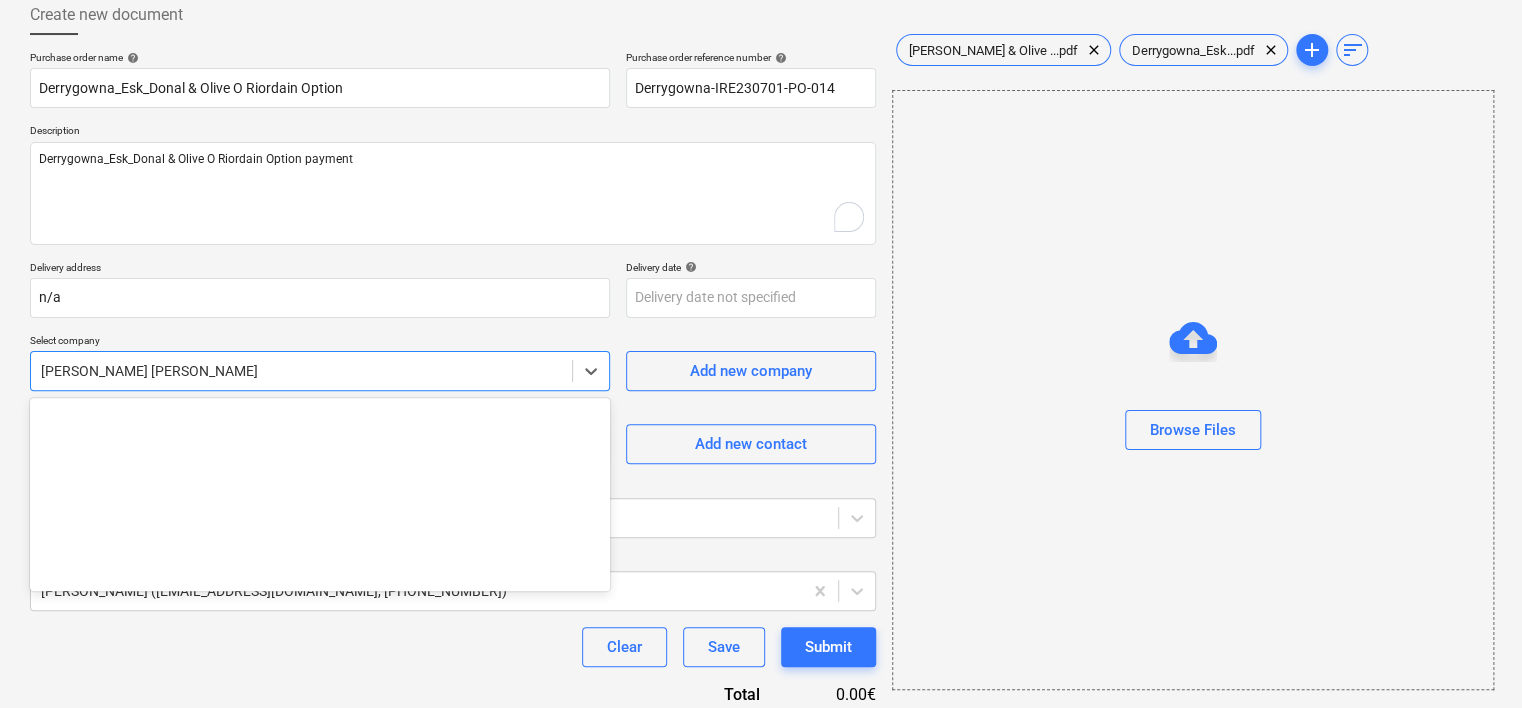 click on "Sales Projects Contacts Company Consolidated Invoices Inbox format_size keyboard_arrow_down help search Search notifications 18 keyboard_arrow_down [PERSON_NAME] keyboard_arrow_down Derrygowna (Esk Extension) Hybrid Budget 7 Client contract RFQs Subcontracts Payment applications Purchase orders Costs Income Cash flow Files Analytics Settings Create new document Purchase order name help Derrygowna_Esk_Donal & Olive O Riordain Option Purchase order reference number help Derrygowna-IRE230701-PO-014 Description Derrygowna_Esk_Donal & Olive O Riordain Option payment  Delivery address n/a Delivery date help Press the down arrow key to interact with the calendar and
select a date. Press the question mark key to get the keyboard shortcuts for changing dates. Select company option Accrual   focused, 1 of 297. 297 results available. Use Up and Down to choose options, press Enter to select the currently focused option, press Escape to exit the menu, press Tab to select the option and exit the menu. 1  EUR  = x" at bounding box center (761, 241) 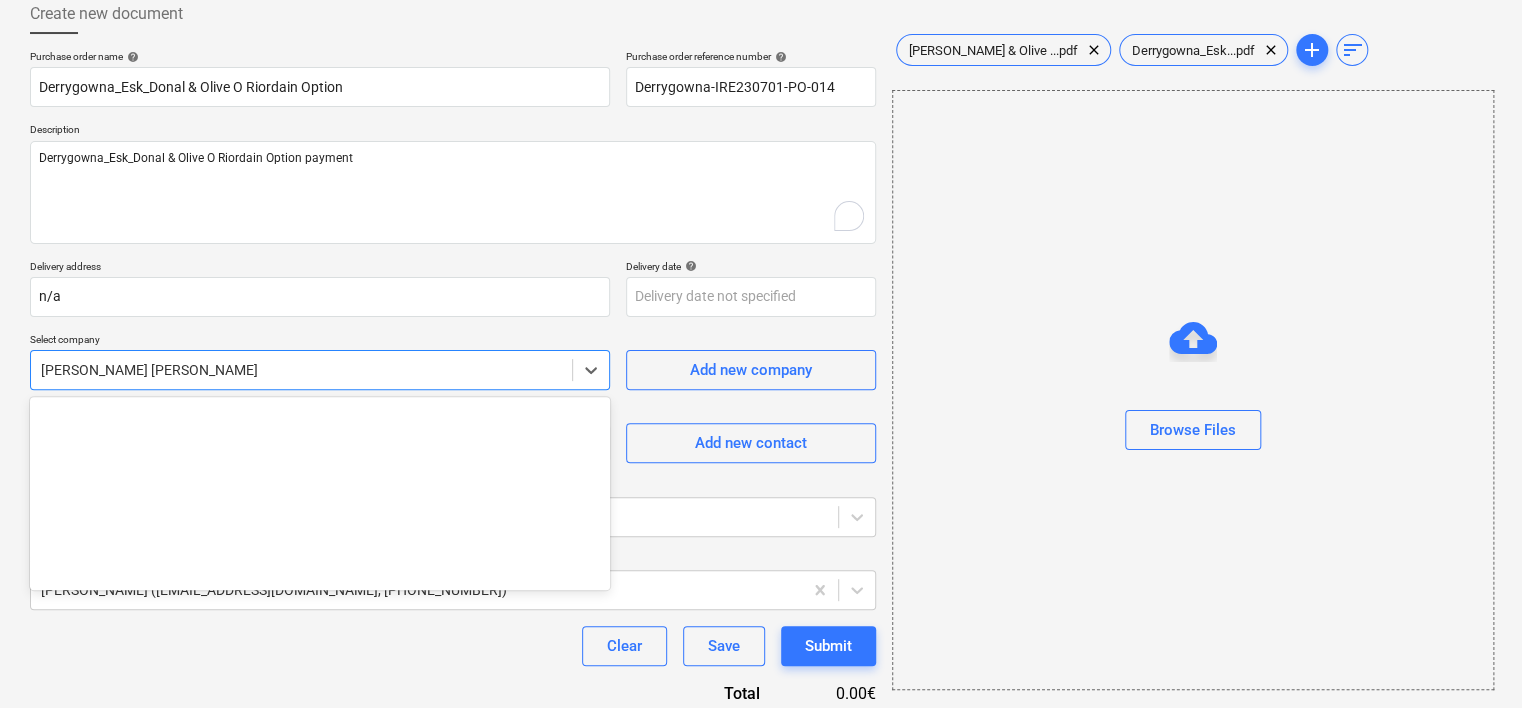 scroll, scrollTop: 7455, scrollLeft: 0, axis: vertical 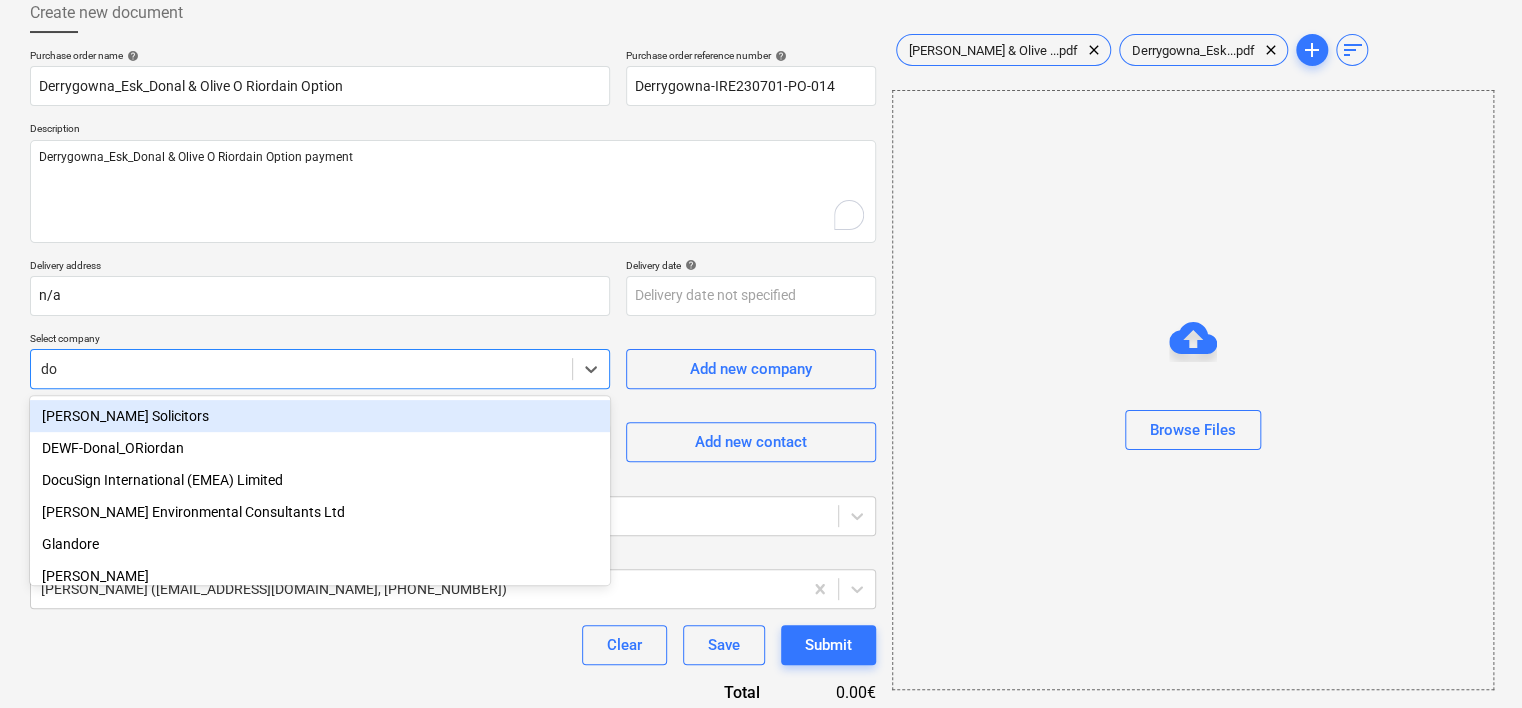 type on "don" 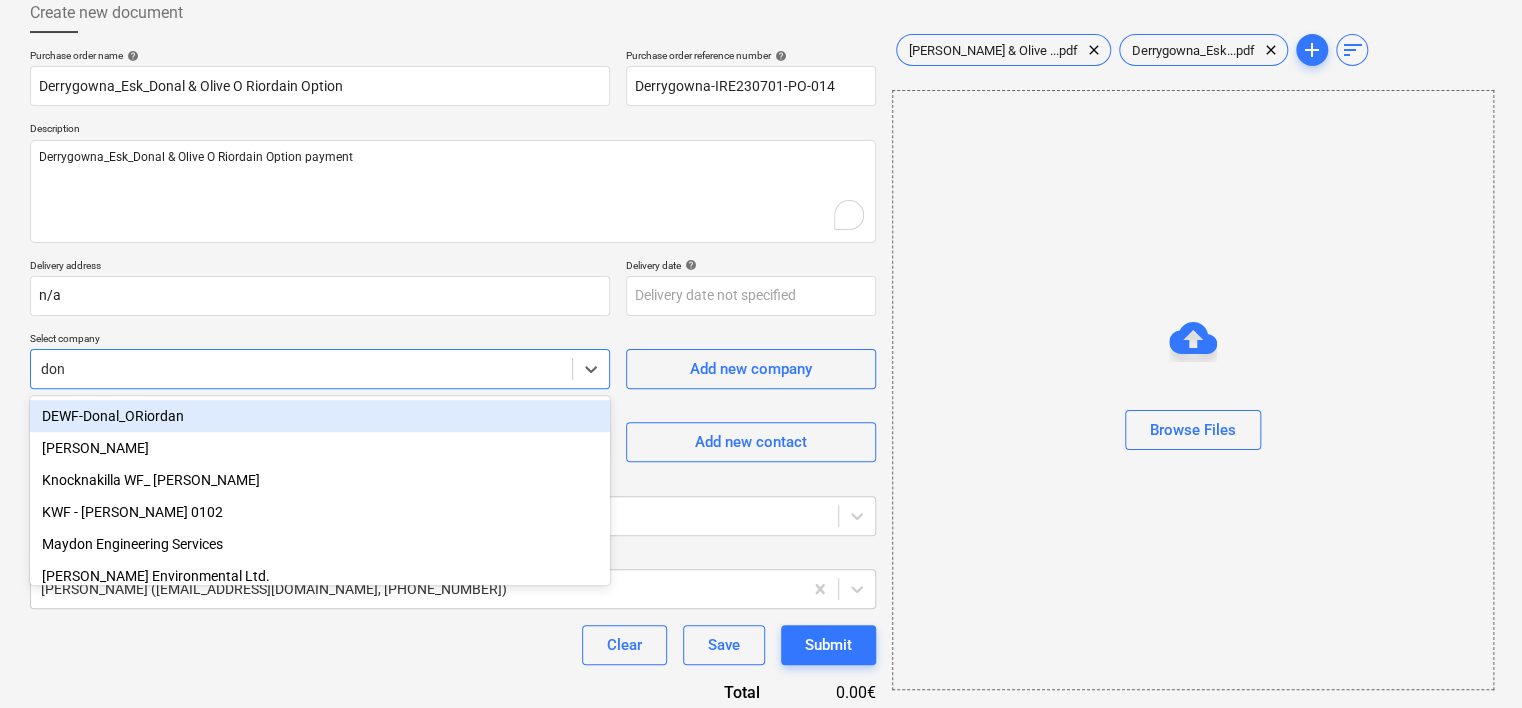 click on "DEWF-Donal_ORiordan" at bounding box center (320, 416) 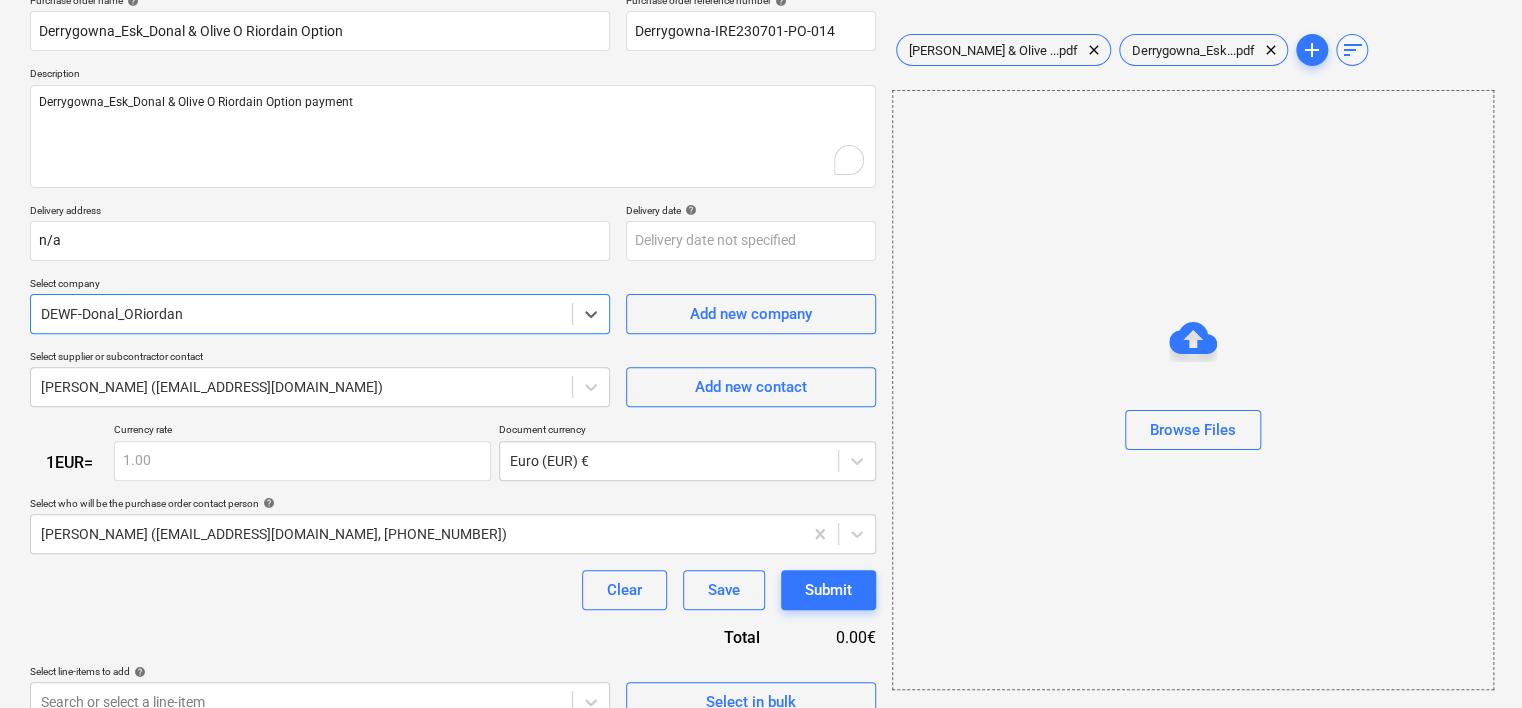 scroll, scrollTop: 200, scrollLeft: 0, axis: vertical 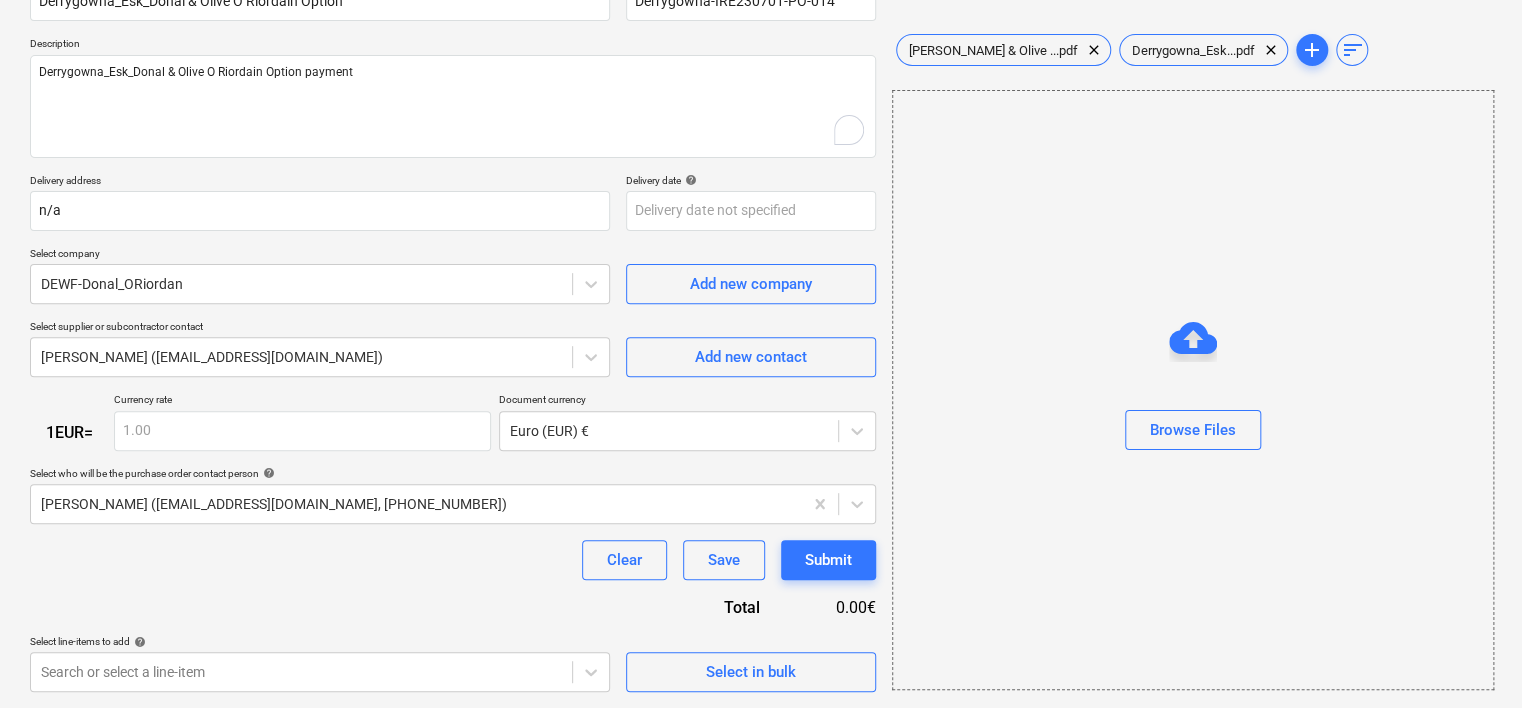 click on "[PERSON_NAME] & Olive ...pdf clear Derrygowna_Esk...pdf clear add sort" at bounding box center [1192, 50] 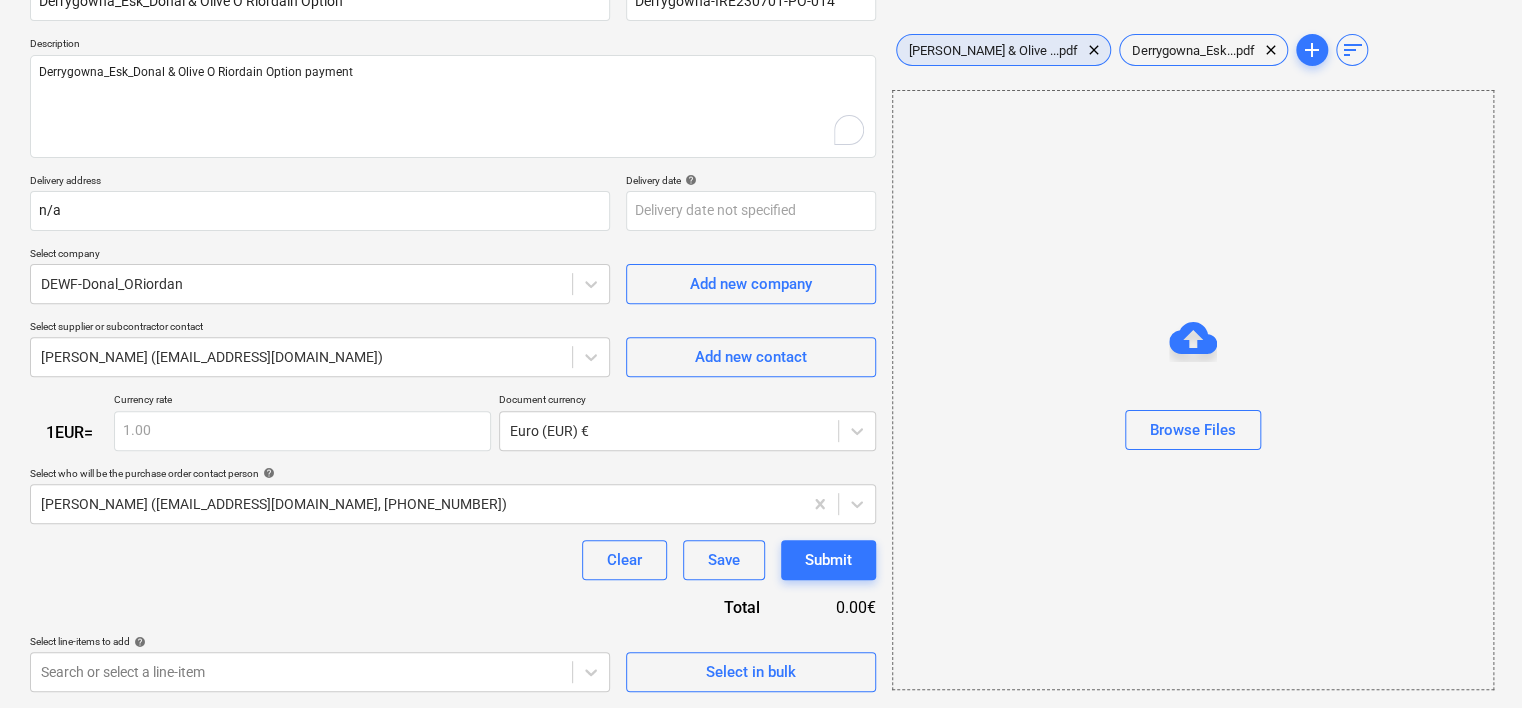 click on "[PERSON_NAME] & Olive ...pdf" at bounding box center [993, 50] 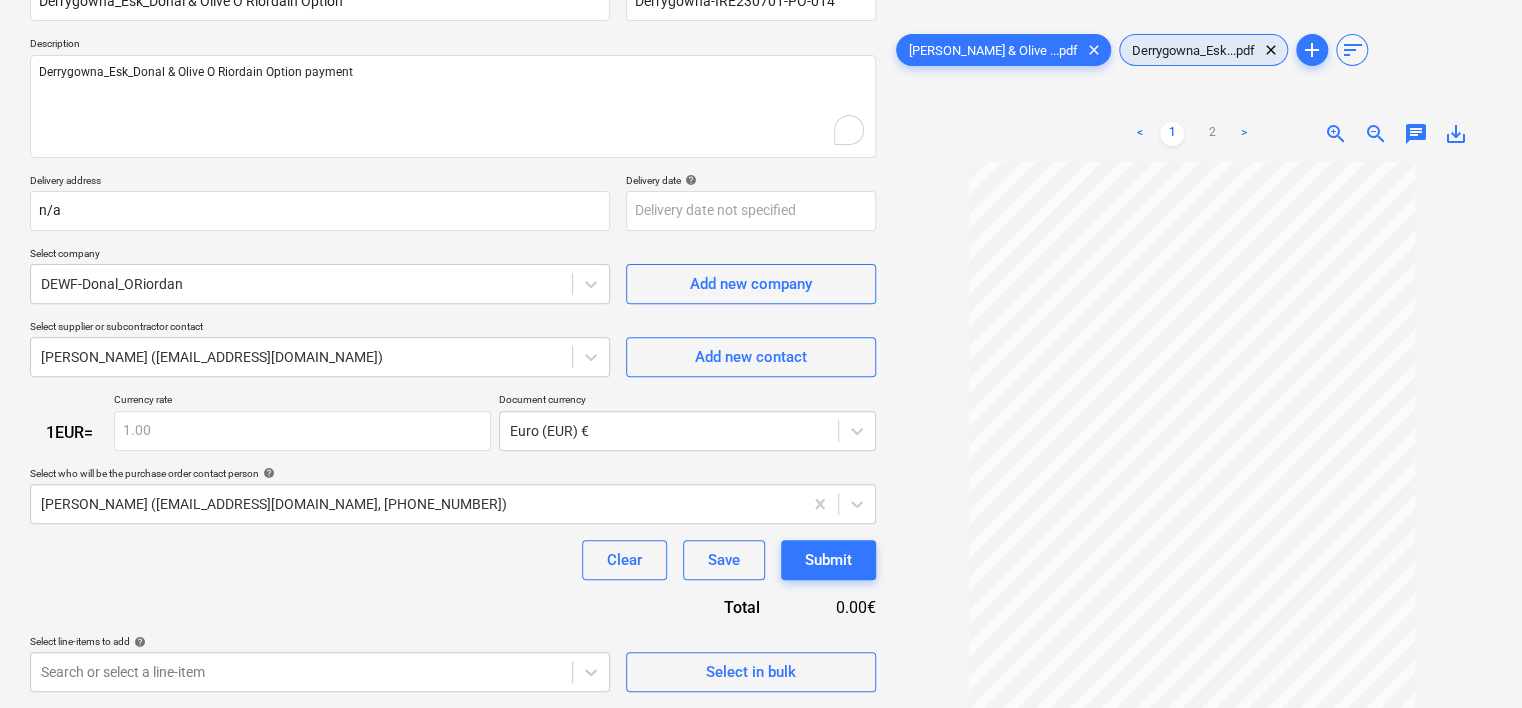 click on "Derrygowna_Esk...pdf" at bounding box center [1193, 50] 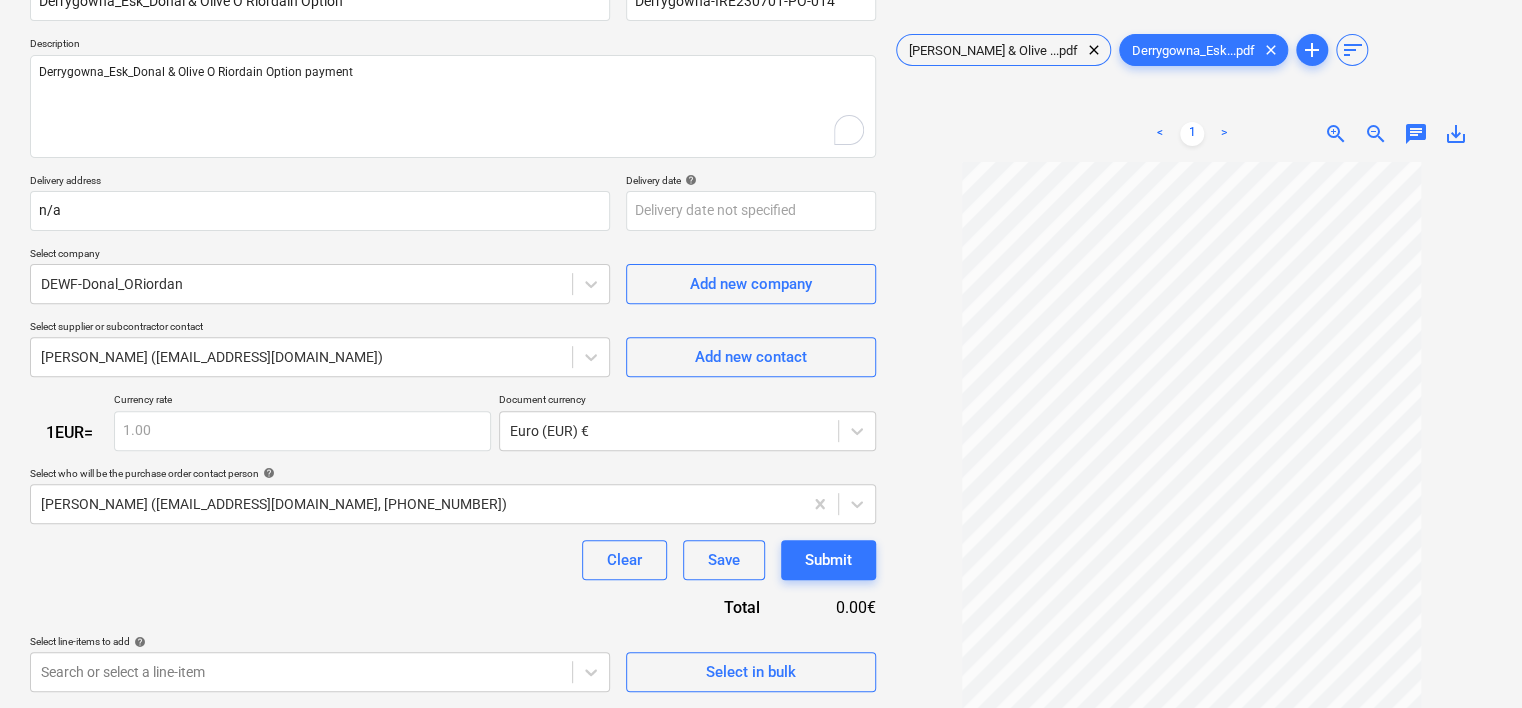 scroll, scrollTop: 496, scrollLeft: 0, axis: vertical 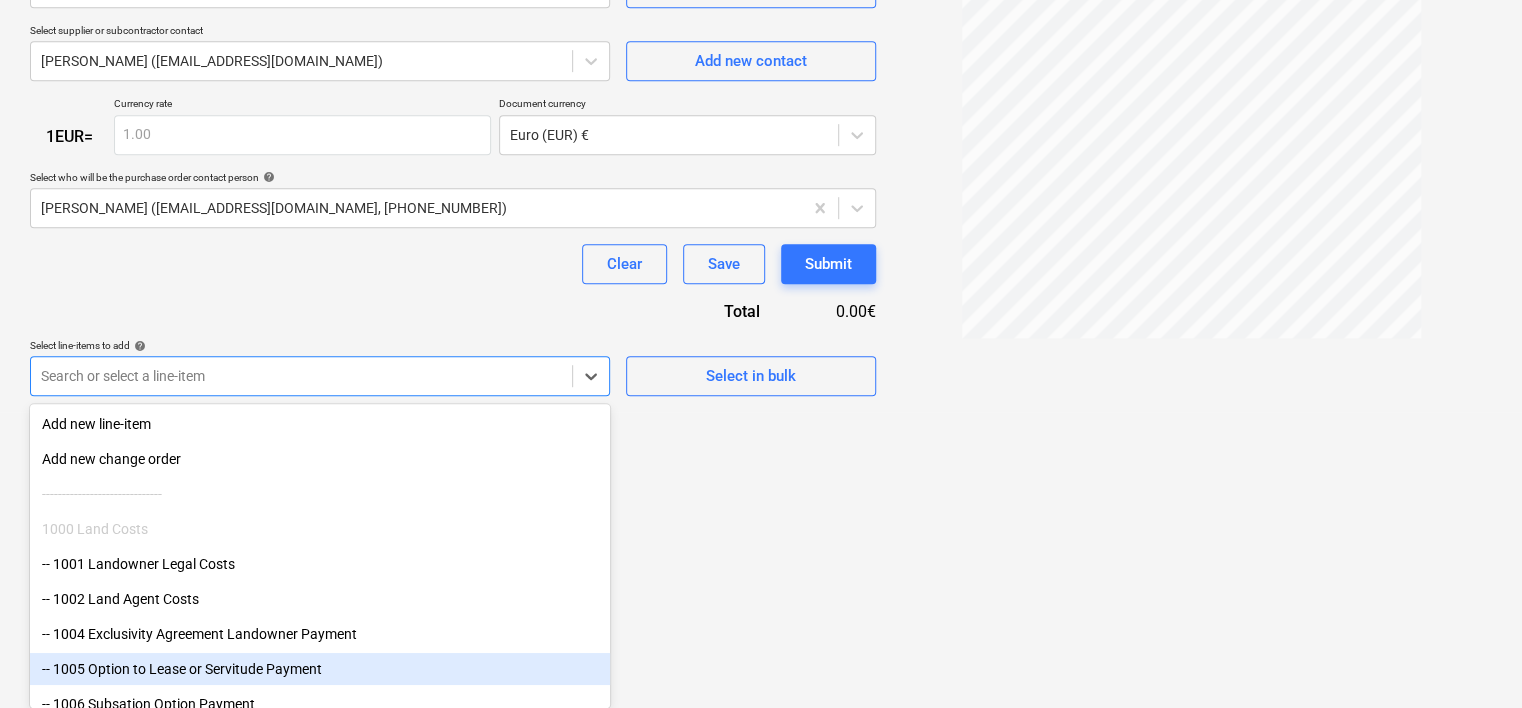 click on "--  1005 Option to Lease or Servitude Payment" at bounding box center (320, 669) 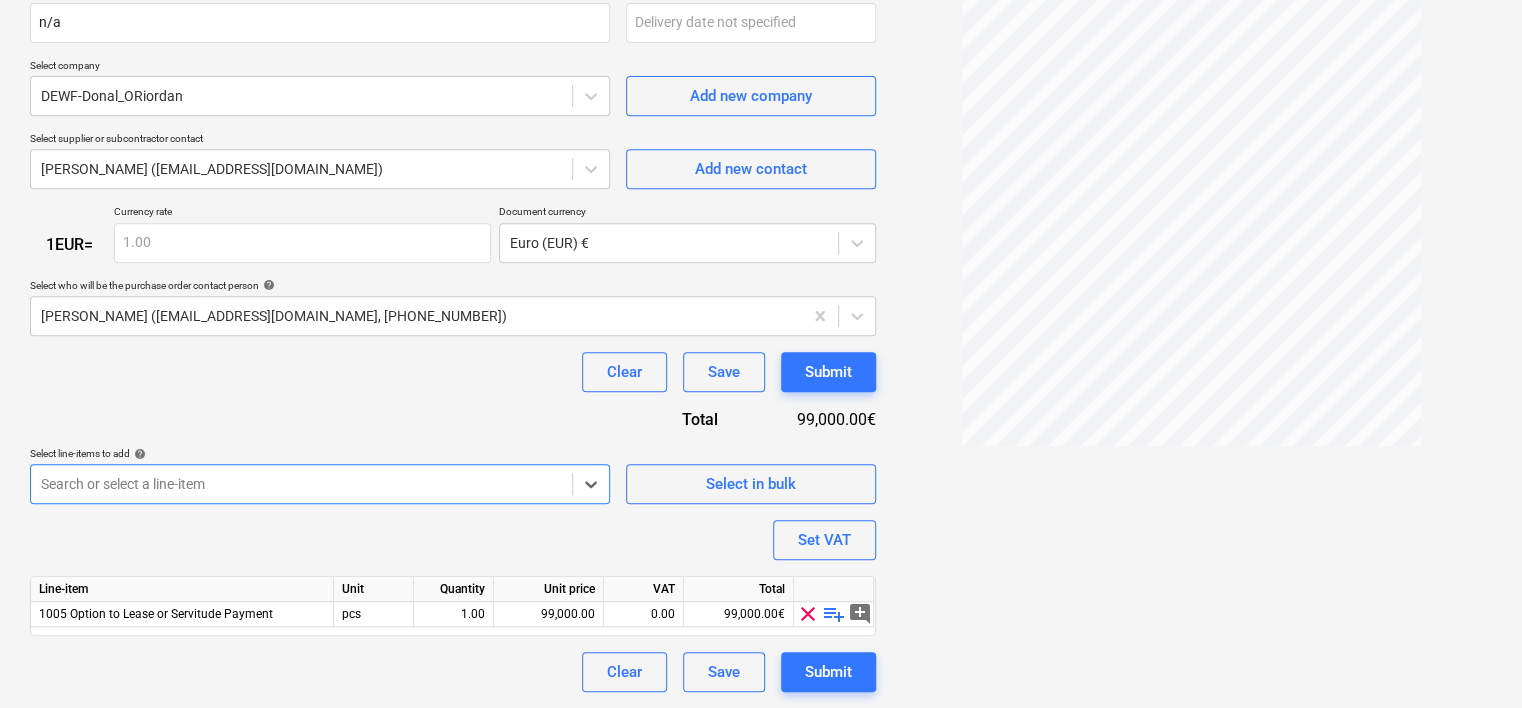 scroll, scrollTop: 388, scrollLeft: 0, axis: vertical 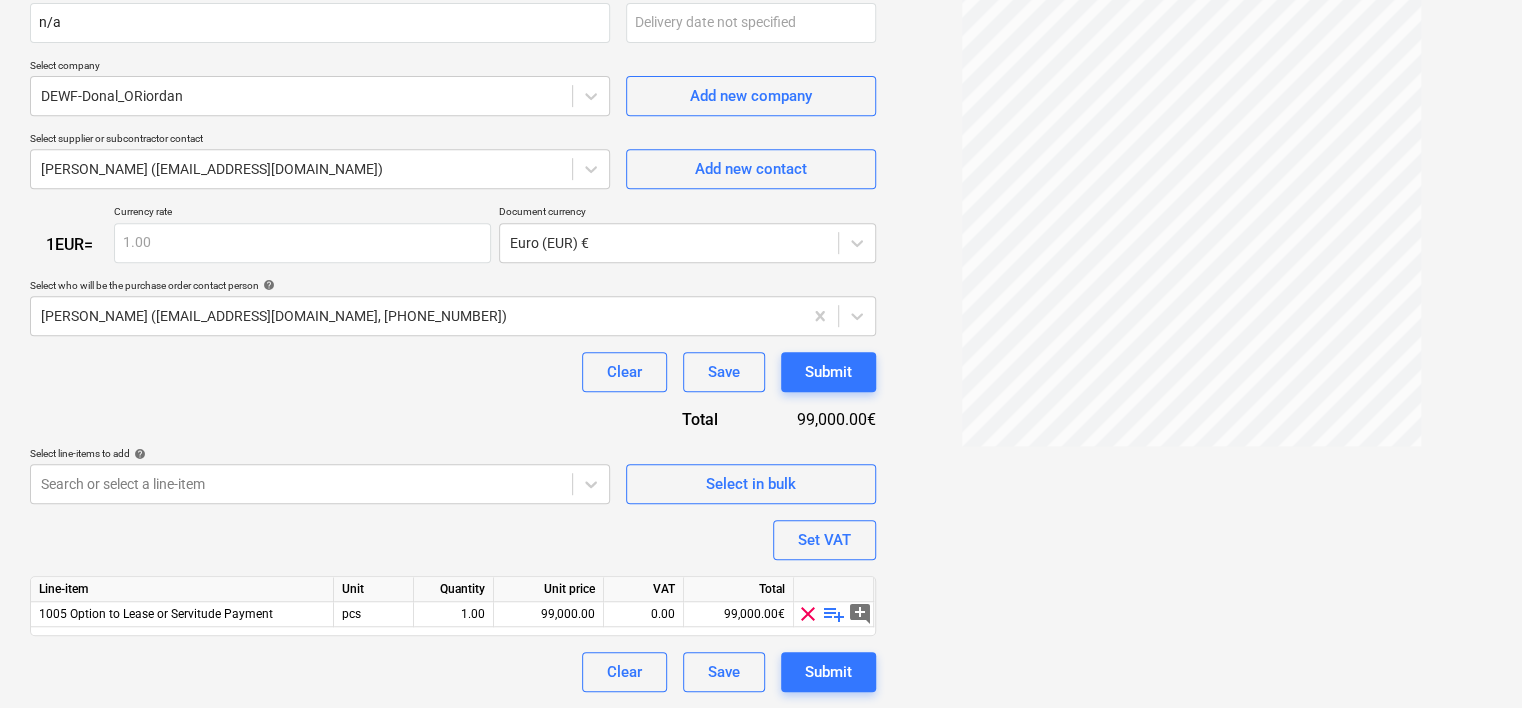 click on "playlist_add" at bounding box center [834, 614] 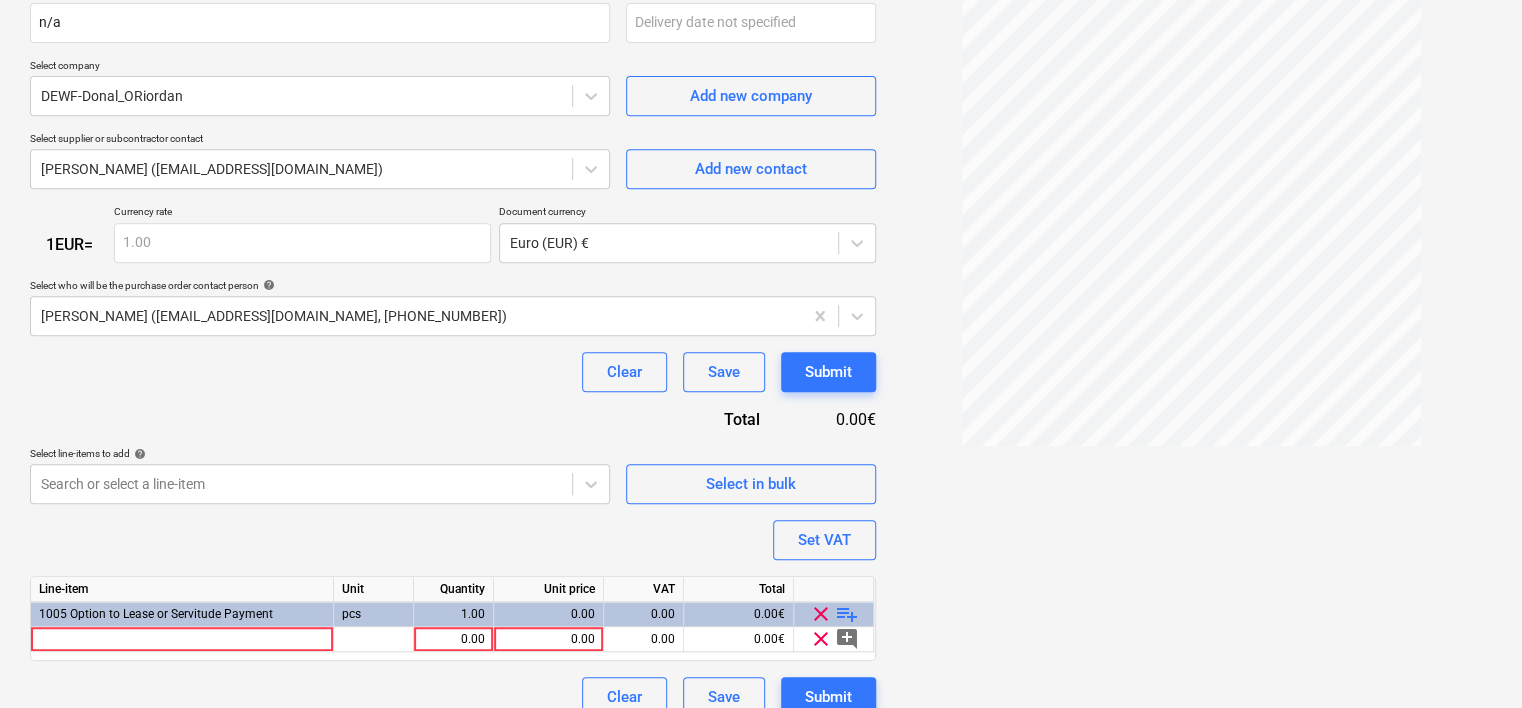 click on "playlist_add" at bounding box center (847, 614) 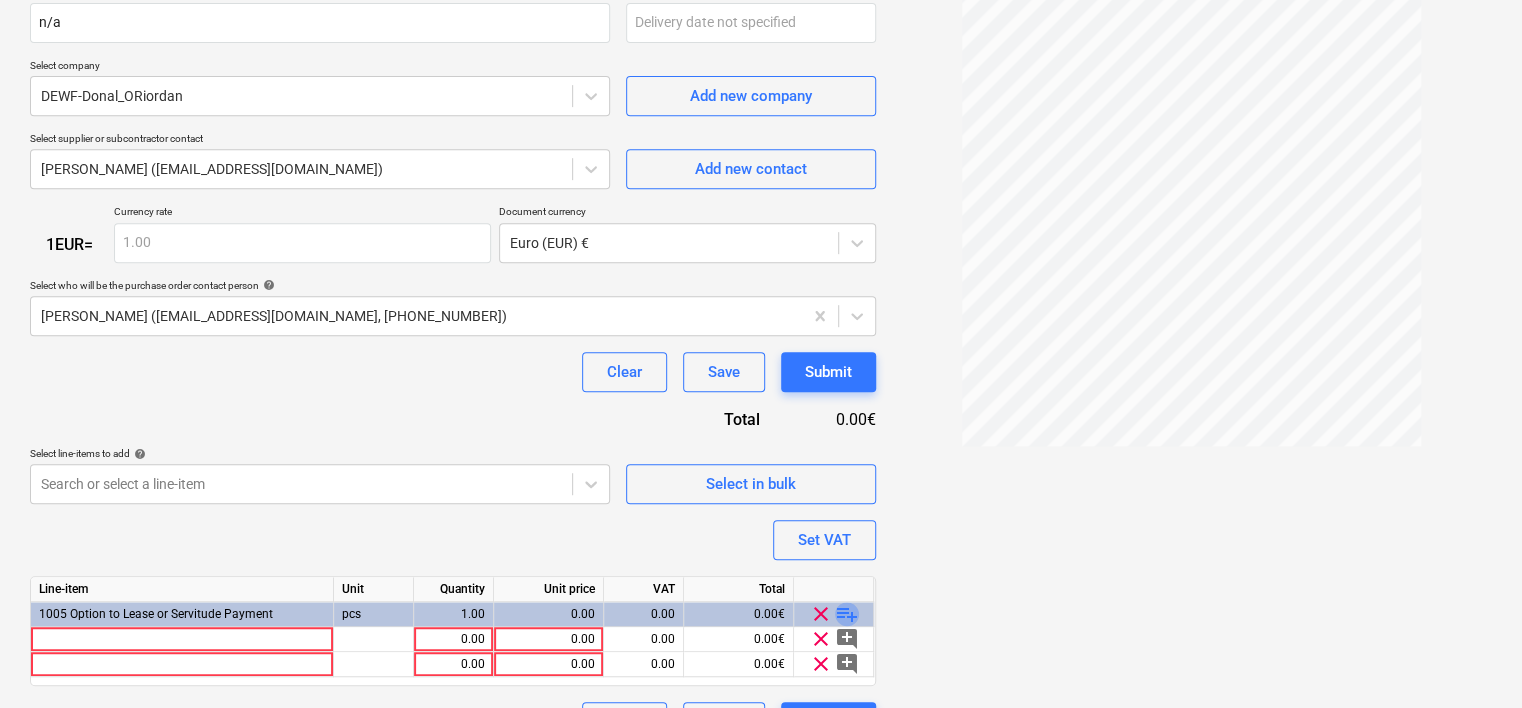 click on "playlist_add" at bounding box center [847, 614] 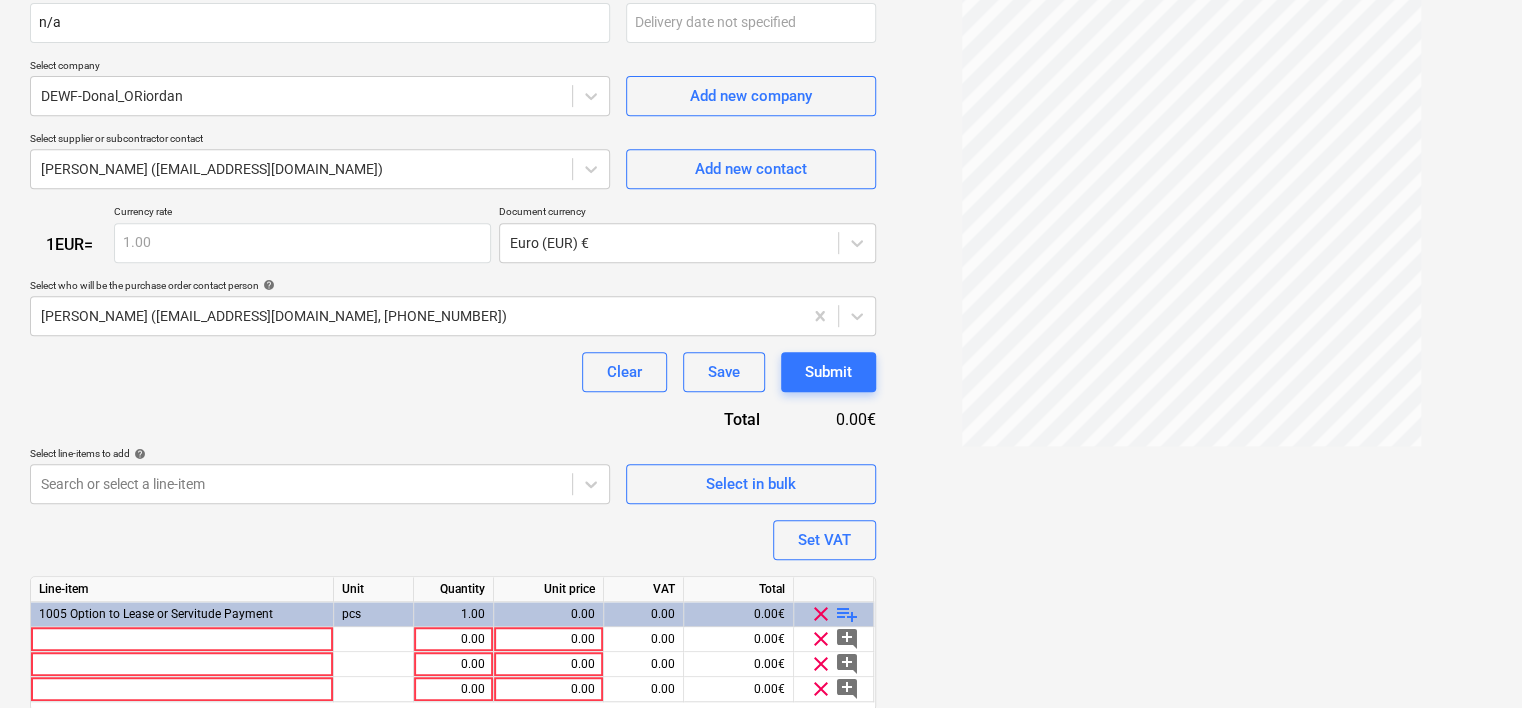 click on "playlist_add" at bounding box center (847, 614) 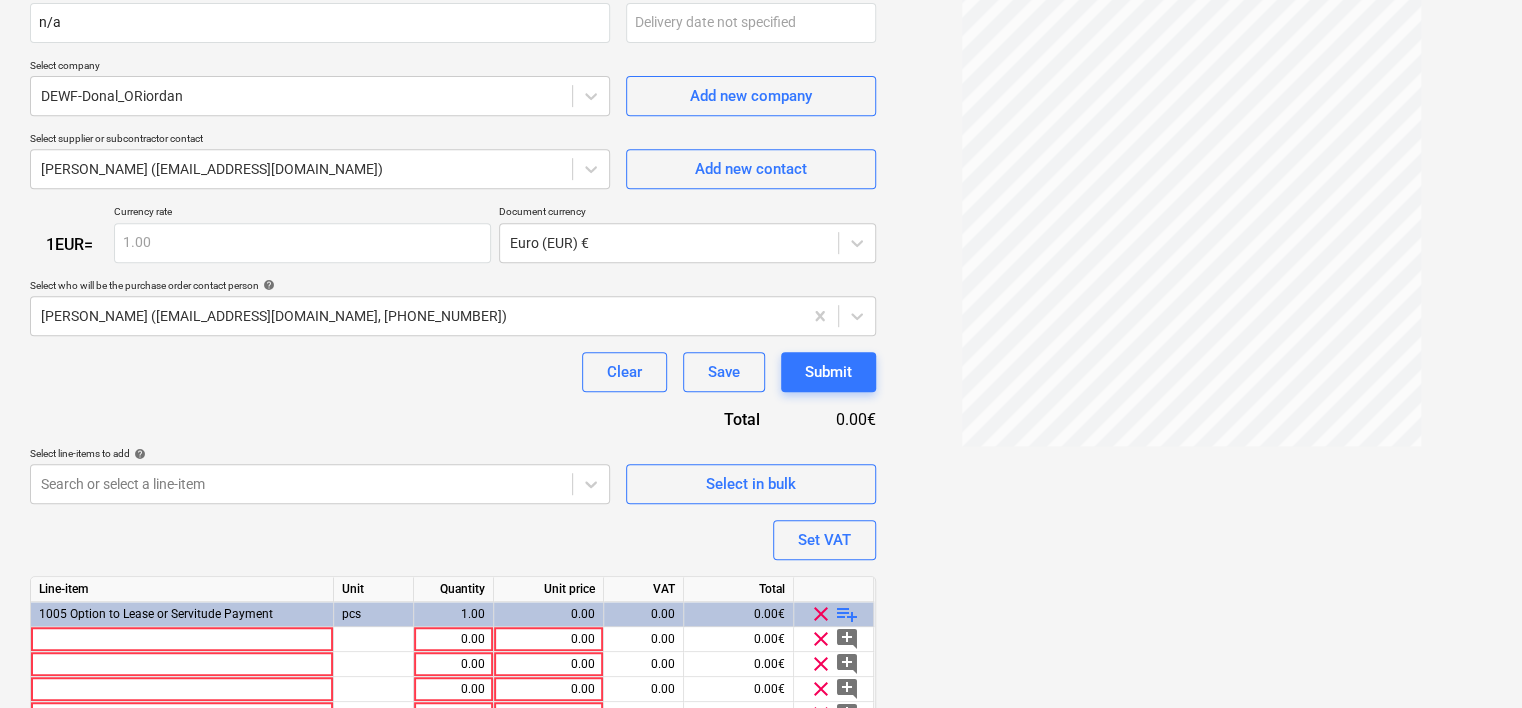 click on "playlist_add" at bounding box center (847, 614) 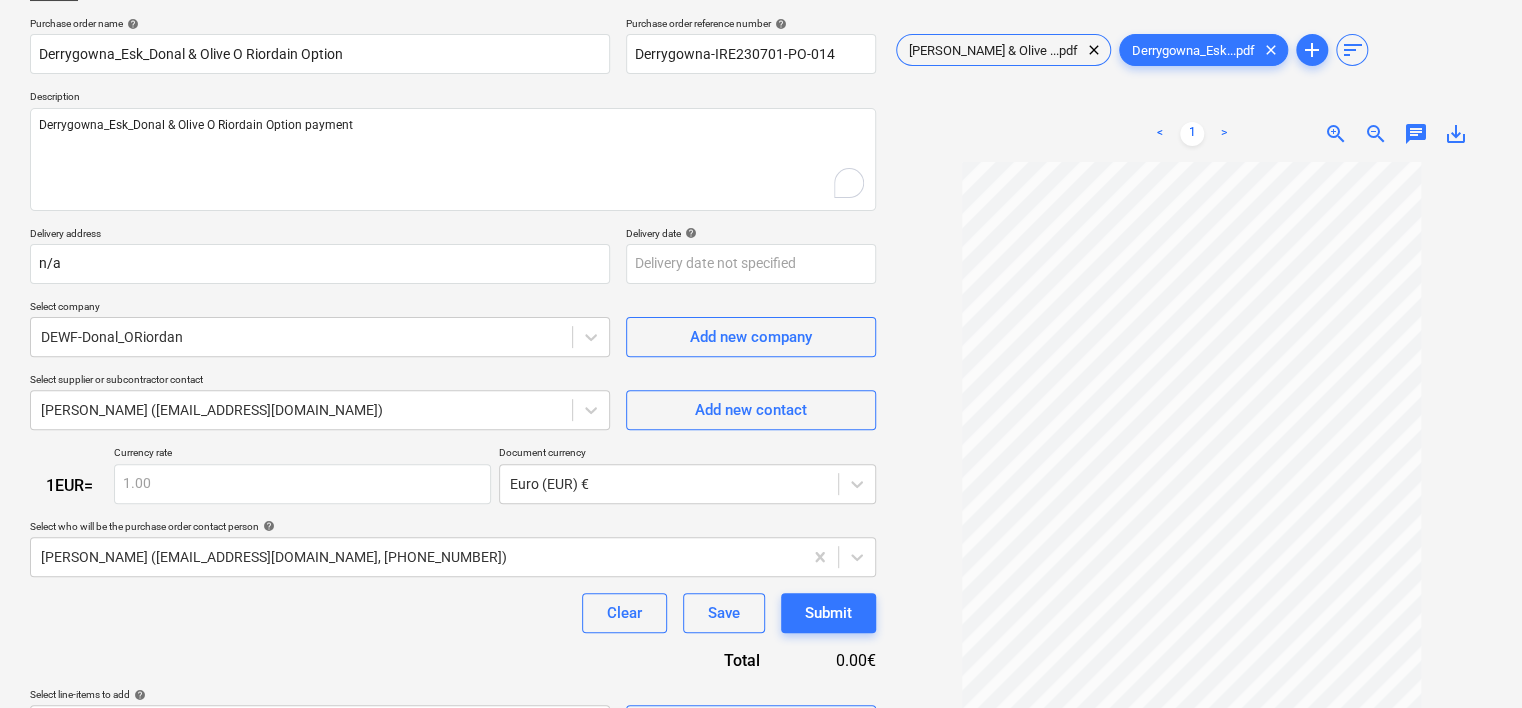 scroll, scrollTop: 112, scrollLeft: 0, axis: vertical 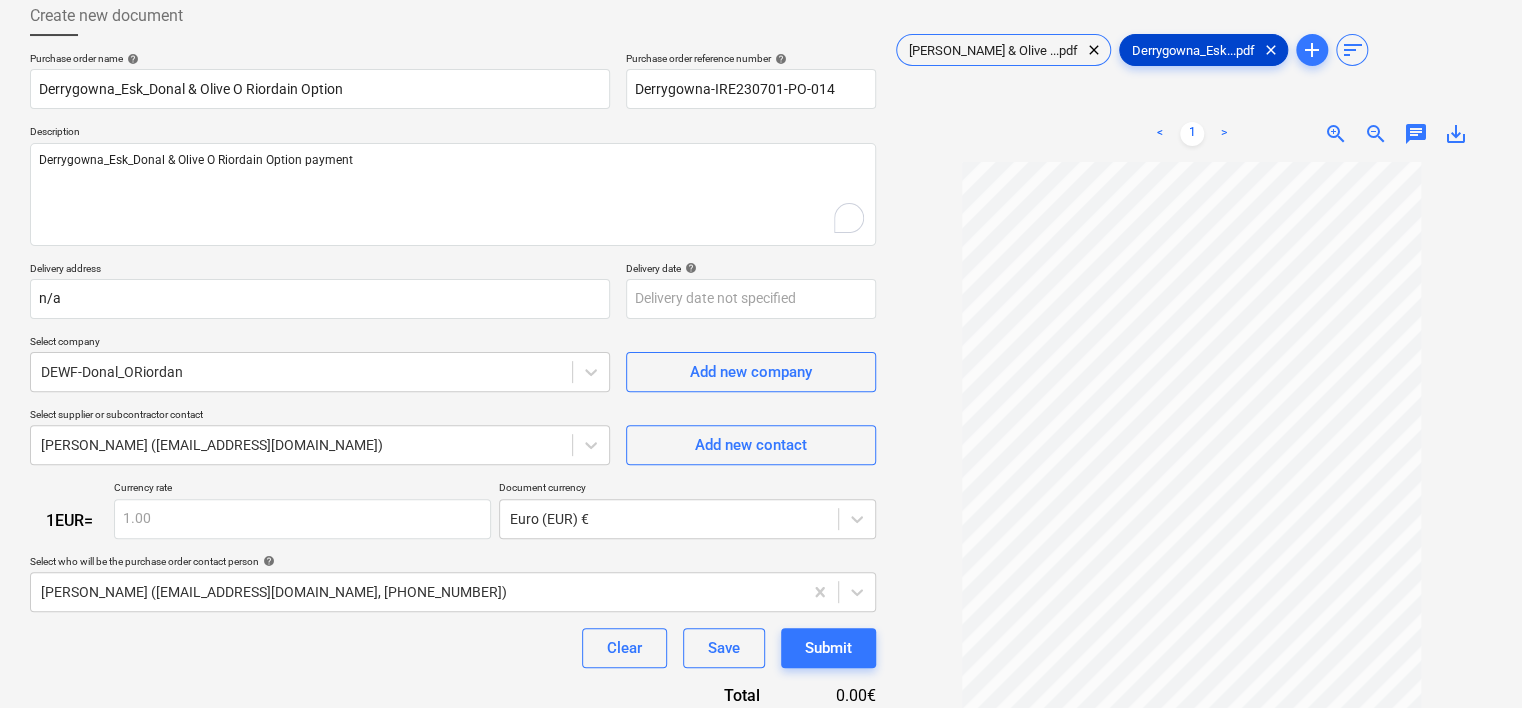 click on "clear" at bounding box center (1271, 50) 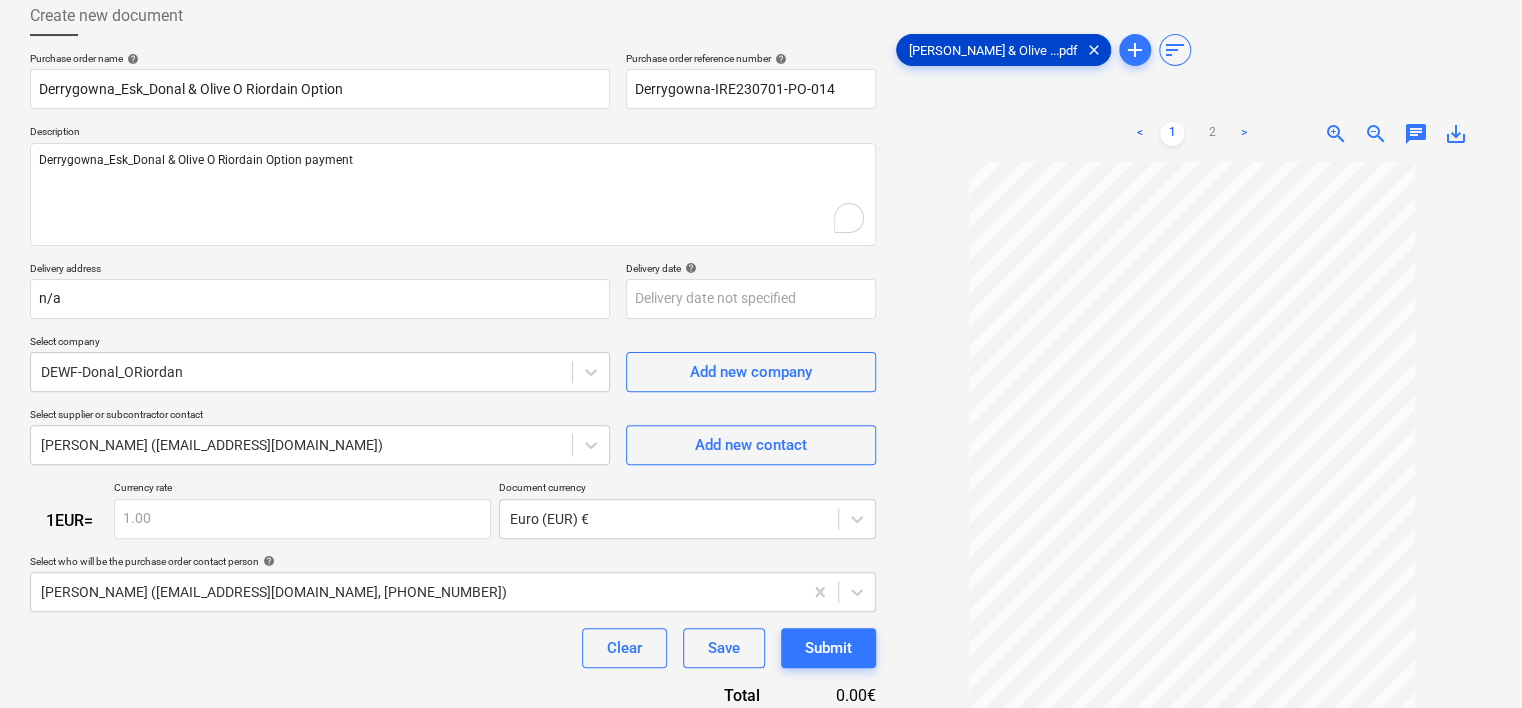 click on "clear" at bounding box center (1094, 50) 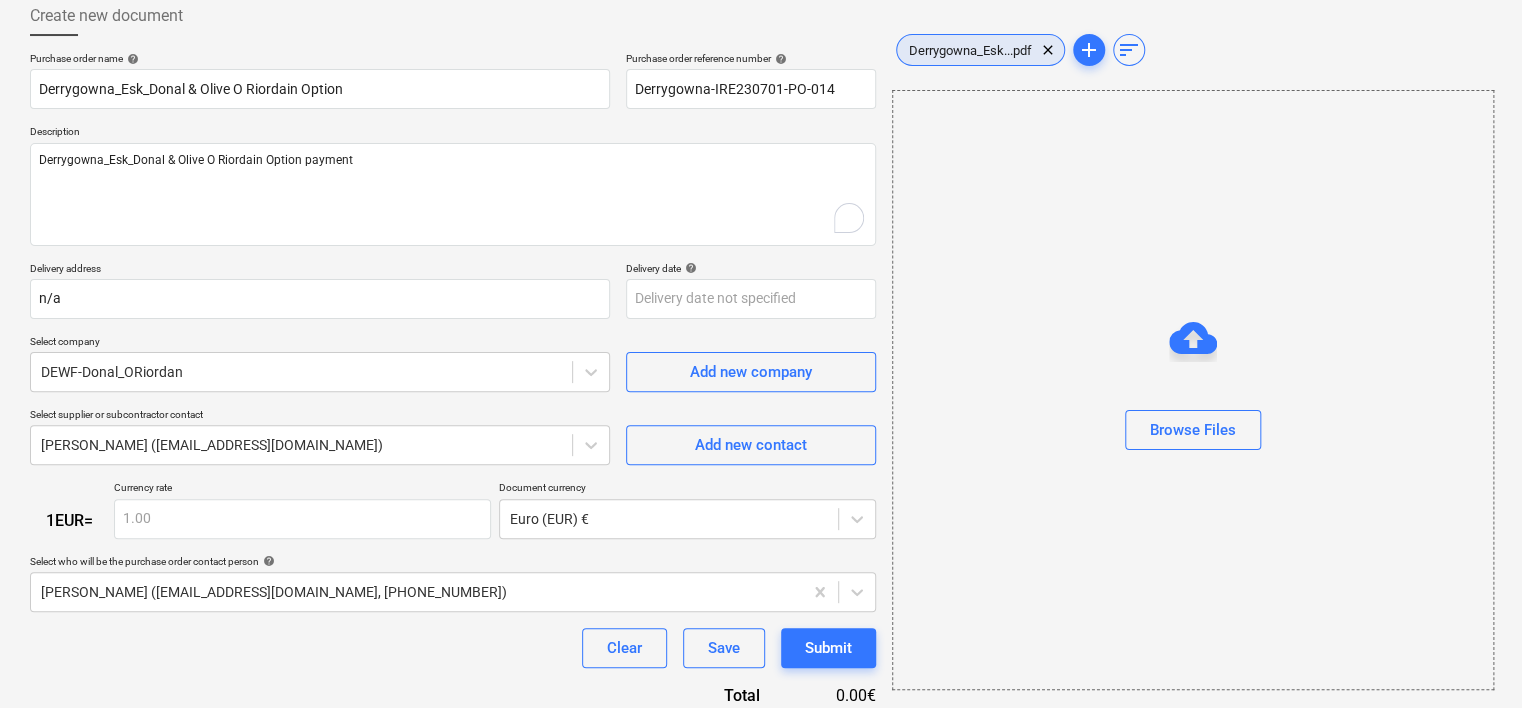click on "Derrygowna_Esk...pdf clear" at bounding box center [980, 50] 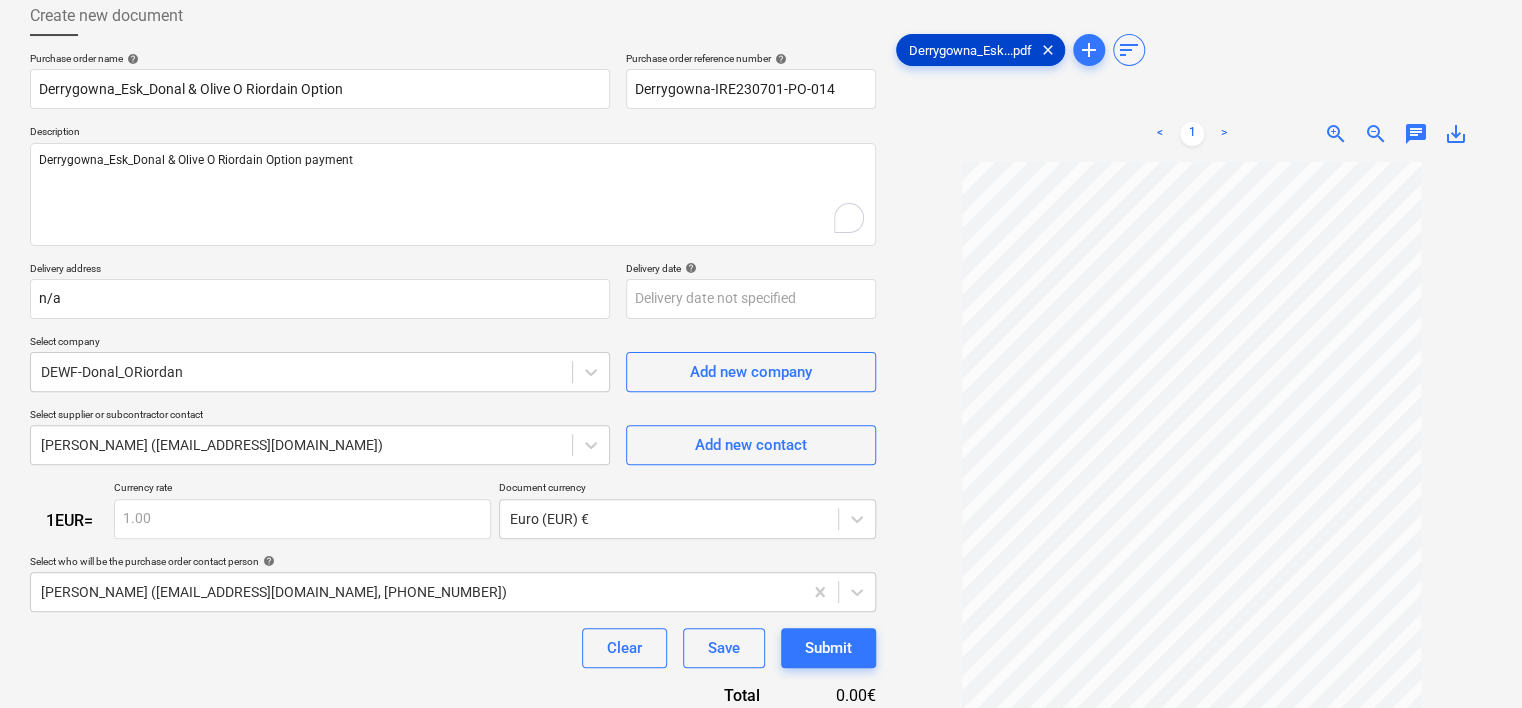 type on "x" 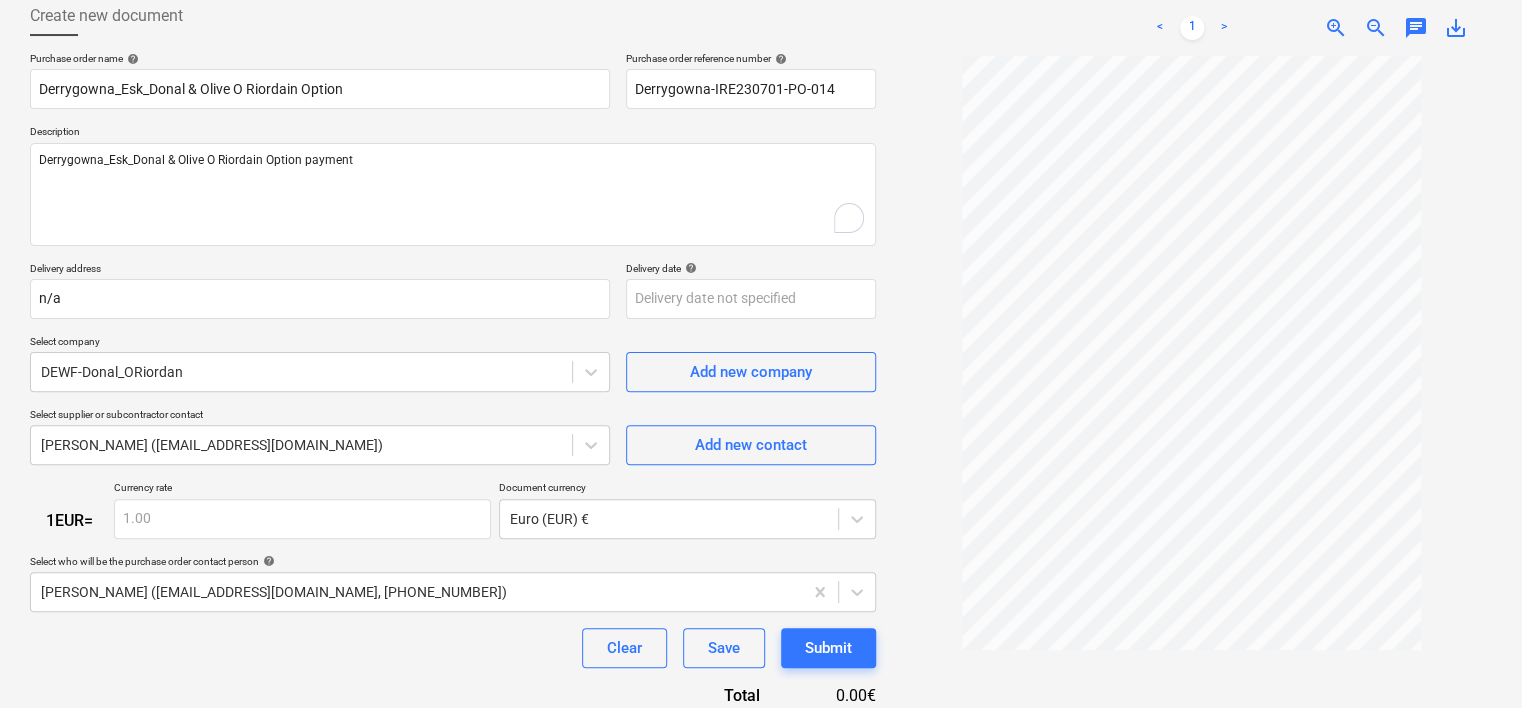 scroll, scrollTop: 512, scrollLeft: 0, axis: vertical 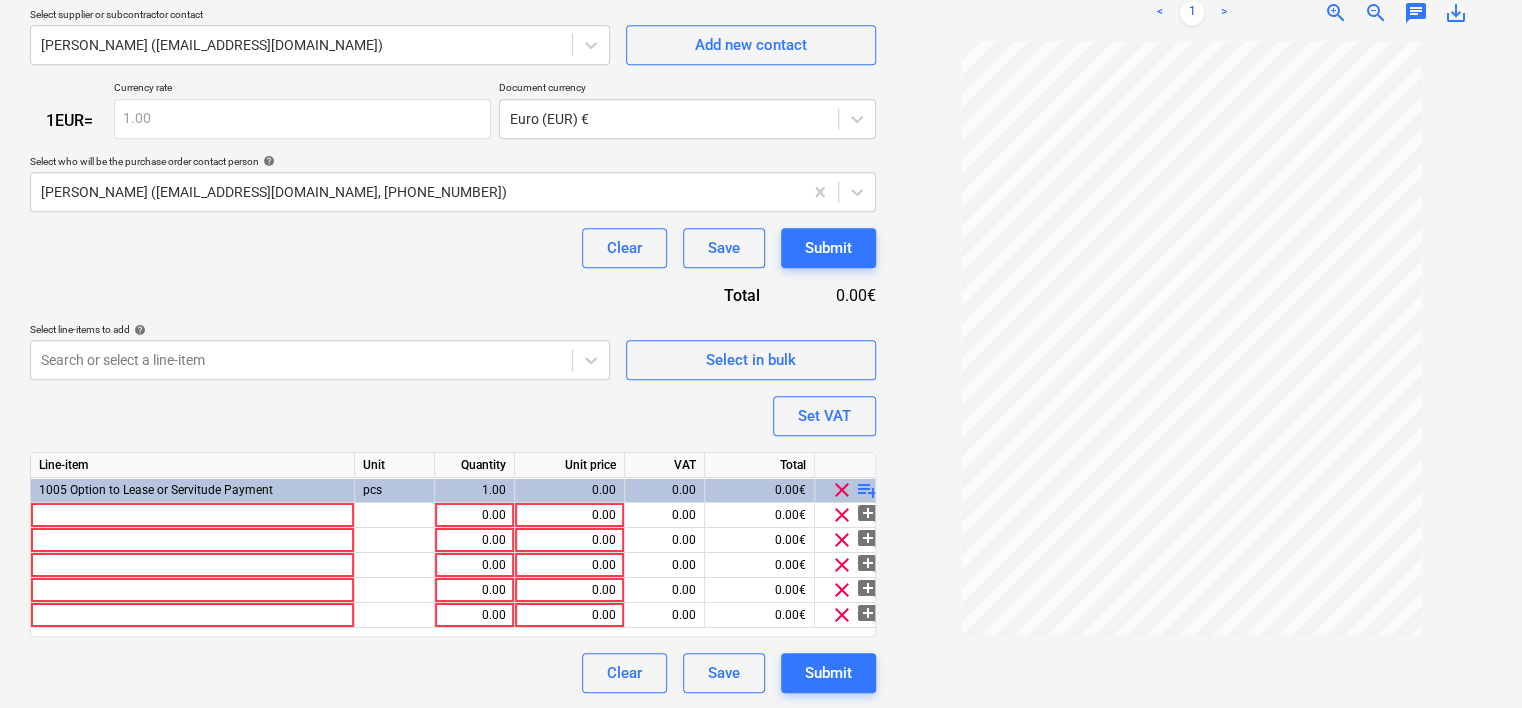 click at bounding box center (193, 515) 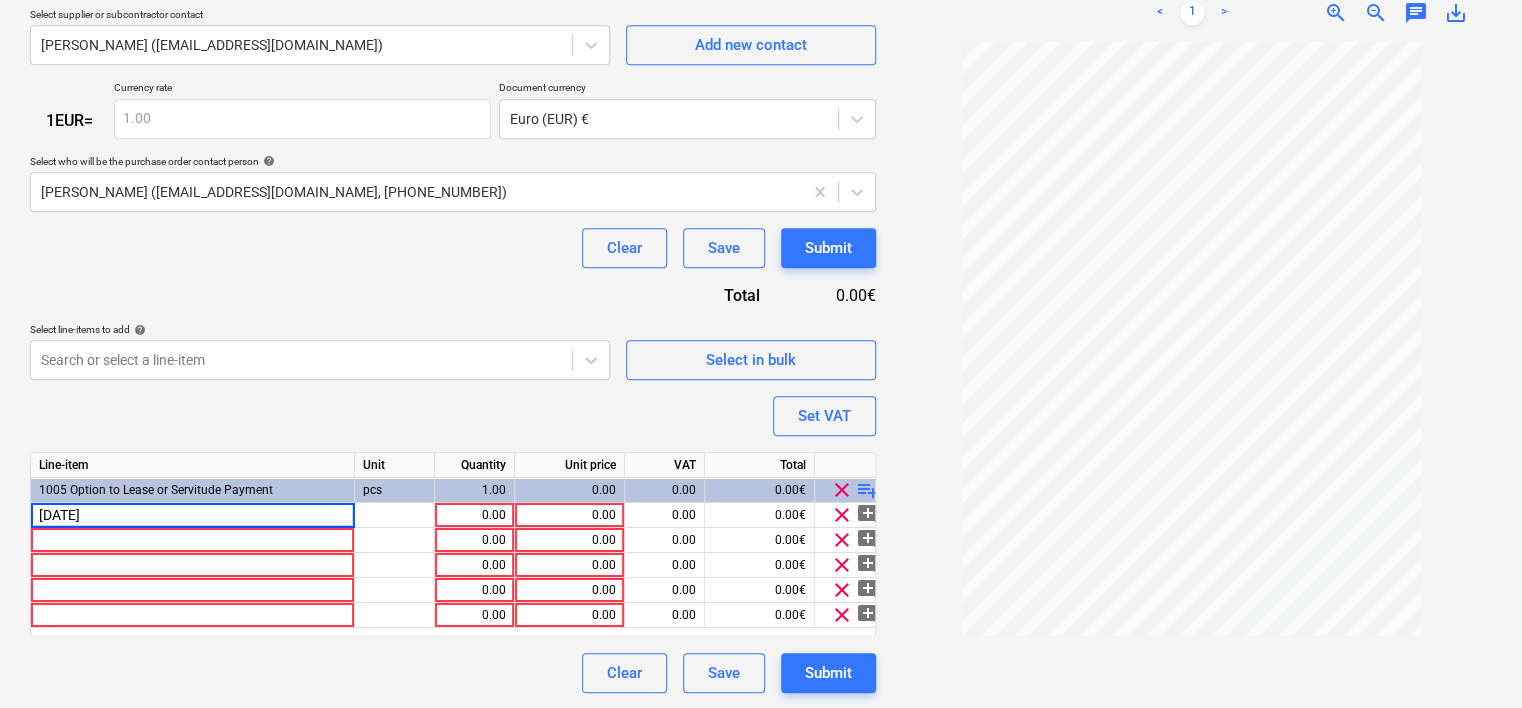type on "[DATE]" 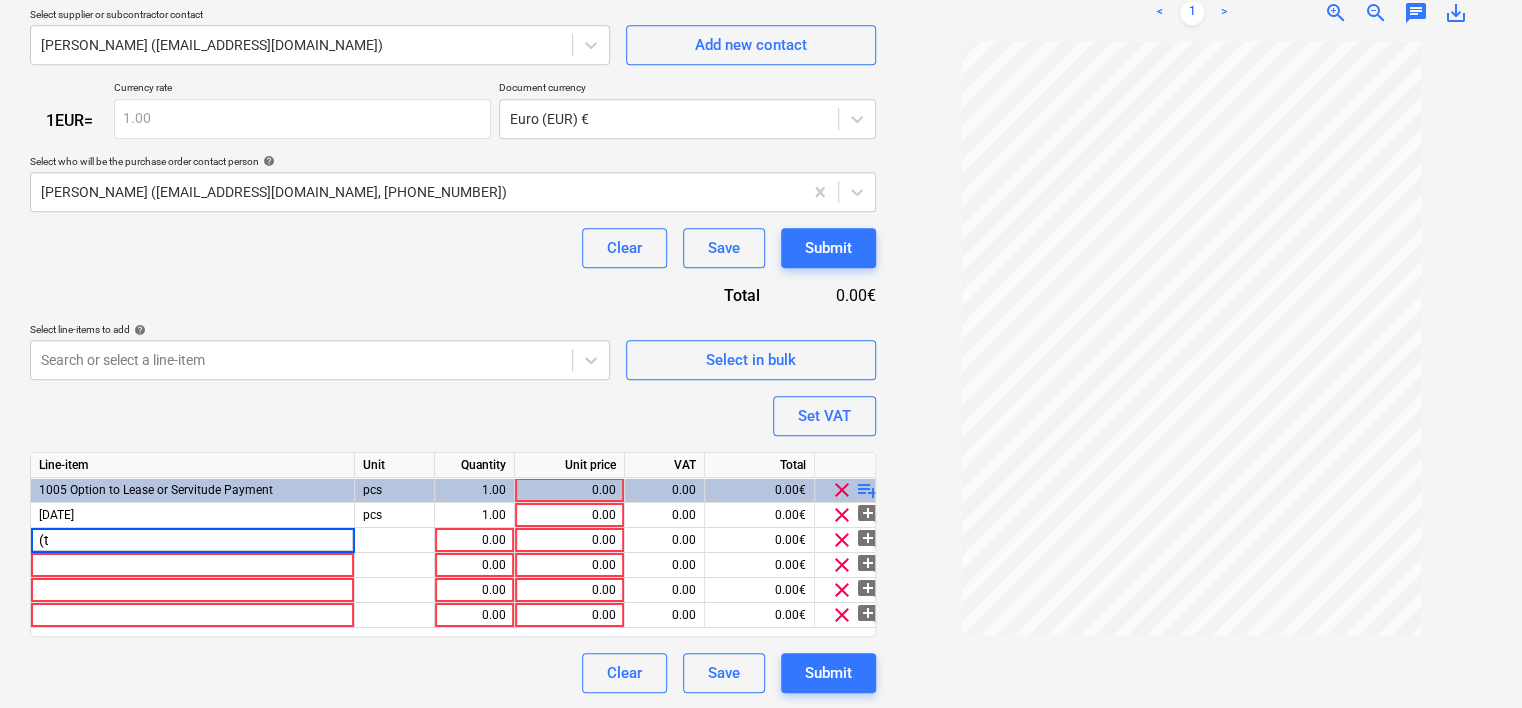 type on "(" 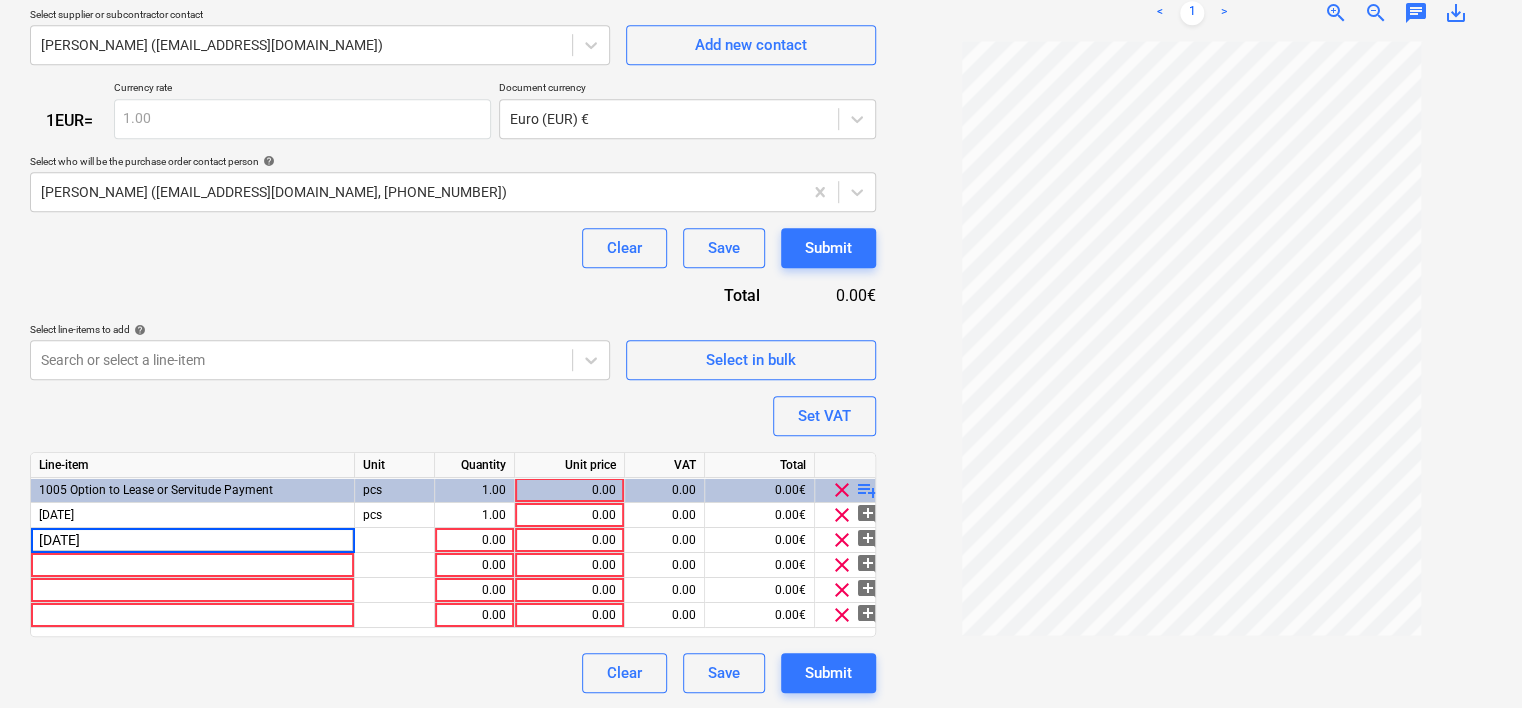 type on "[DATE]" 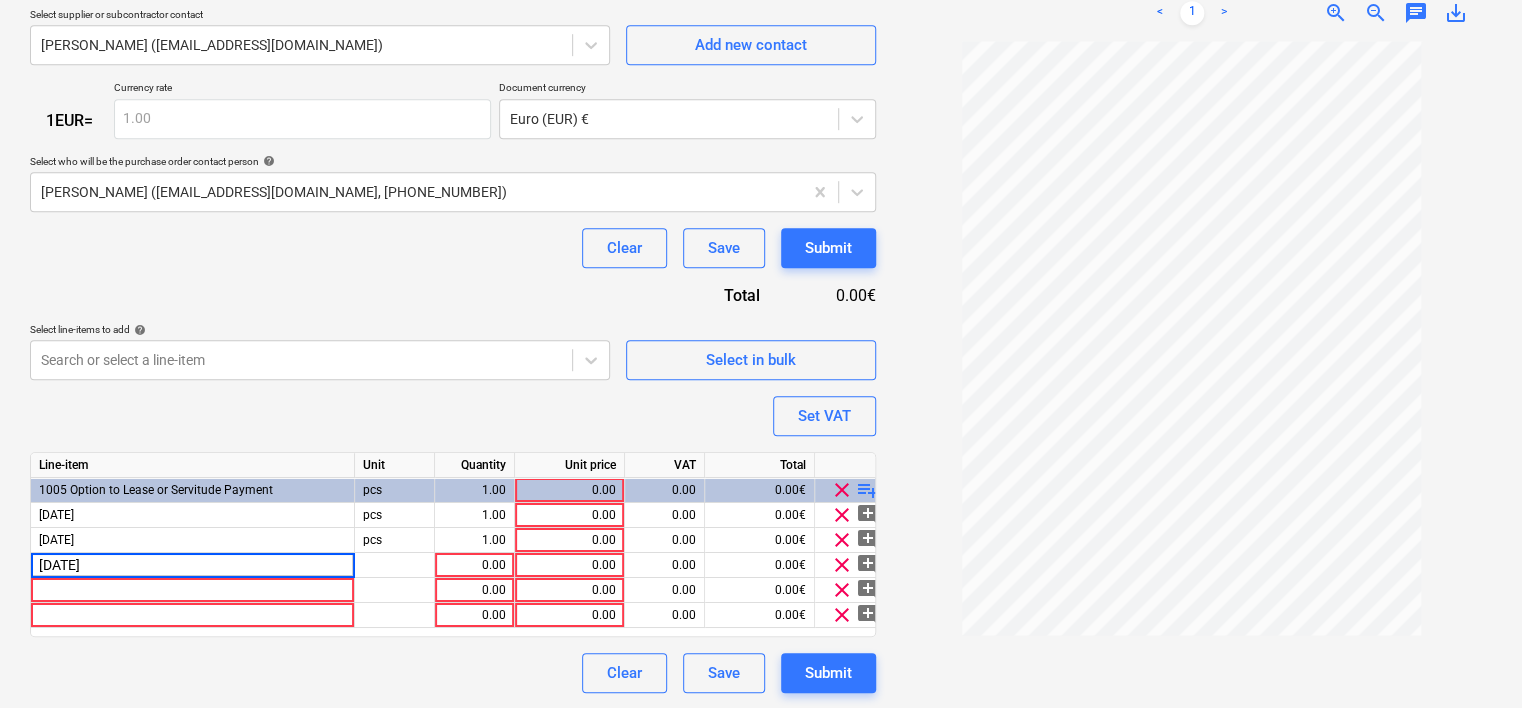 type on "[DATE]" 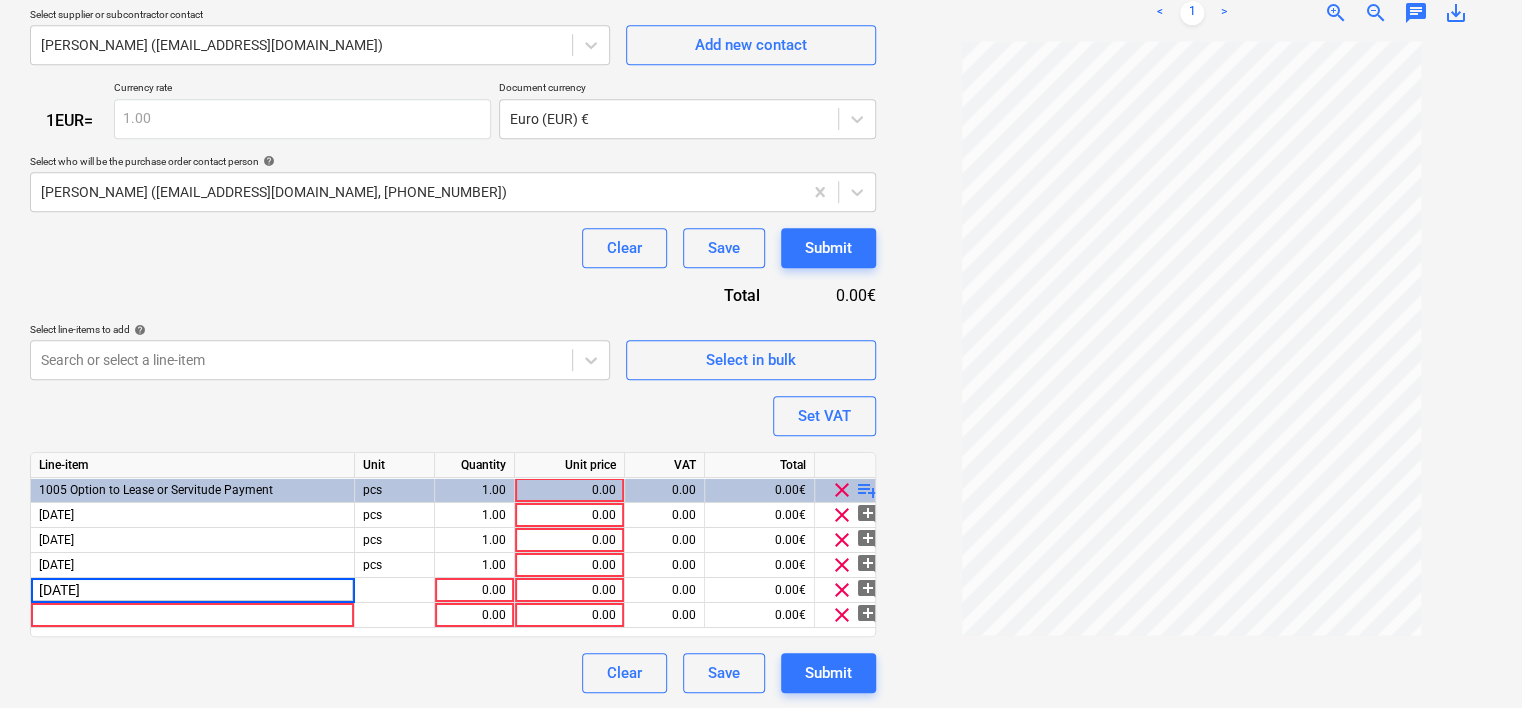 type on "[DATE]" 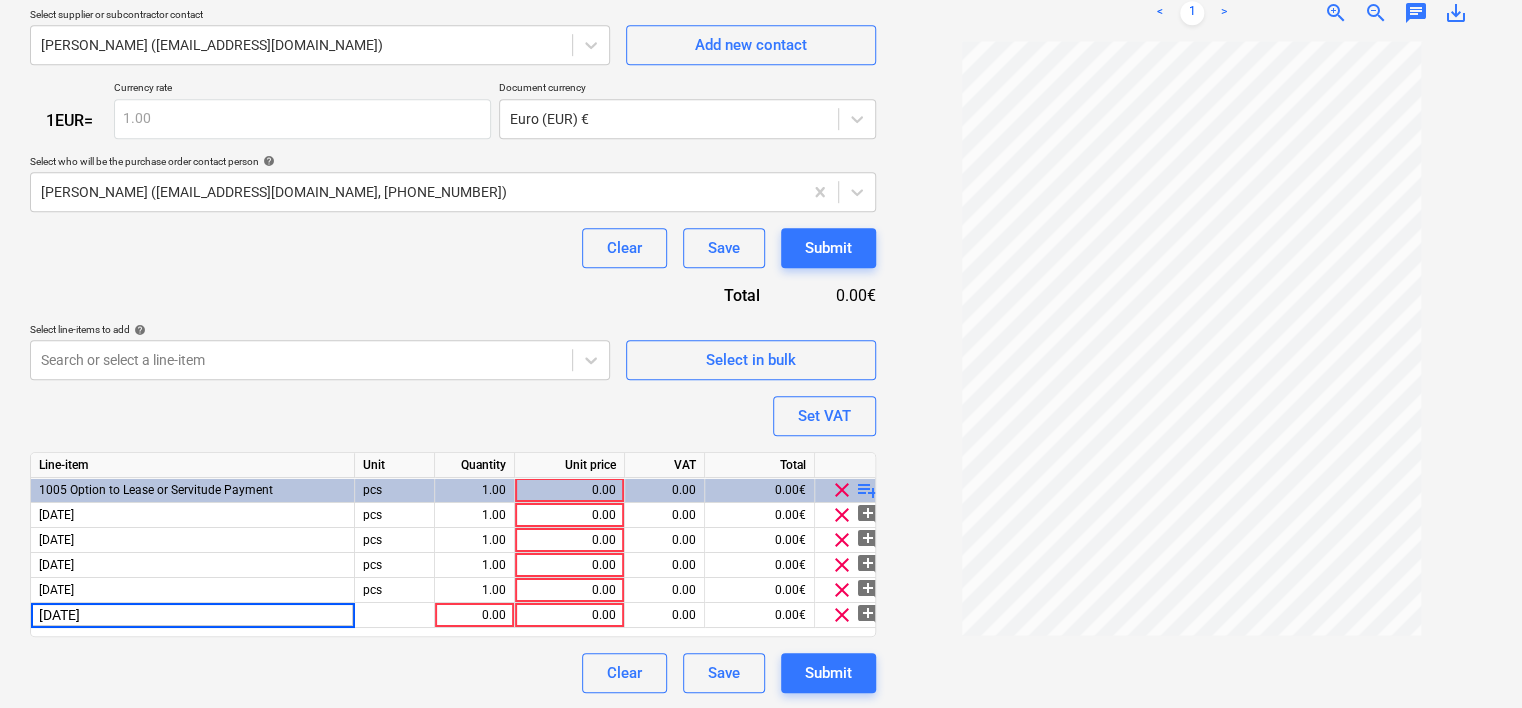 type on "[DATE]" 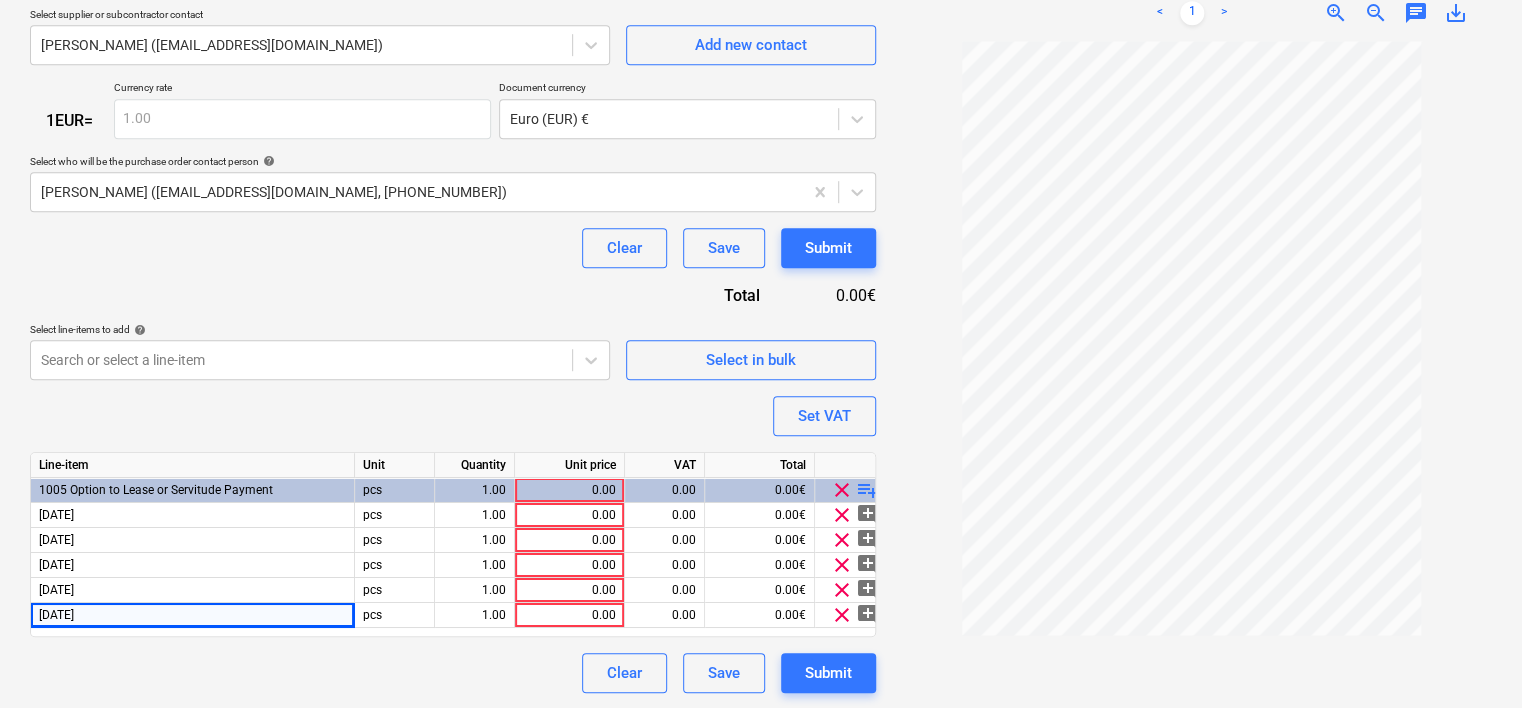 scroll, scrollTop: 0, scrollLeft: 20, axis: horizontal 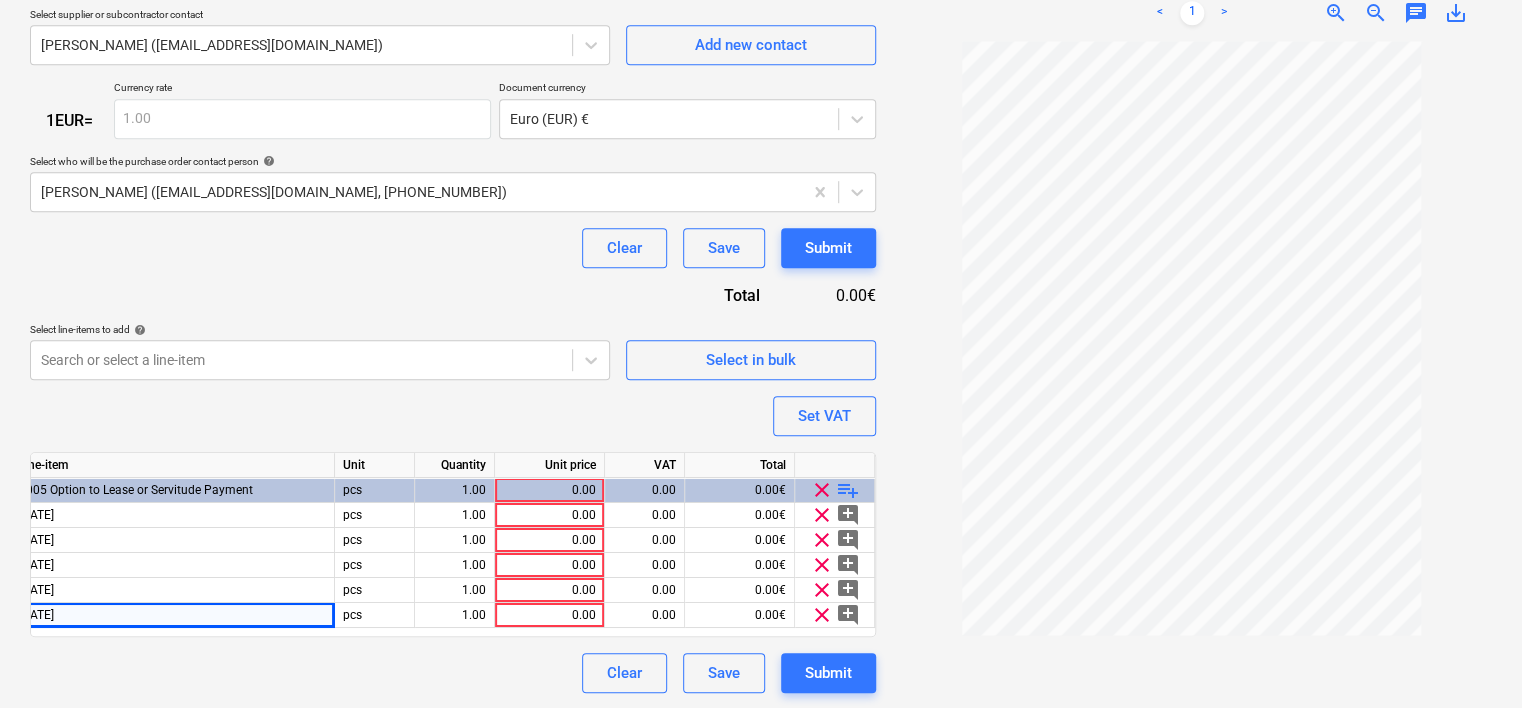 click on "0.00" at bounding box center [549, 515] 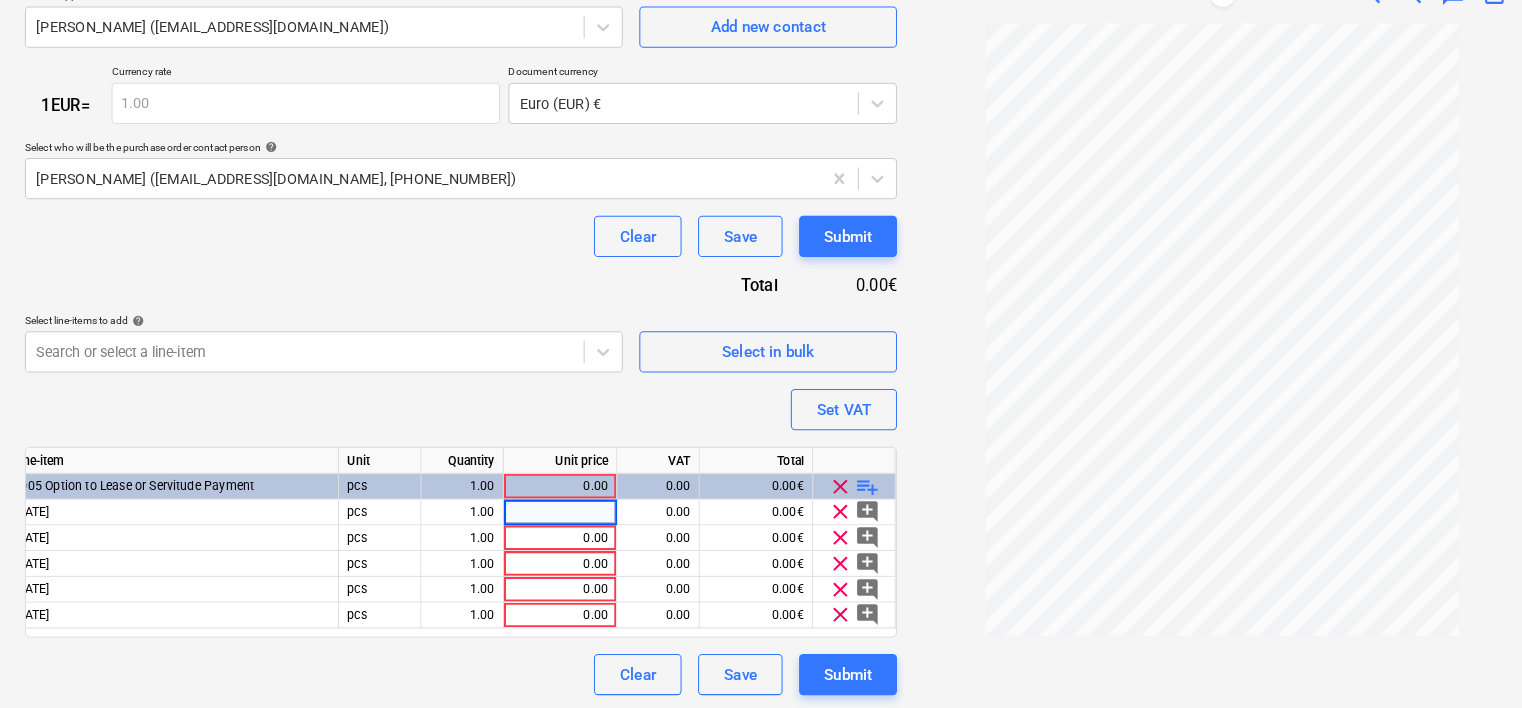 scroll, scrollTop: 508, scrollLeft: 0, axis: vertical 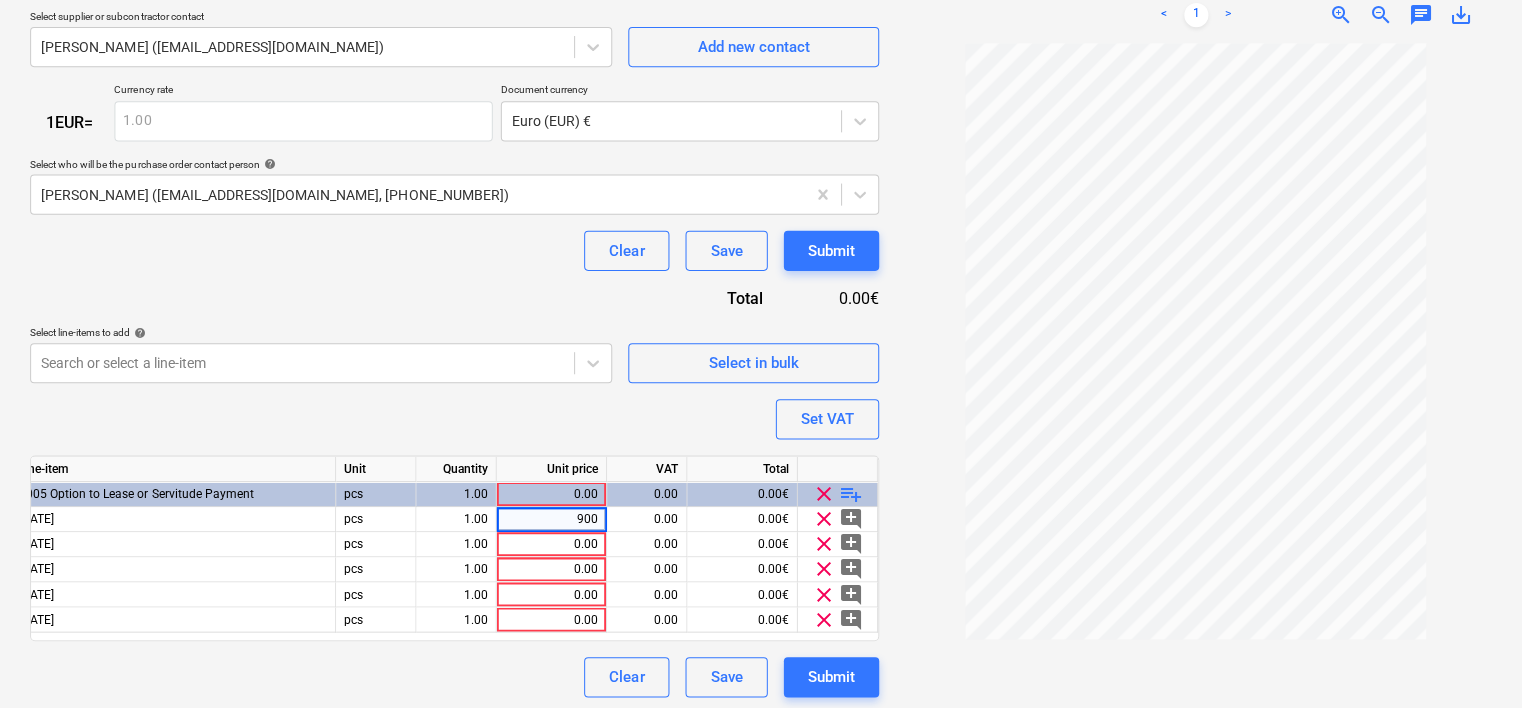 type on "9000" 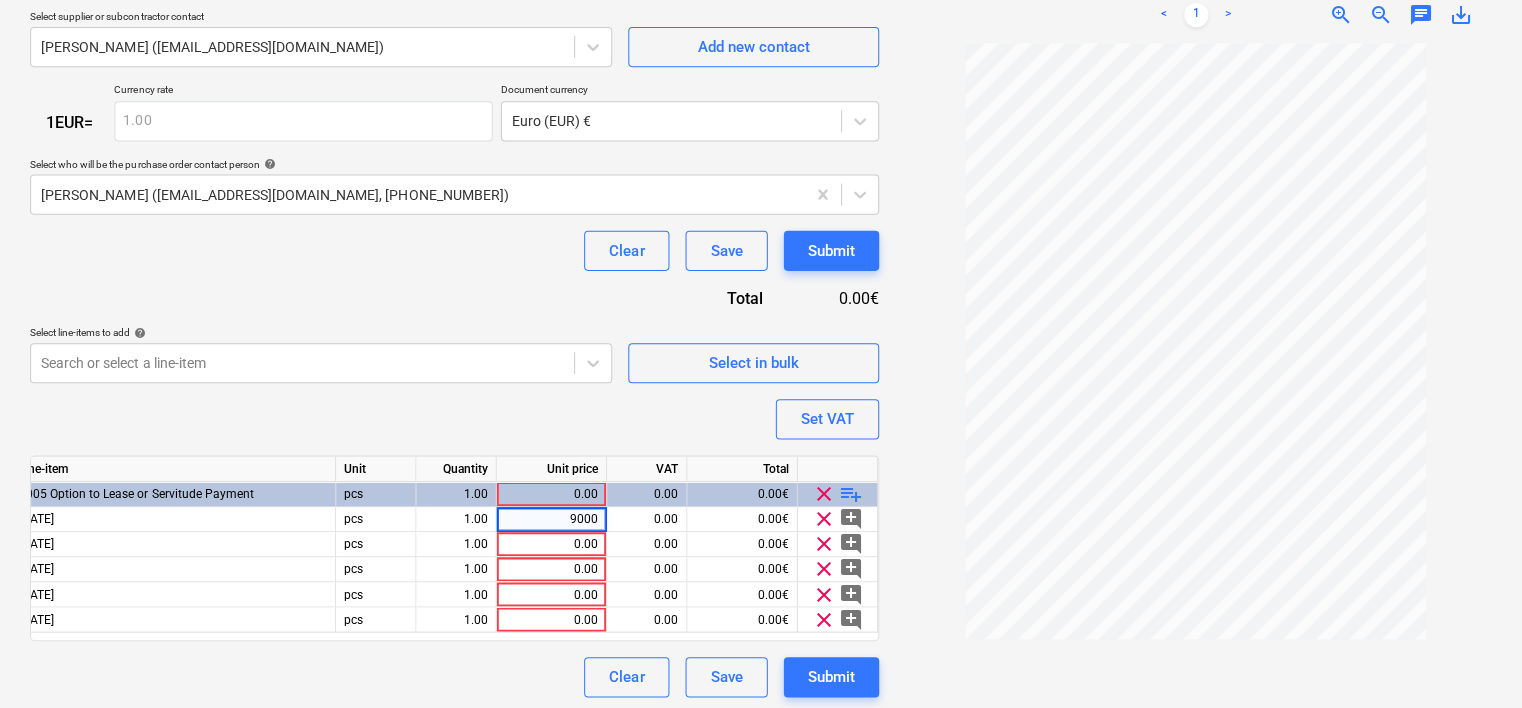 type on "x" 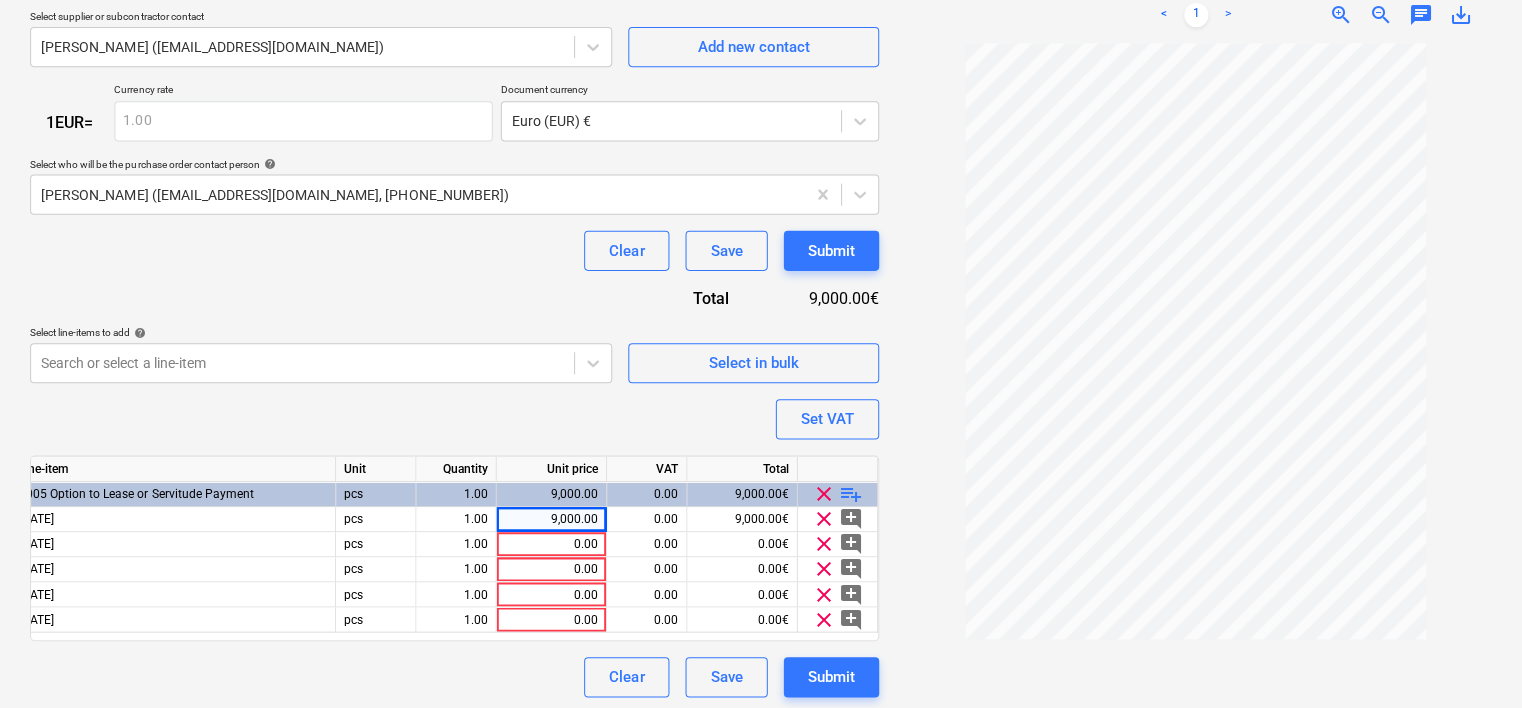 click on "0.00" at bounding box center [549, 544] 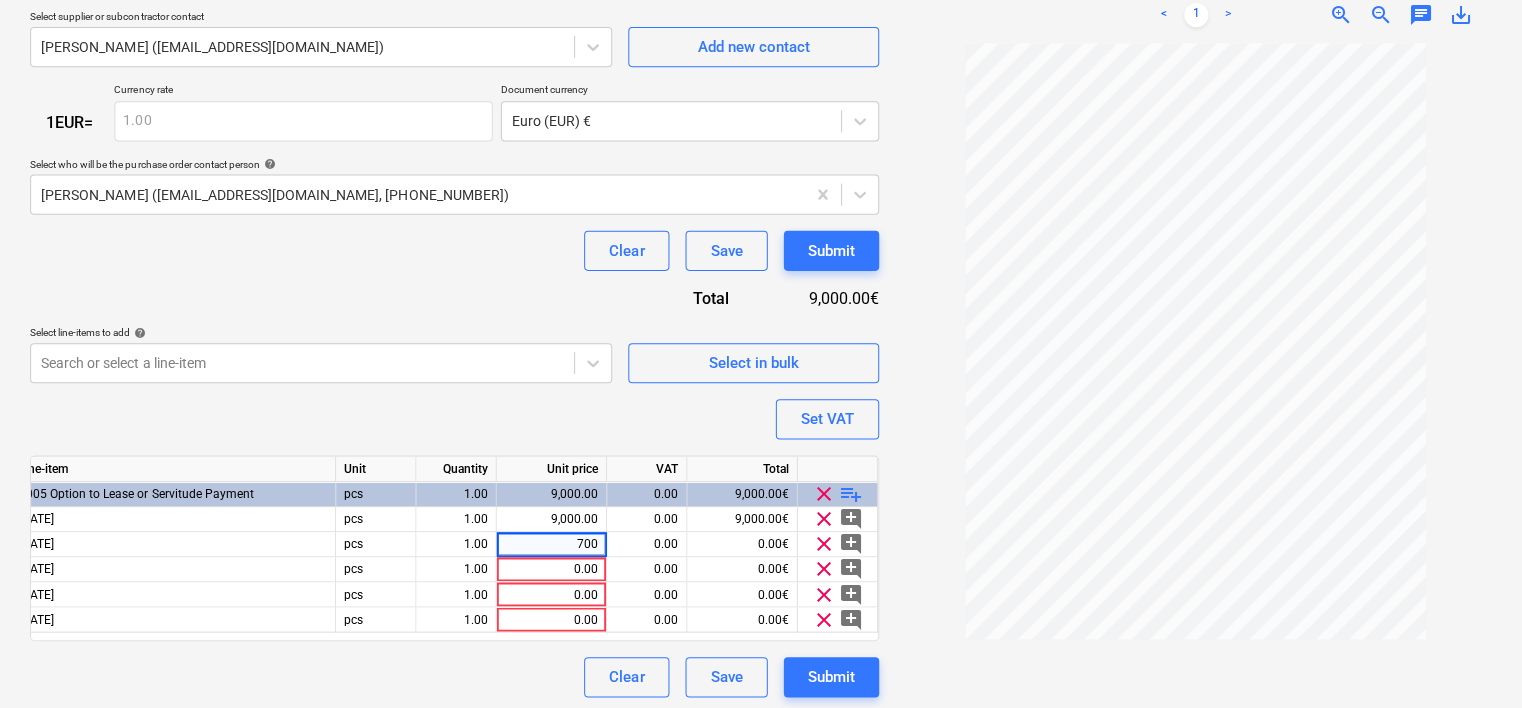 type on "7000" 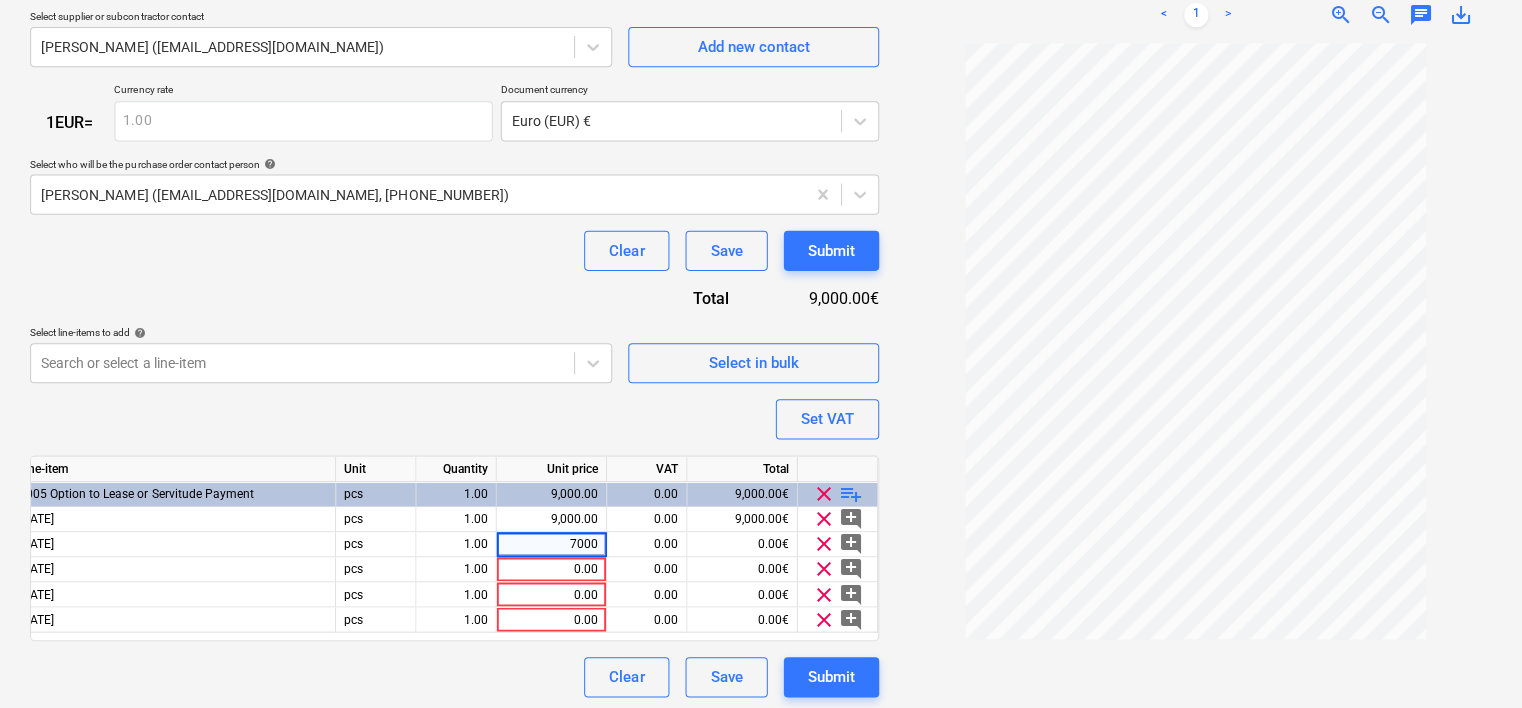 type on "x" 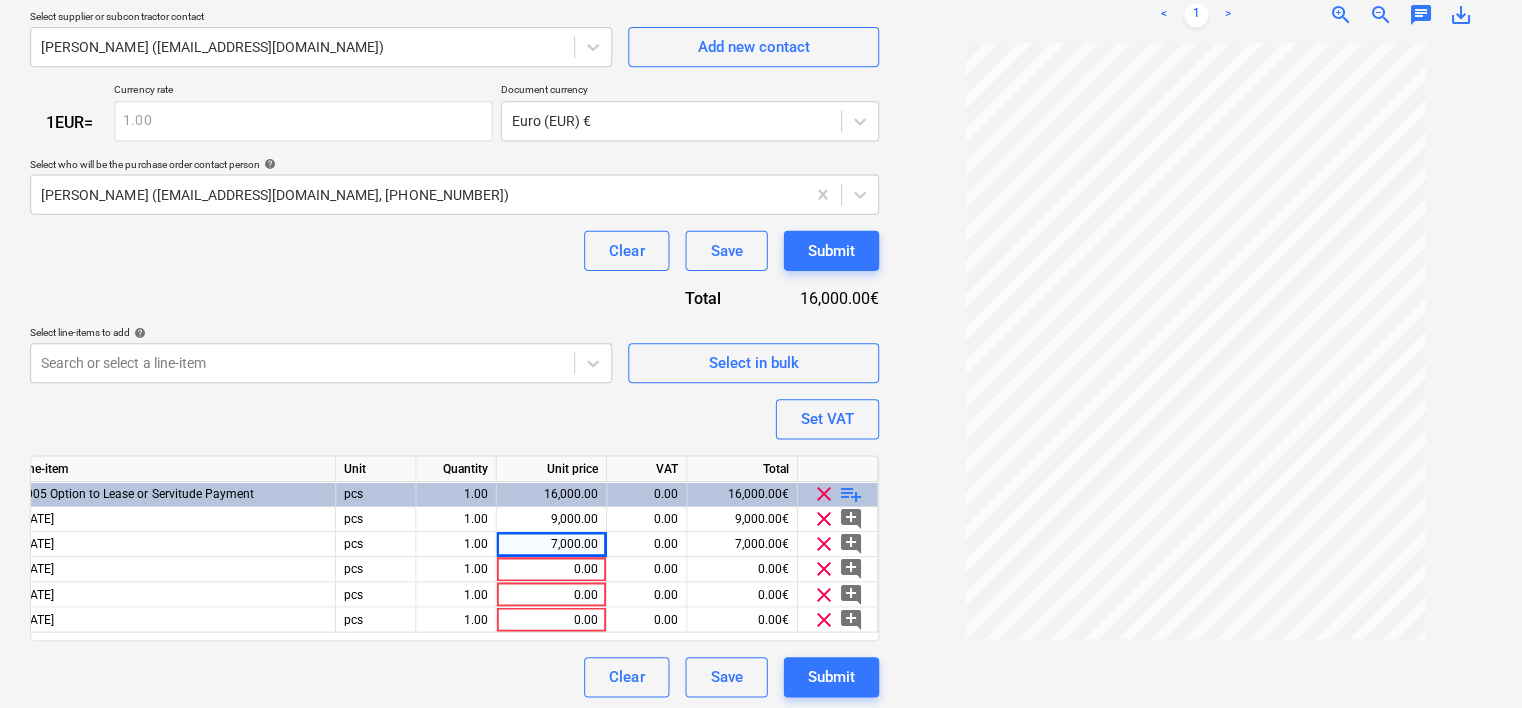 click on "0.00" at bounding box center (549, 569) 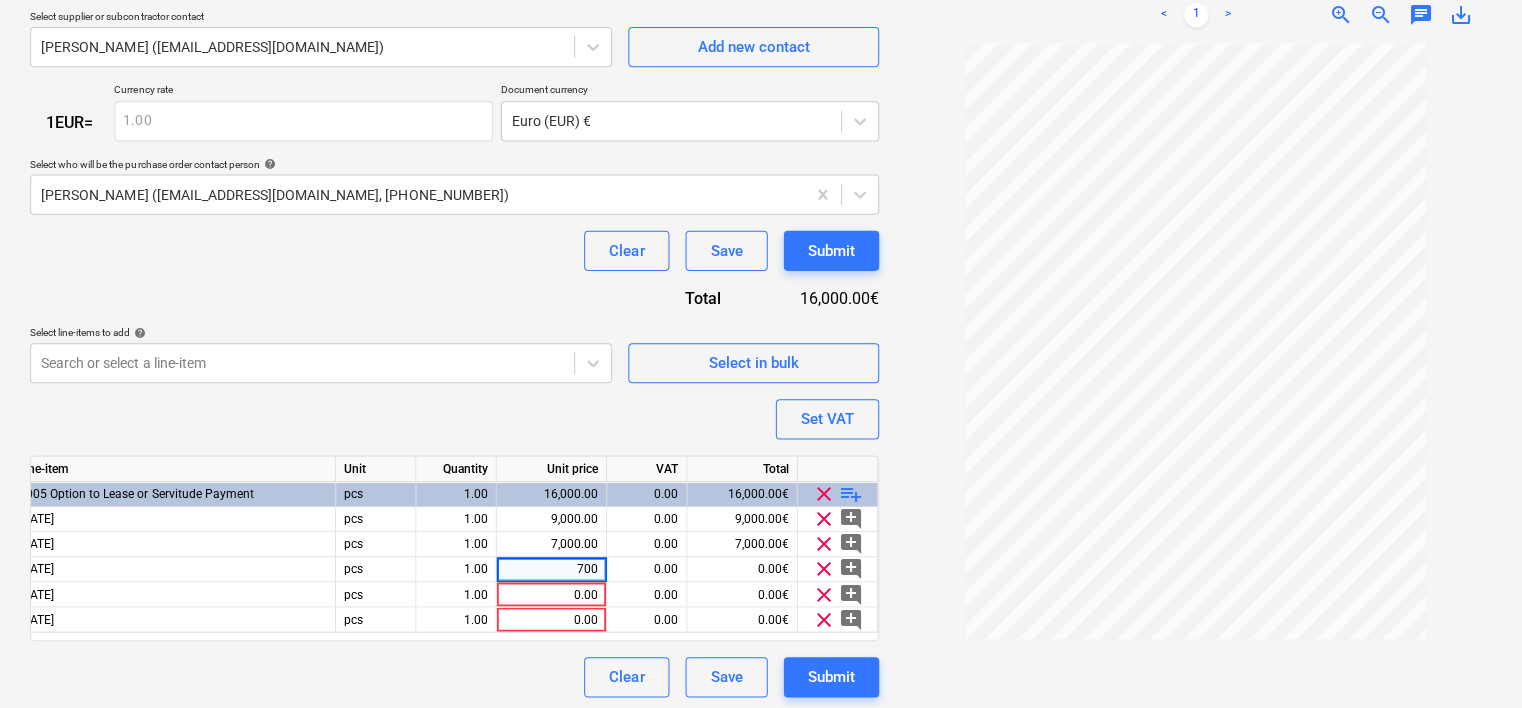 type on "7000" 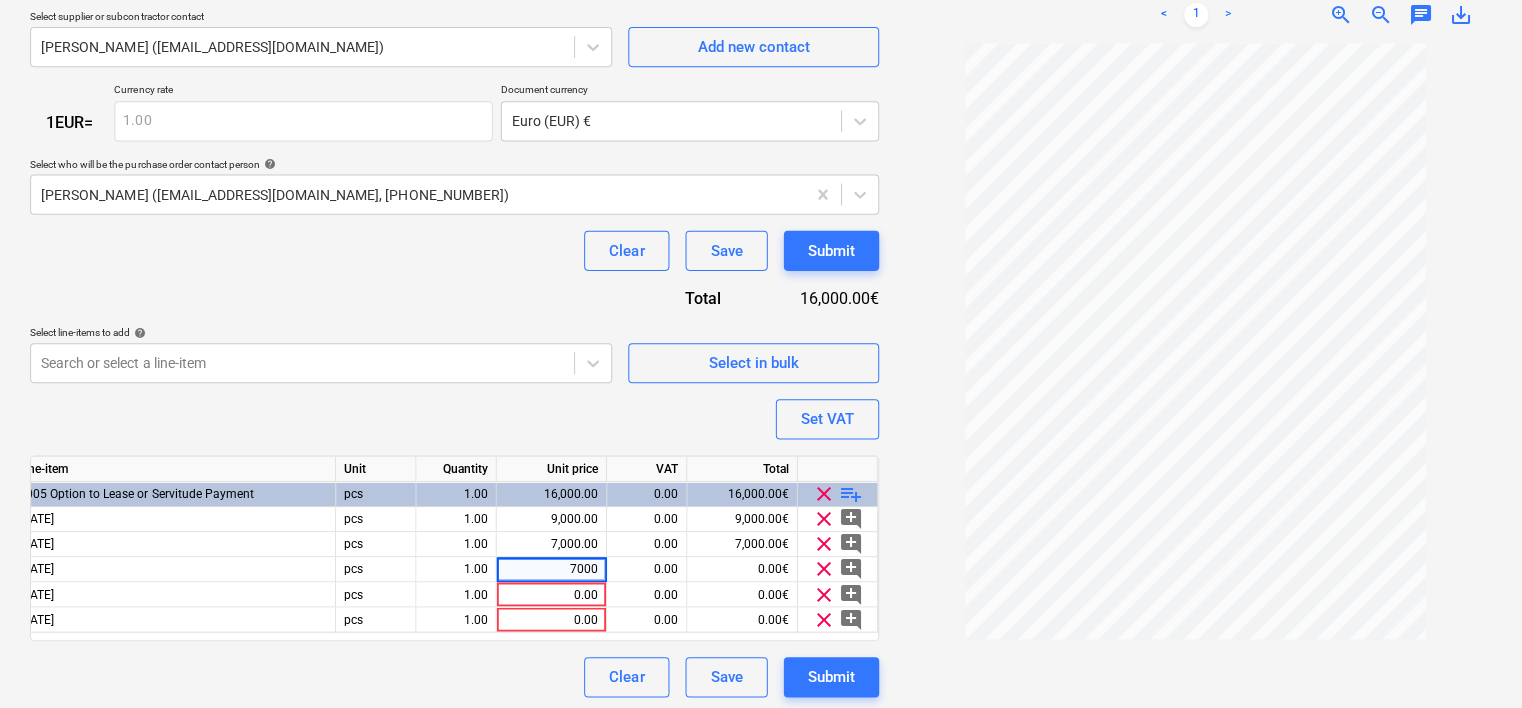 type on "x" 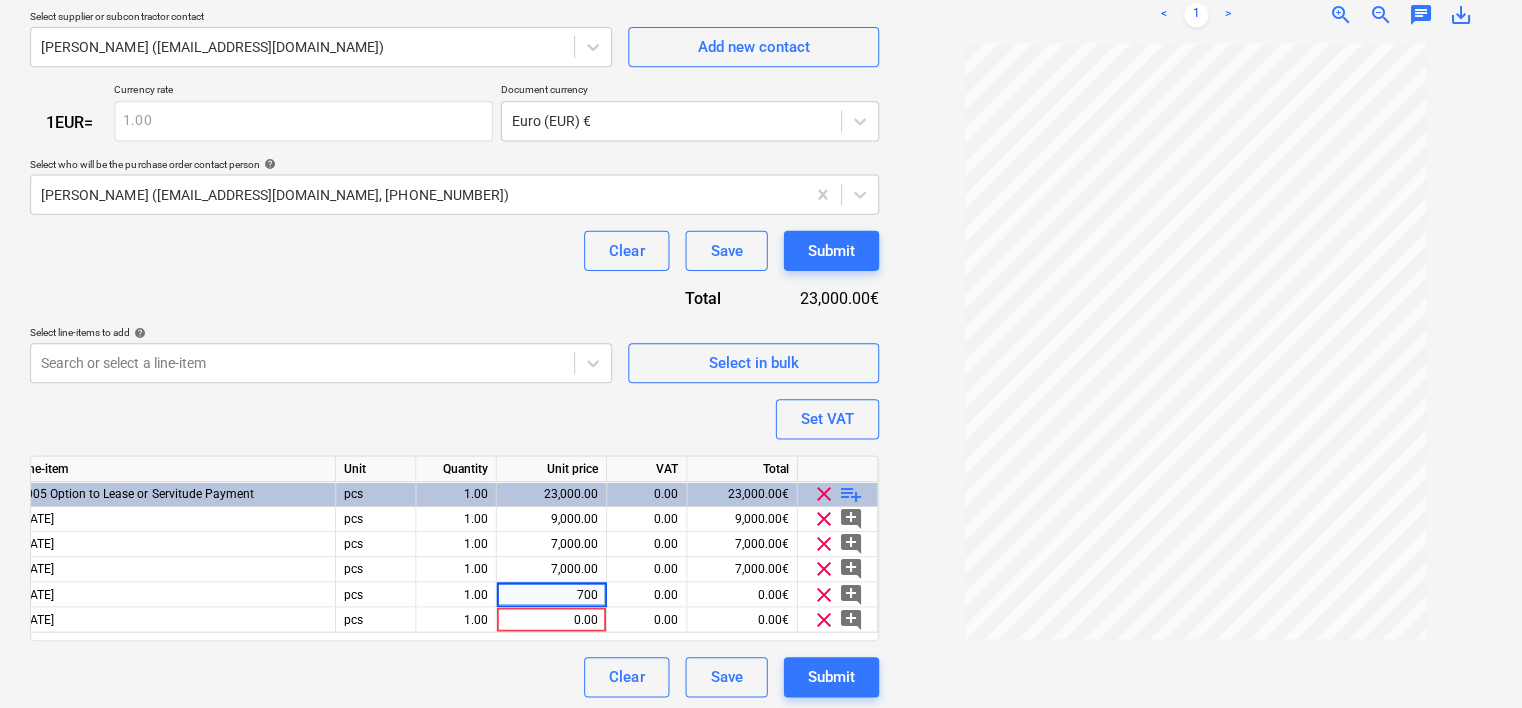 type on "7000" 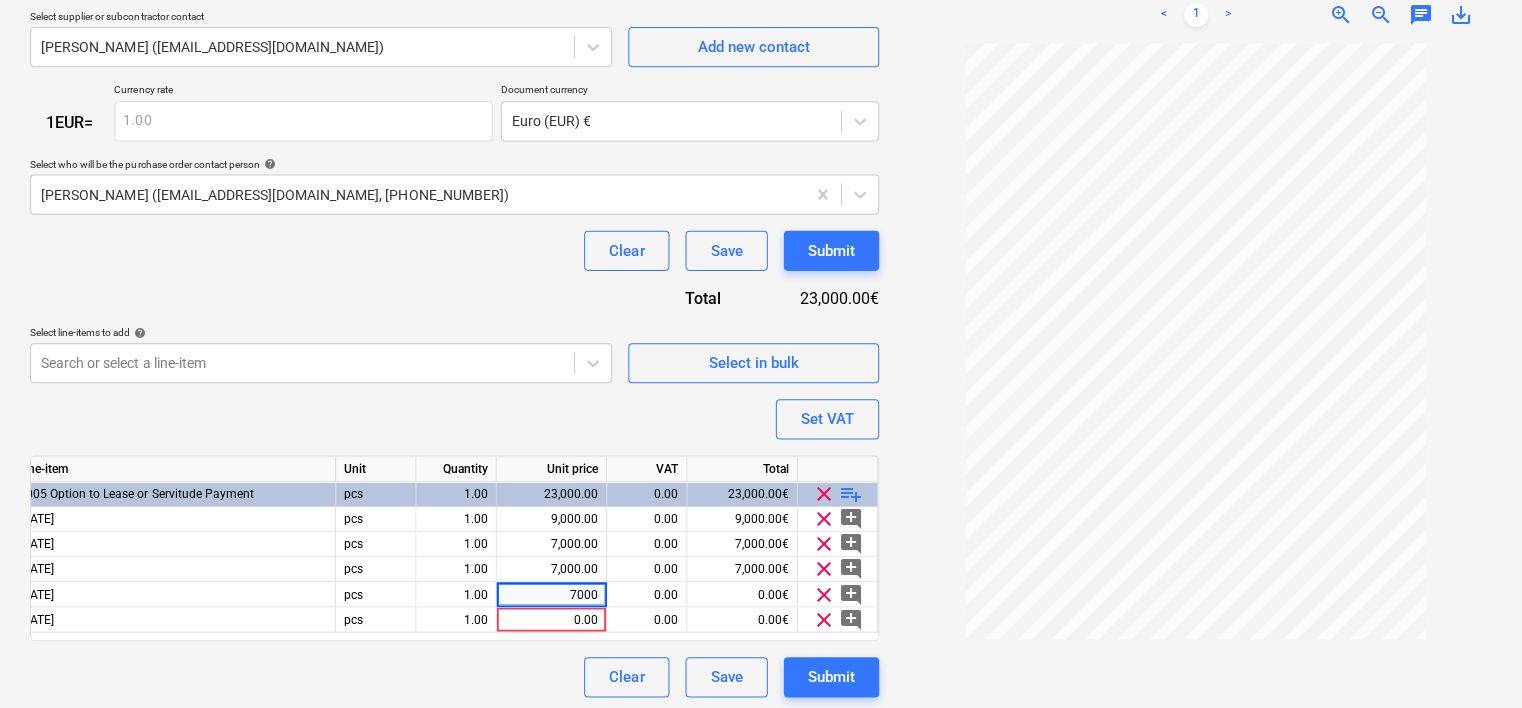 type on "x" 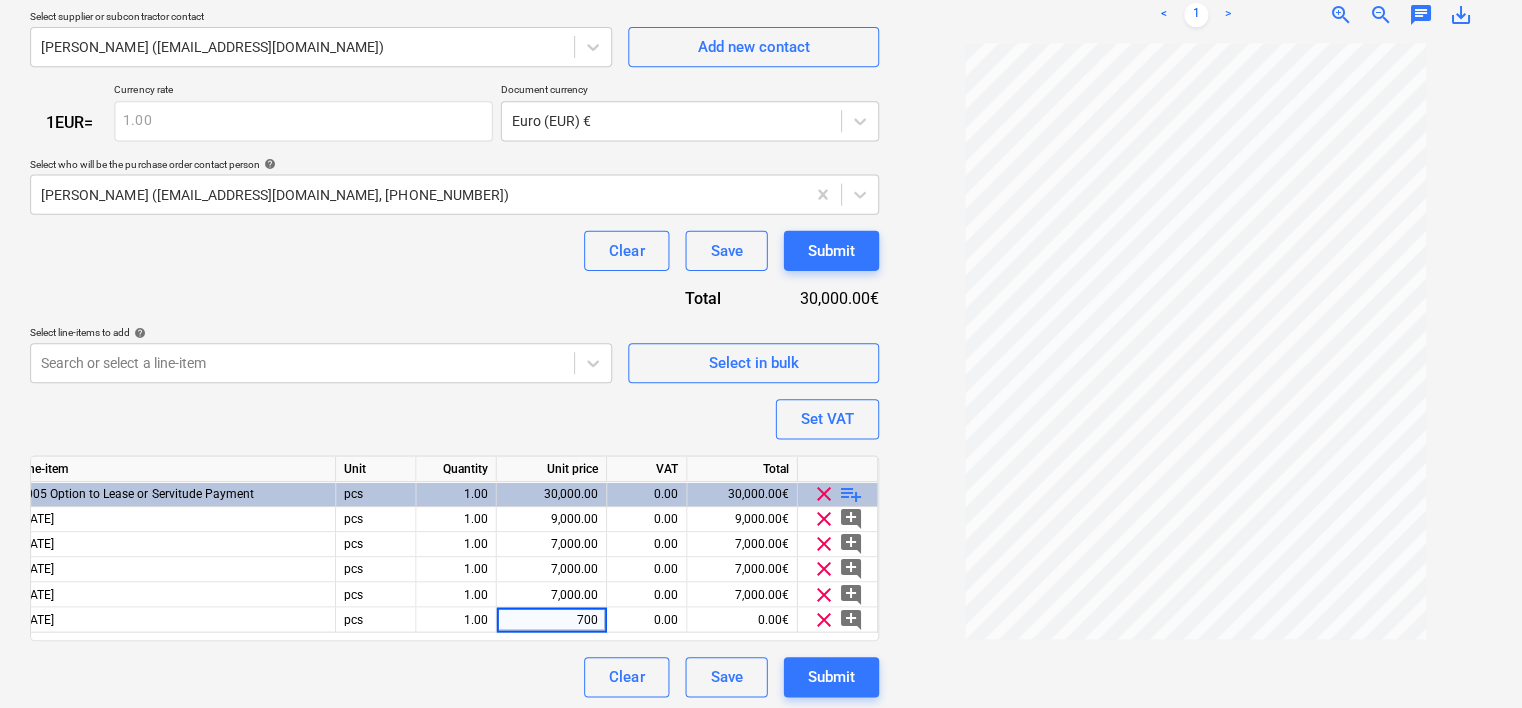 type on "7000" 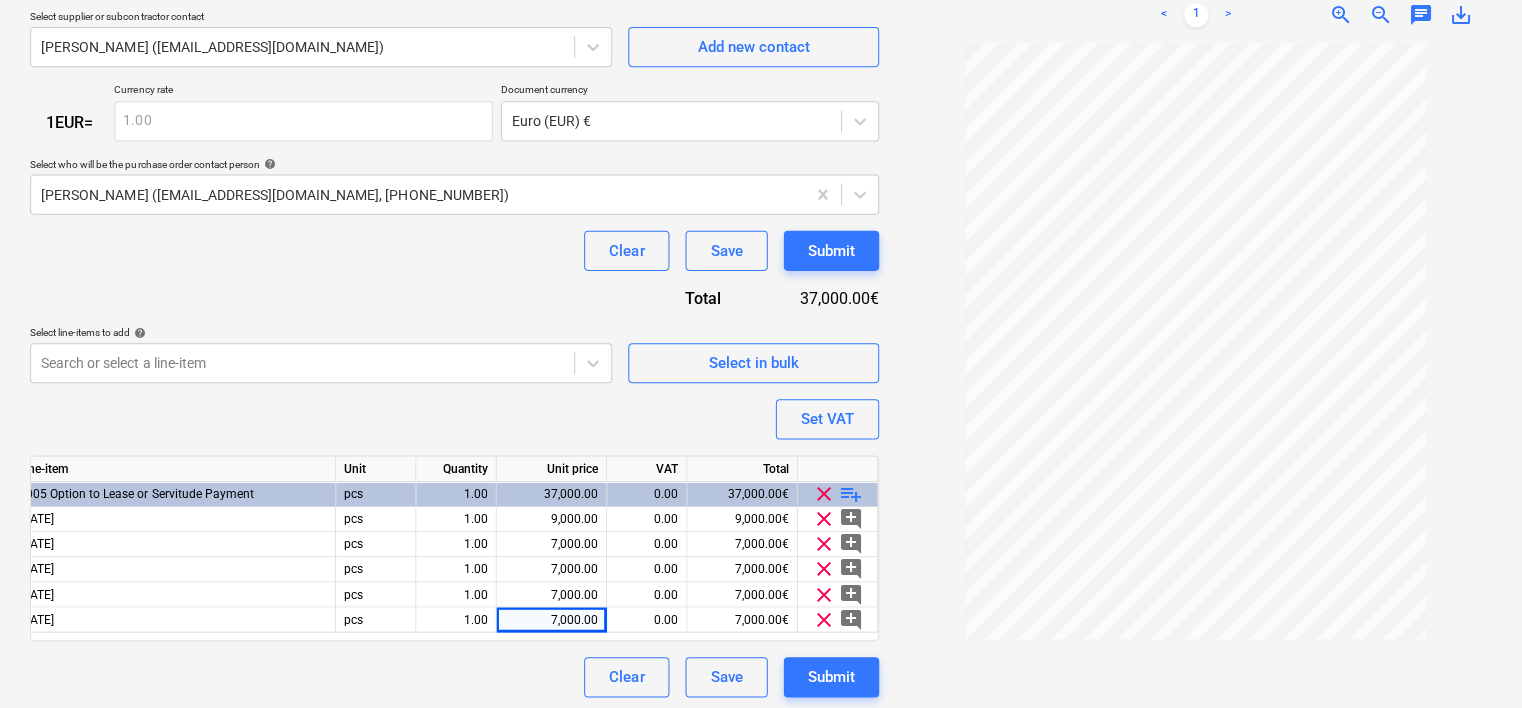 click on "Purchase order name help Derrygowna_Esk_Donal & Olive O Riordain Option Purchase order reference number help Derrygowna-IRE230701-PO-014 Description Derrygowna_Esk_Donal & Olive O Riordain Option payment  Delivery address n/a Delivery date help Press the down arrow key to interact with the calendar and
select a date. Press the question mark key to get the keyboard shortcuts for changing dates. Select company DEWF-Donal_ORiordan   Add new company Select supplier or subcontractor contact [PERSON_NAME] ([EMAIL_ADDRESS][DOMAIN_NAME]) Add new contact 1  EUR  = Currency rate 1.00 Document currency Euro (EUR) € Select who will be the purchase order contact person help [PERSON_NAME] ([EMAIL_ADDRESS][DOMAIN_NAME], [PHONE_NUMBER]) Clear Save Submit Total 37,000.00€ Select line-items to add help Search or select a line-item Select in bulk Set VAT Line-item Unit Quantity Unit price VAT Total 1005 Option to Lease or Servitude Payment pcs 1.00 37,000.00 0.00 37,000.00€ clear playlist_add [DATE] pcs 1.00 9,000.00 0.00 clear pcs" at bounding box center [453, 176] 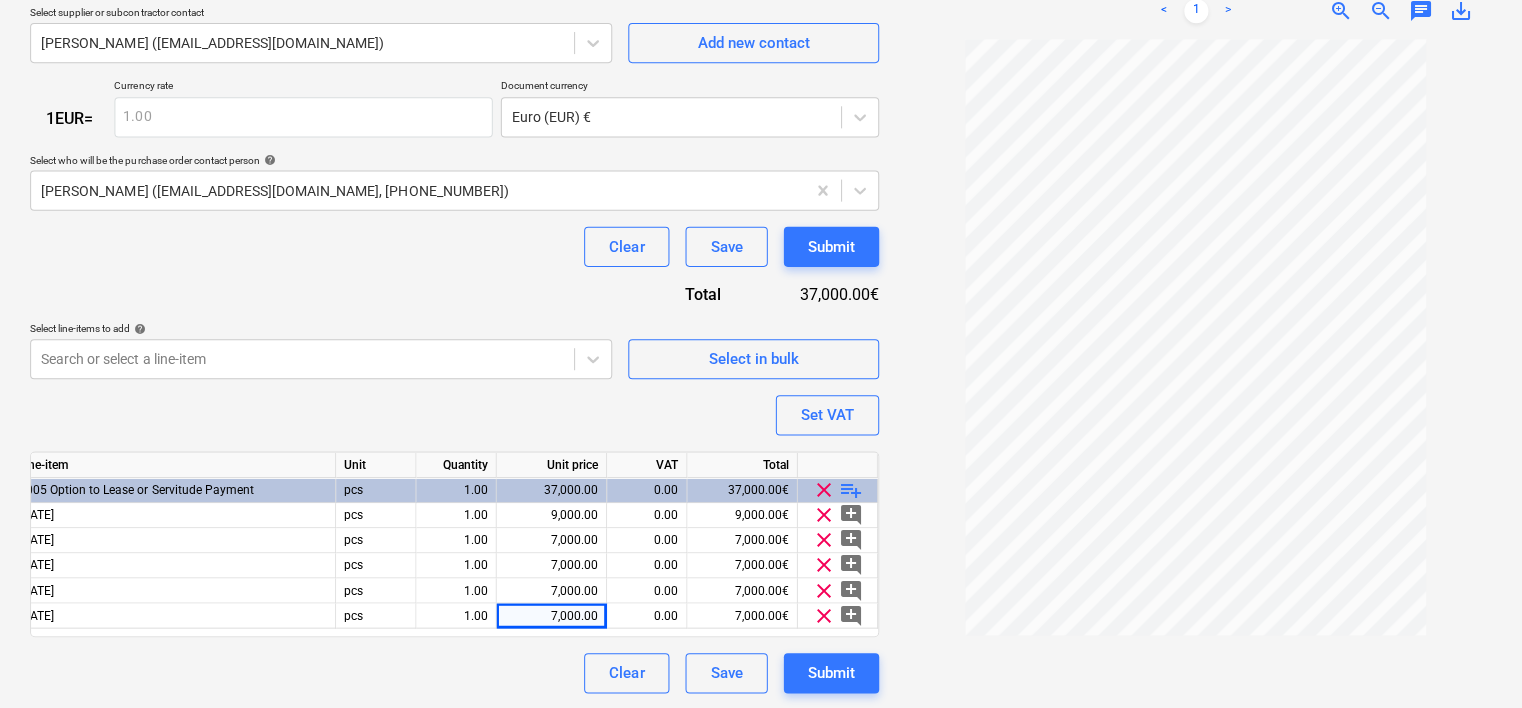 scroll, scrollTop: 512, scrollLeft: 0, axis: vertical 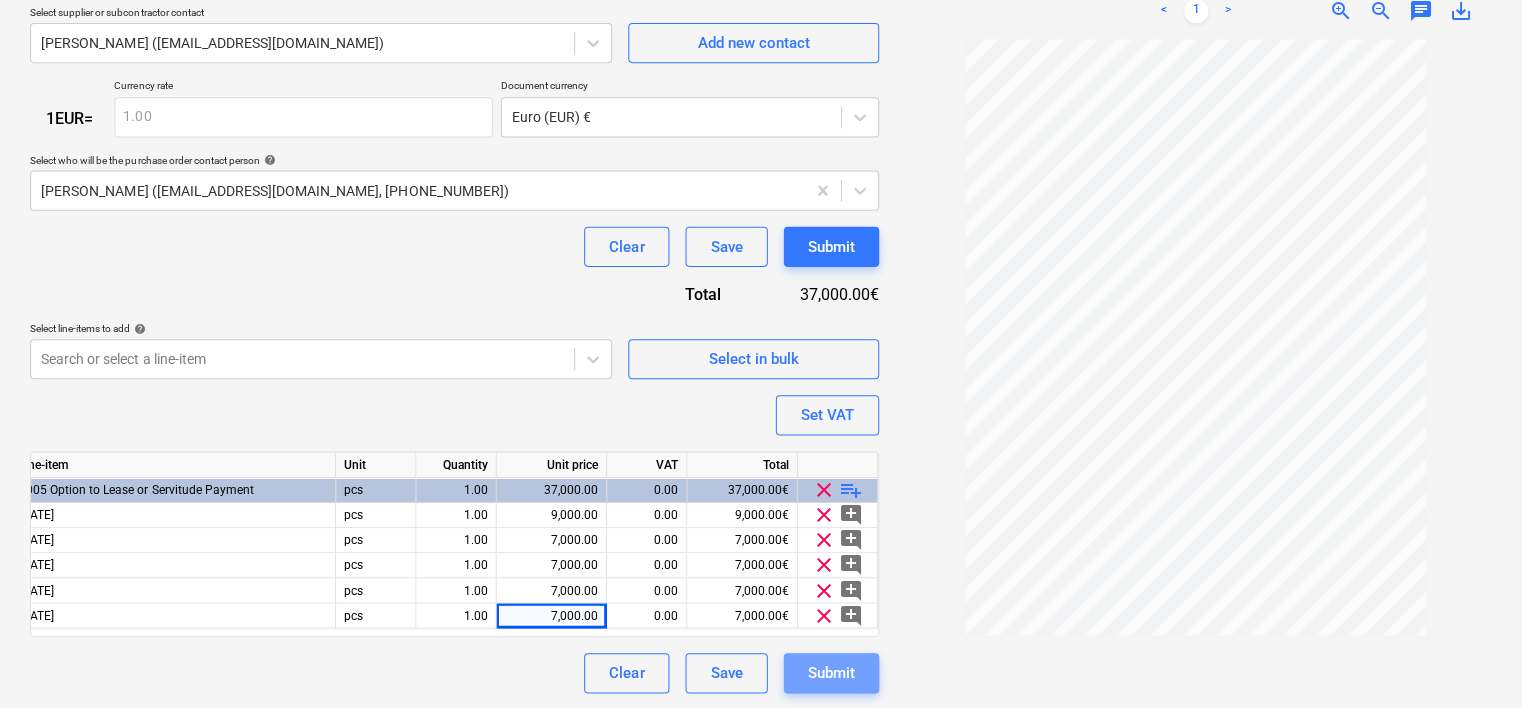 click on "Submit" at bounding box center [828, 673] 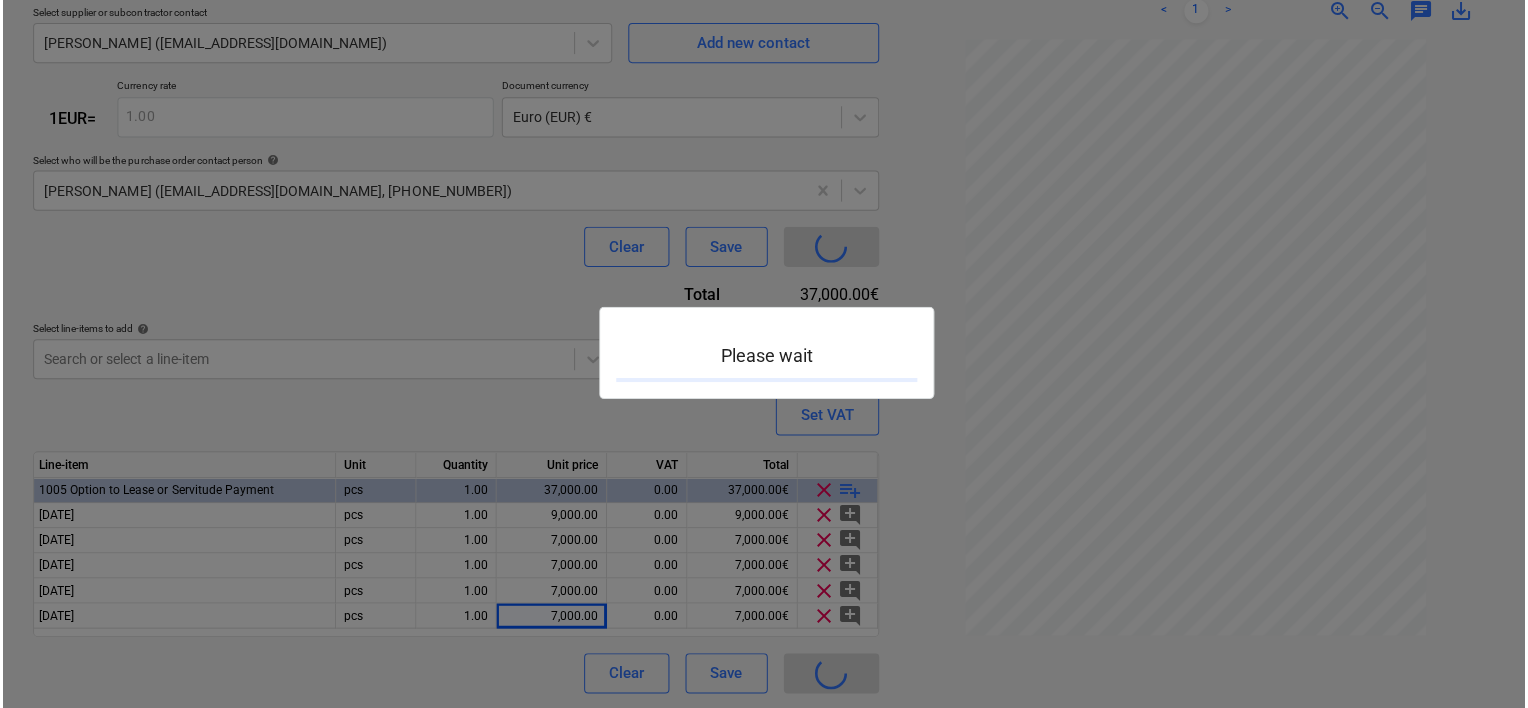 scroll, scrollTop: 0, scrollLeft: 0, axis: both 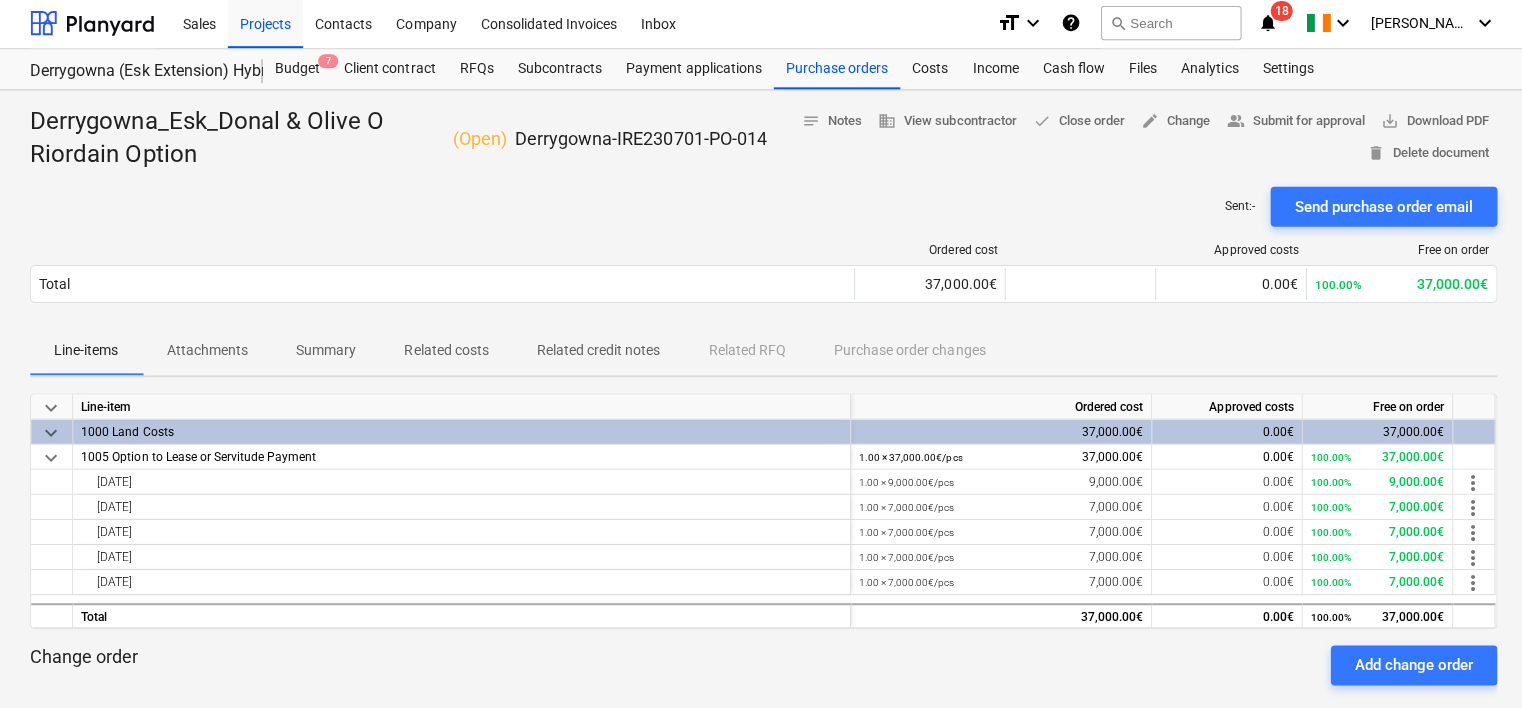 click on "Costs" at bounding box center (927, 71) 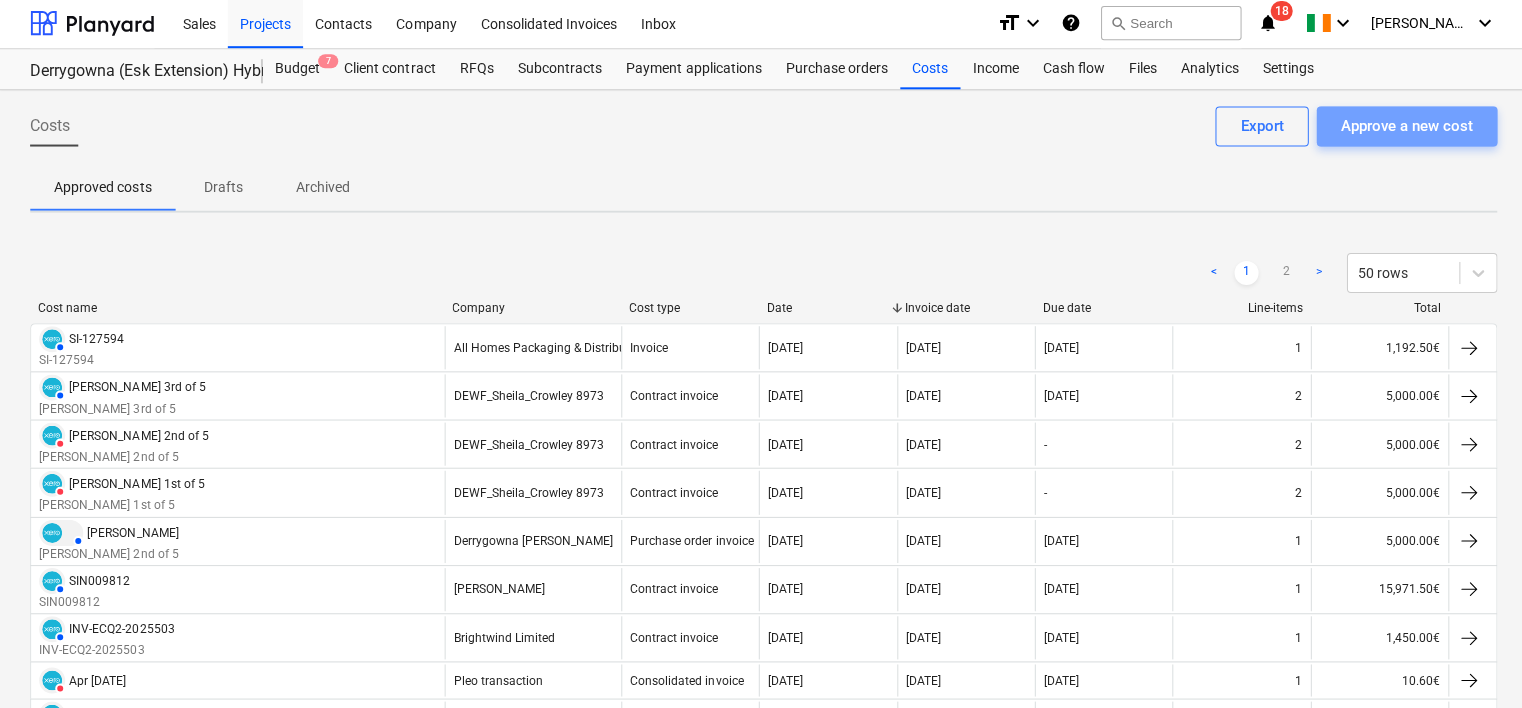 click on "Approve a new cost" at bounding box center (1402, 128) 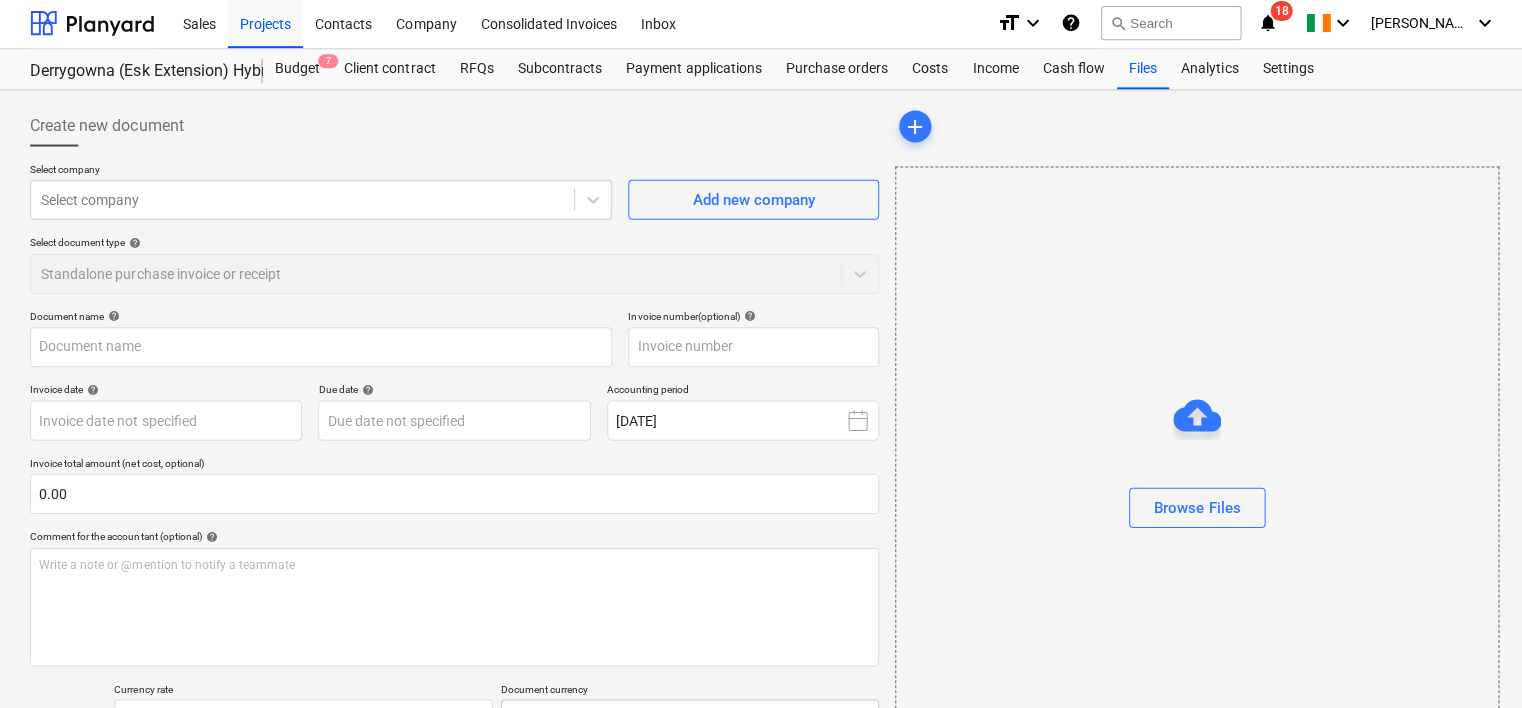 type on "Derrygowna_Esk_Donal & Olive O Riordain Option.pdf" 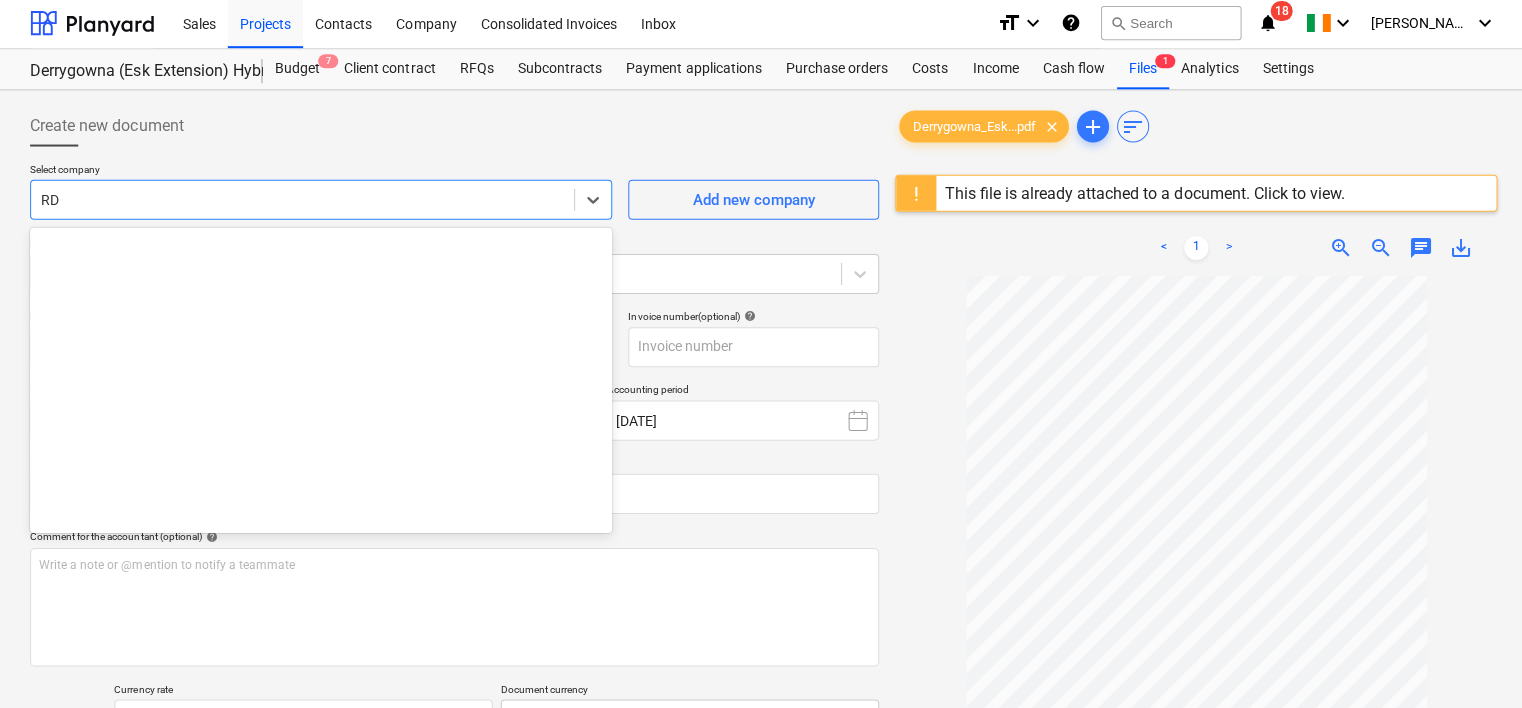 click at bounding box center (301, 201) 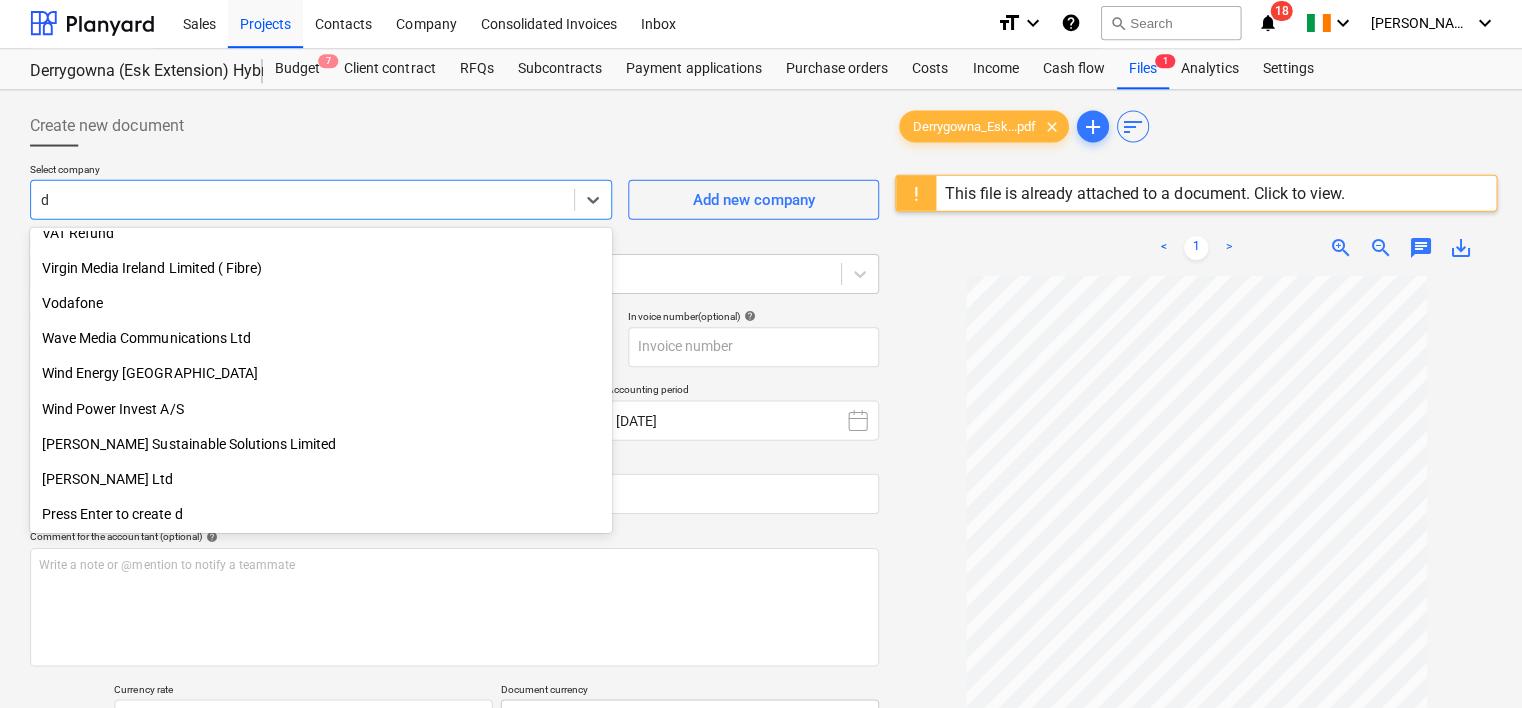 scroll, scrollTop: 5650, scrollLeft: 0, axis: vertical 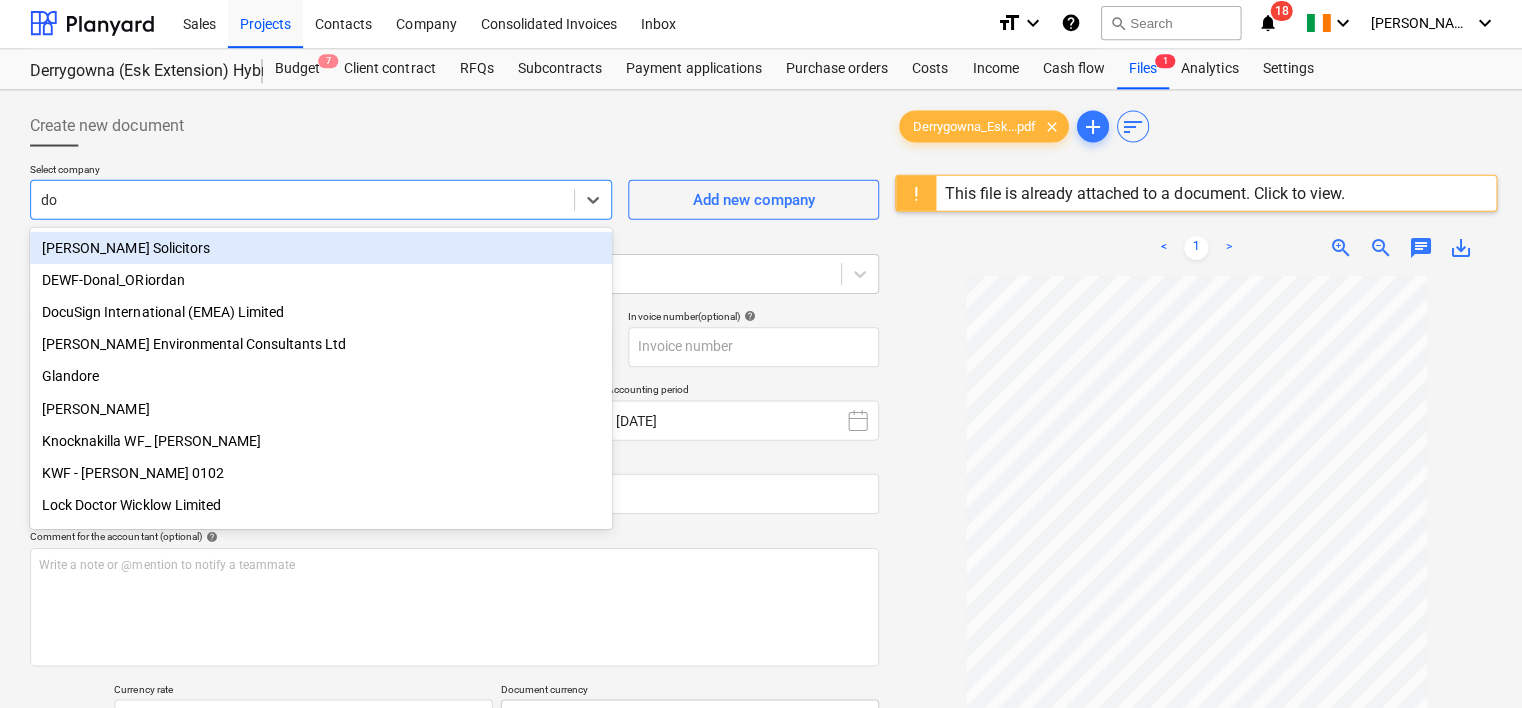 type on "don" 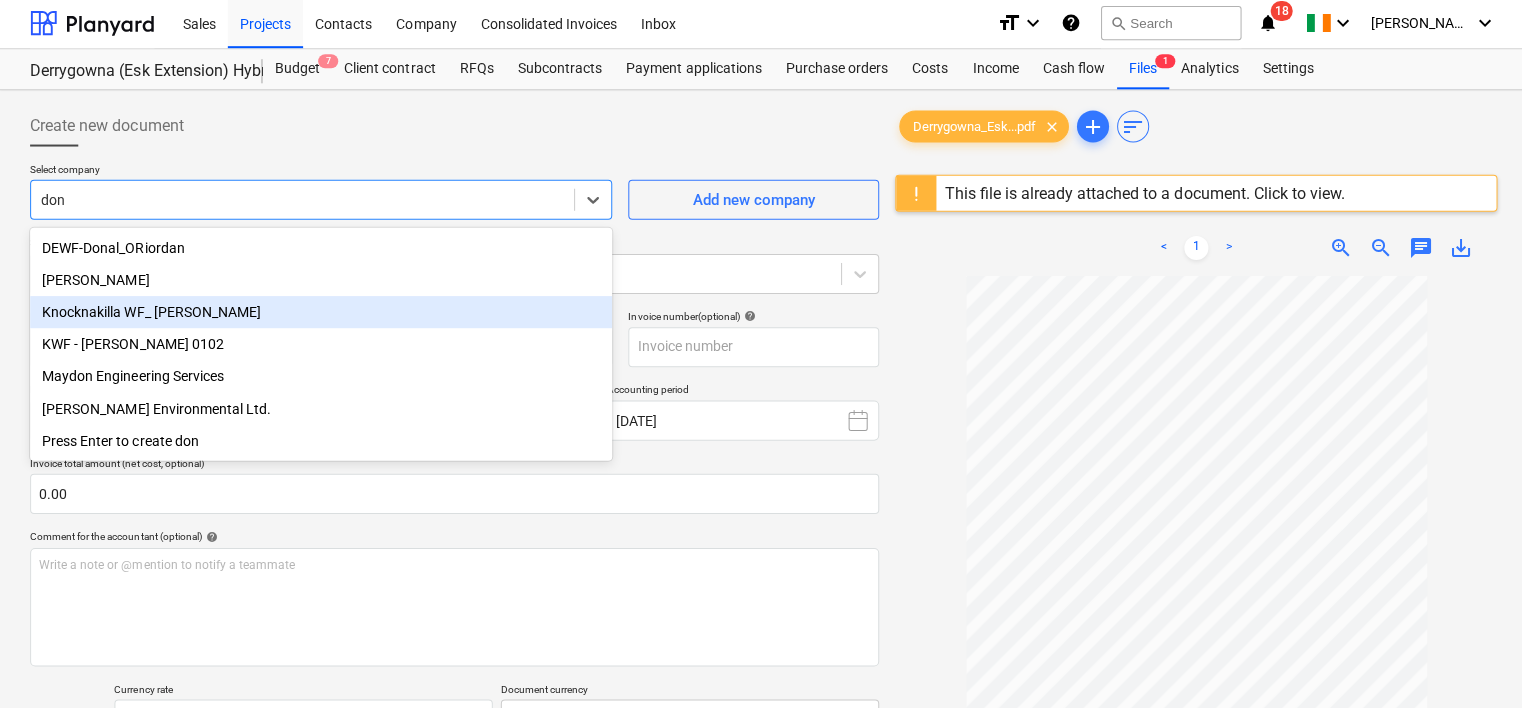 click on "Knocknakilla WF_ [PERSON_NAME]" at bounding box center [320, 313] 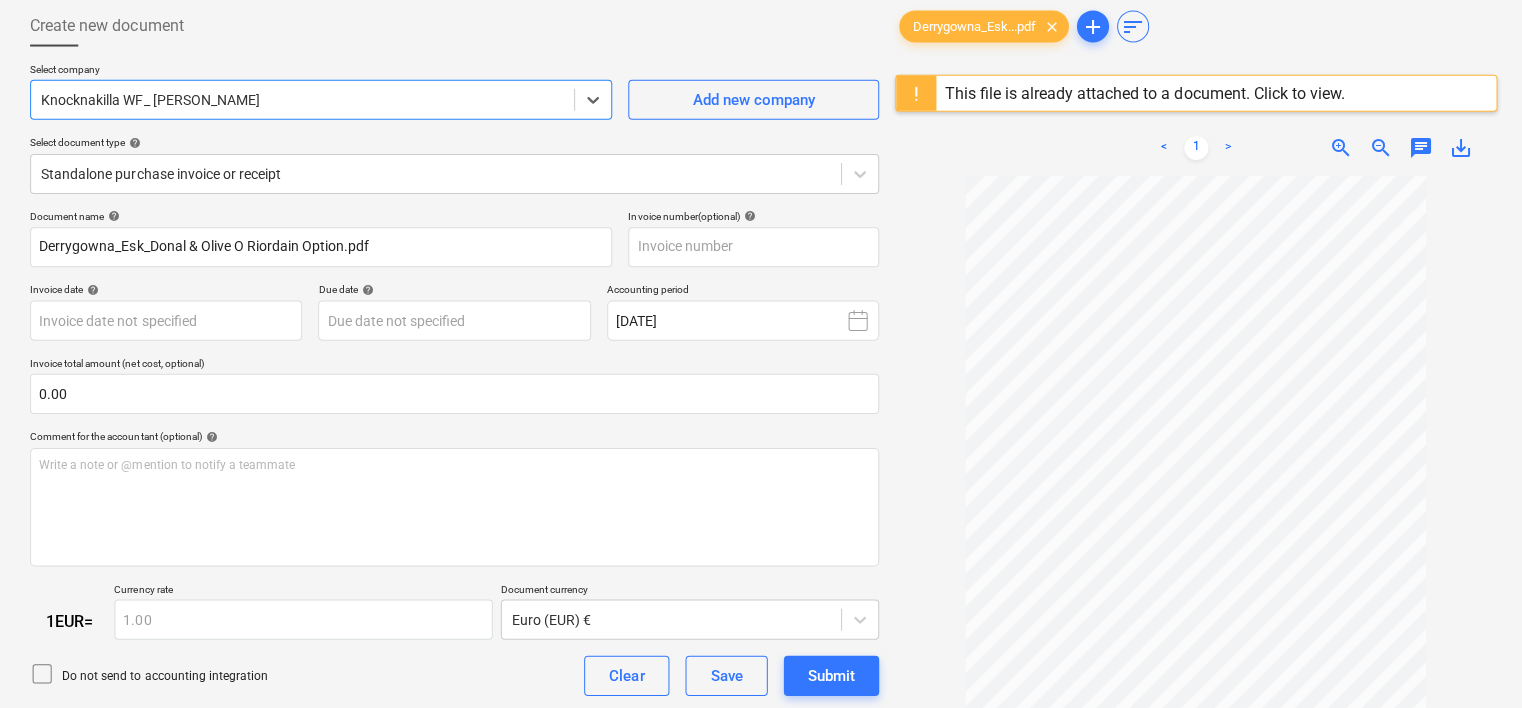 scroll, scrollTop: 98, scrollLeft: 0, axis: vertical 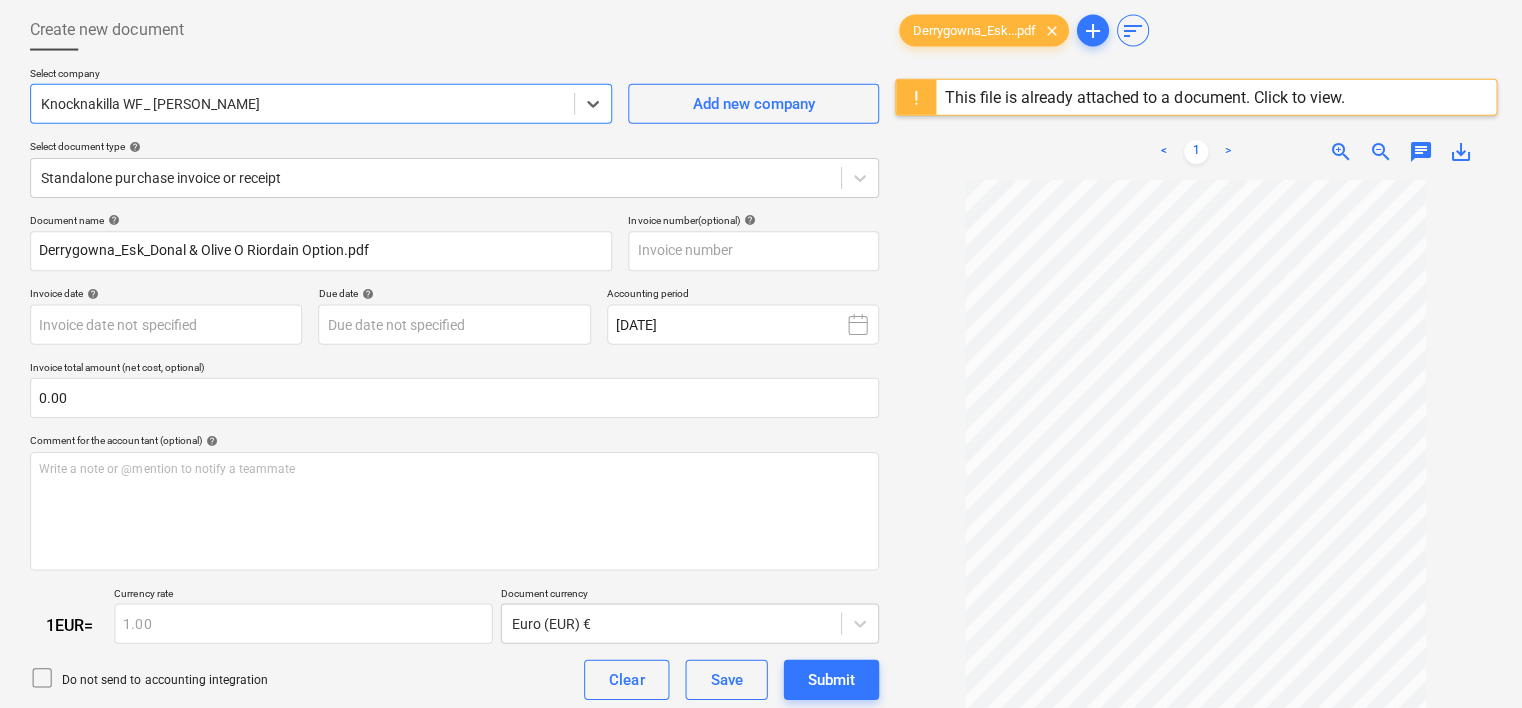 click at bounding box center (434, 177) 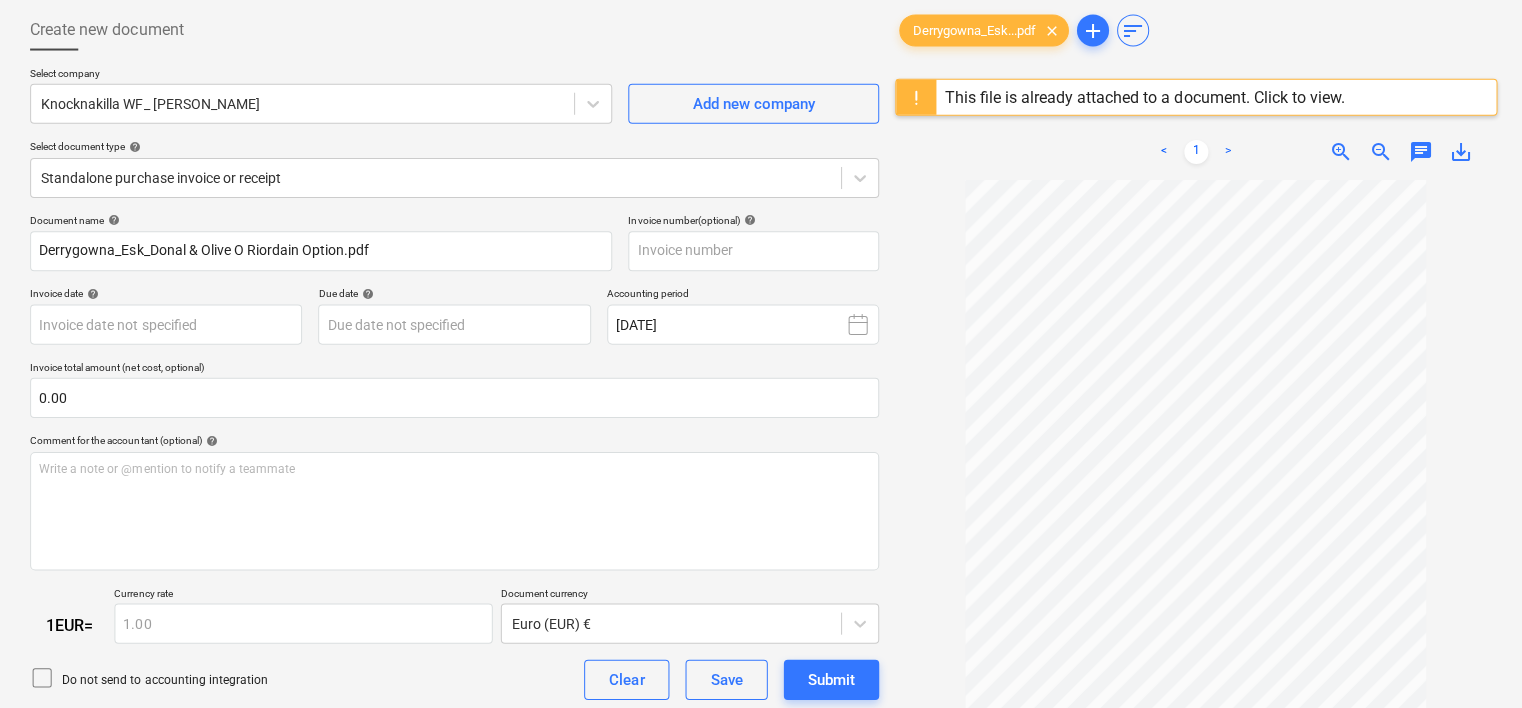 click at bounding box center (453, 58) 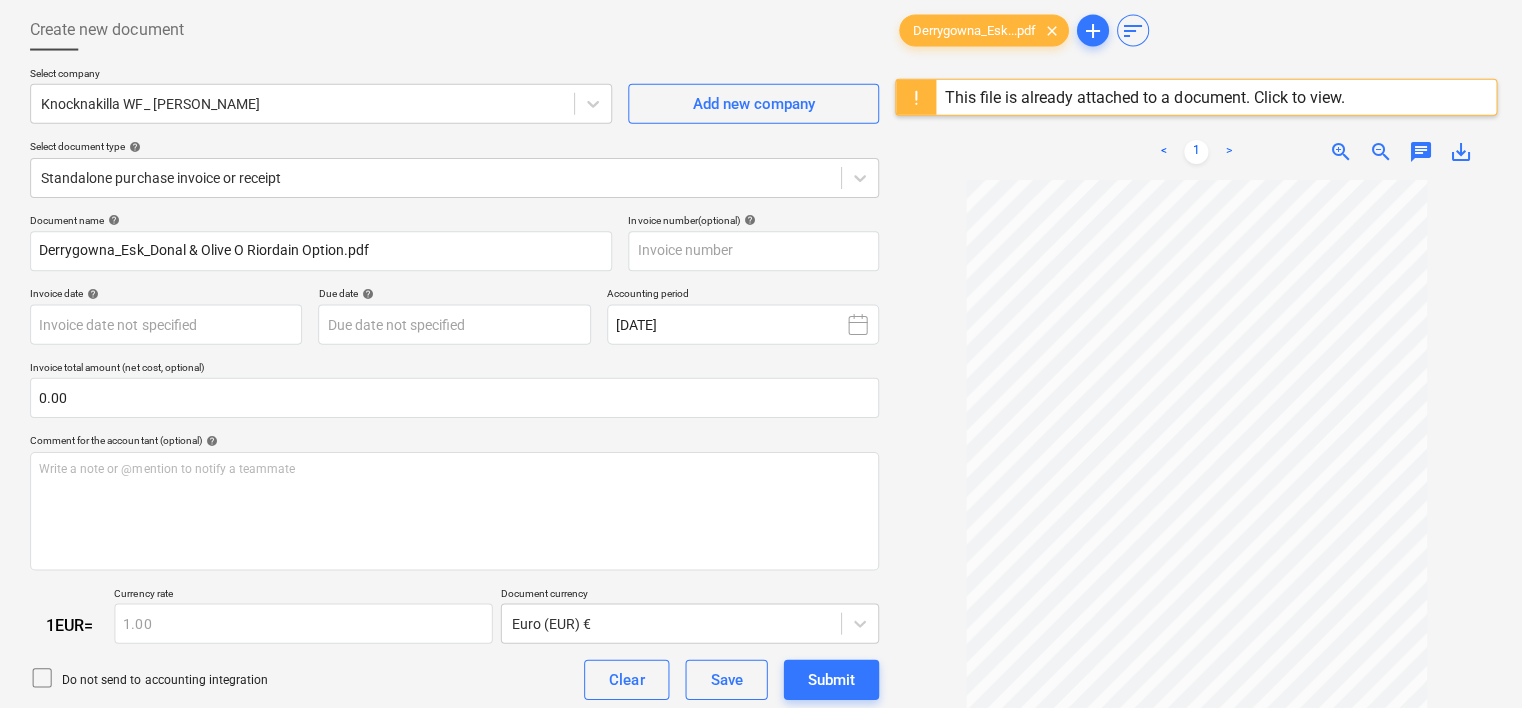 scroll, scrollTop: 0, scrollLeft: 0, axis: both 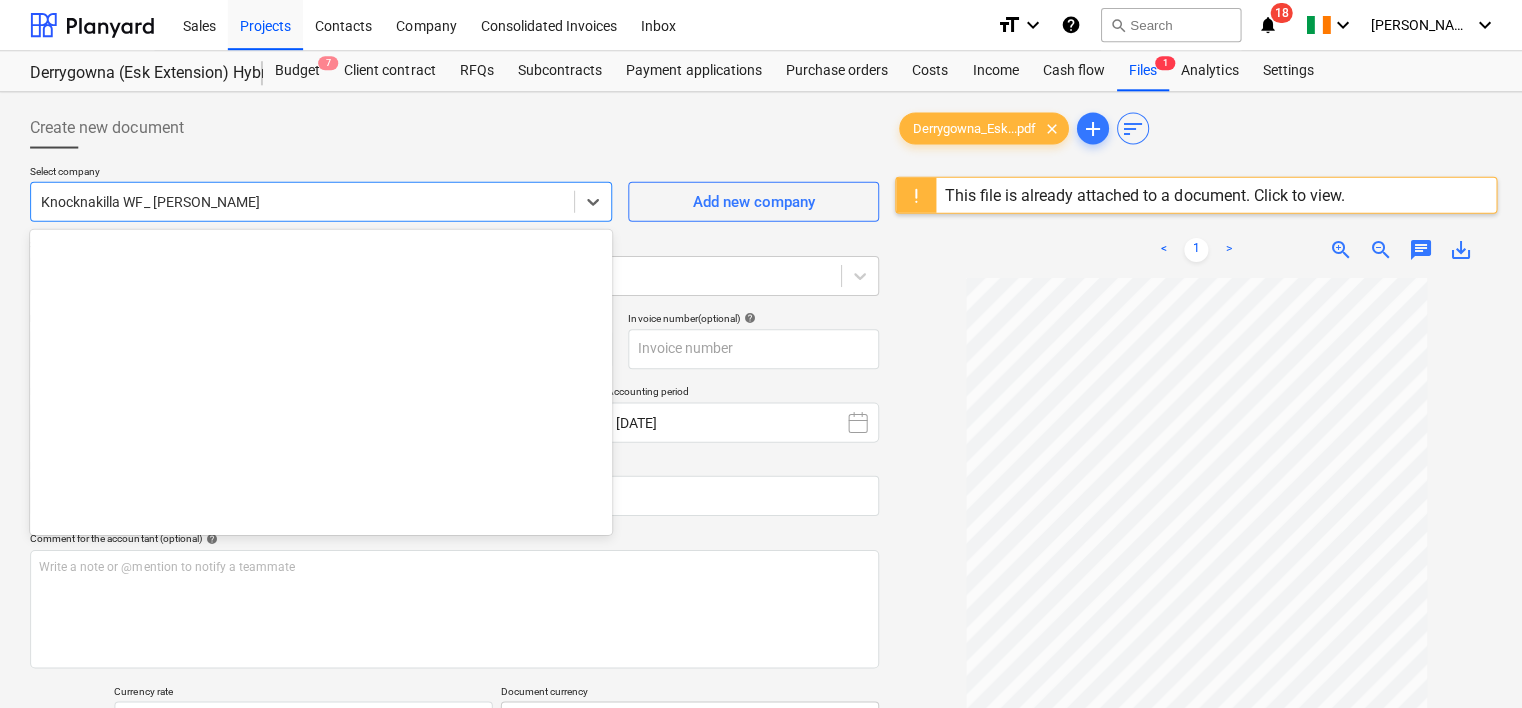 click 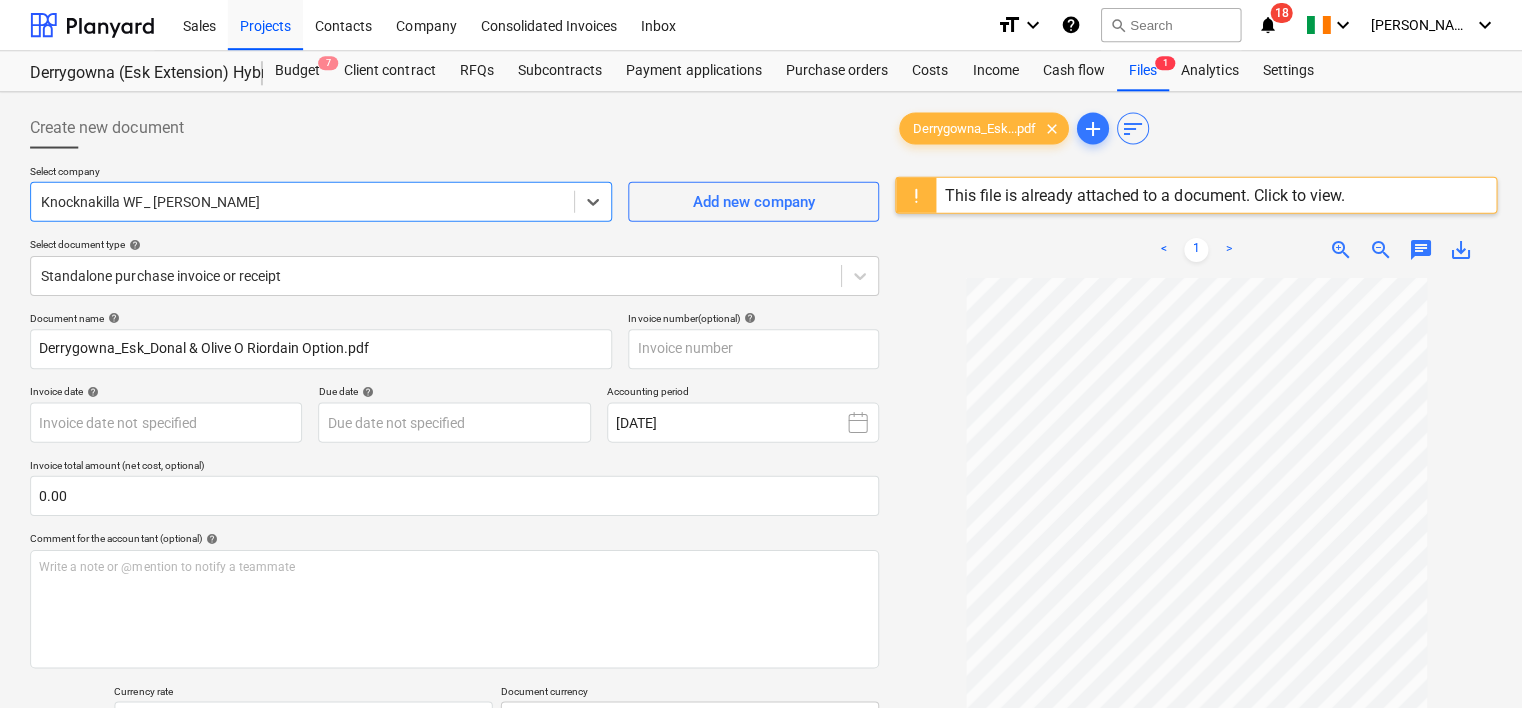 click on "Knocknakilla WF_ [PERSON_NAME]" at bounding box center [320, 201] 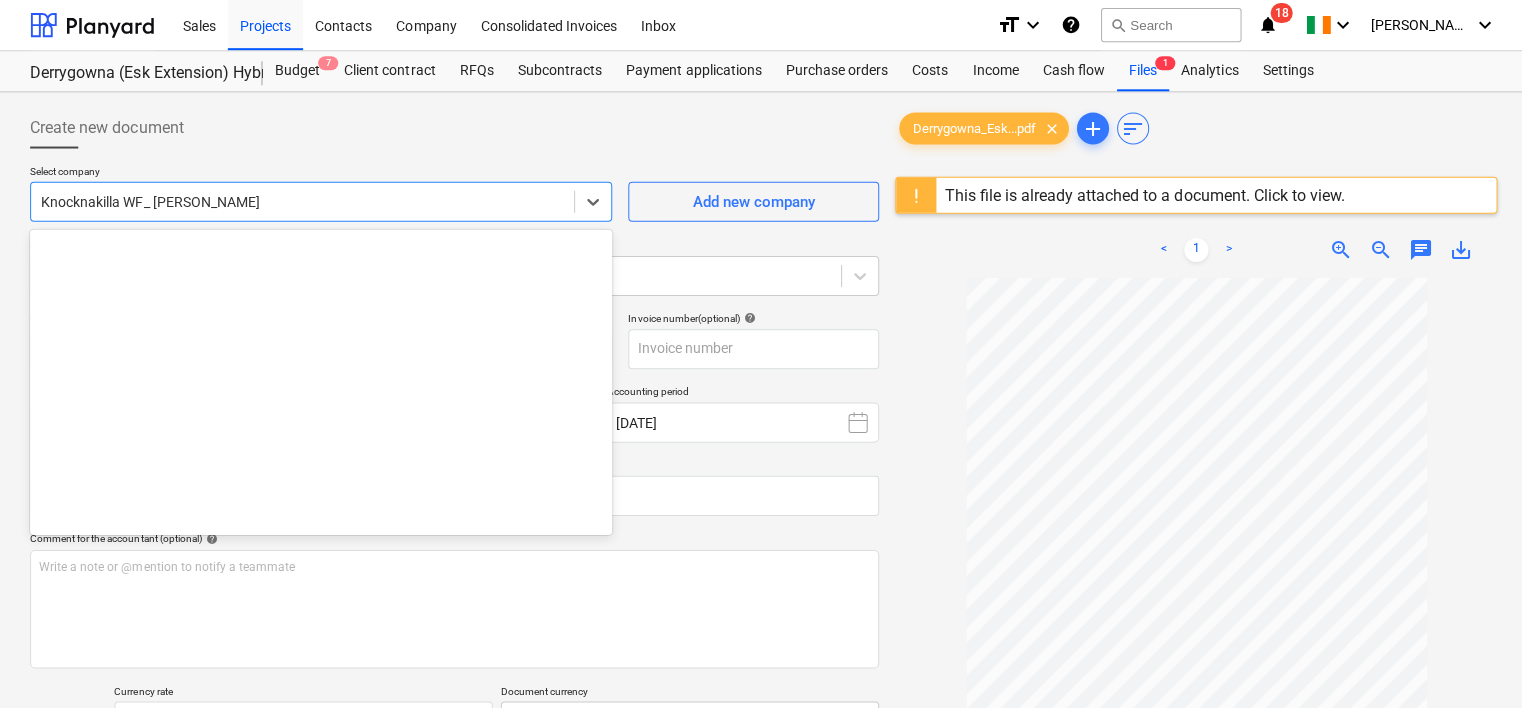 scroll, scrollTop: 5704, scrollLeft: 0, axis: vertical 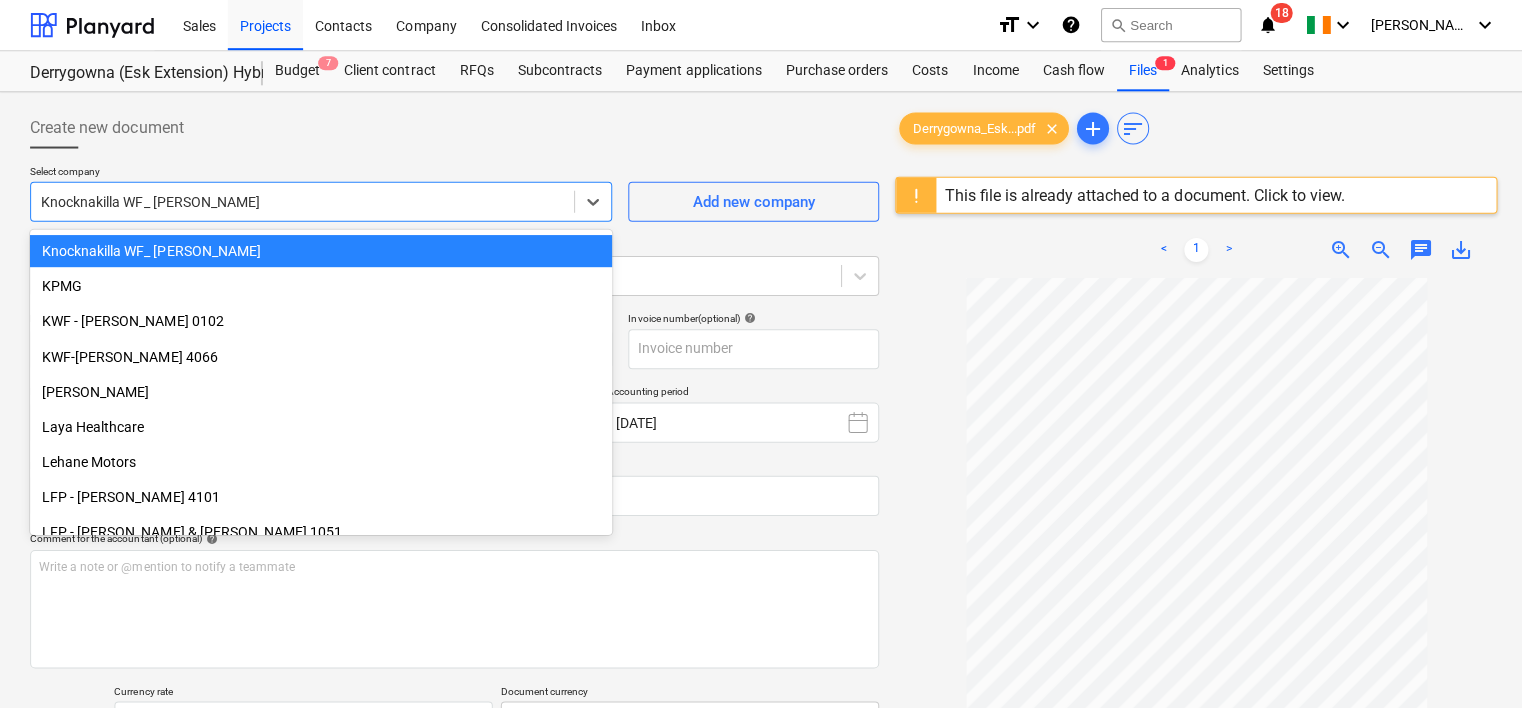 drag, startPoint x: 255, startPoint y: 217, endPoint x: 253, endPoint y: 196, distance: 21.095022 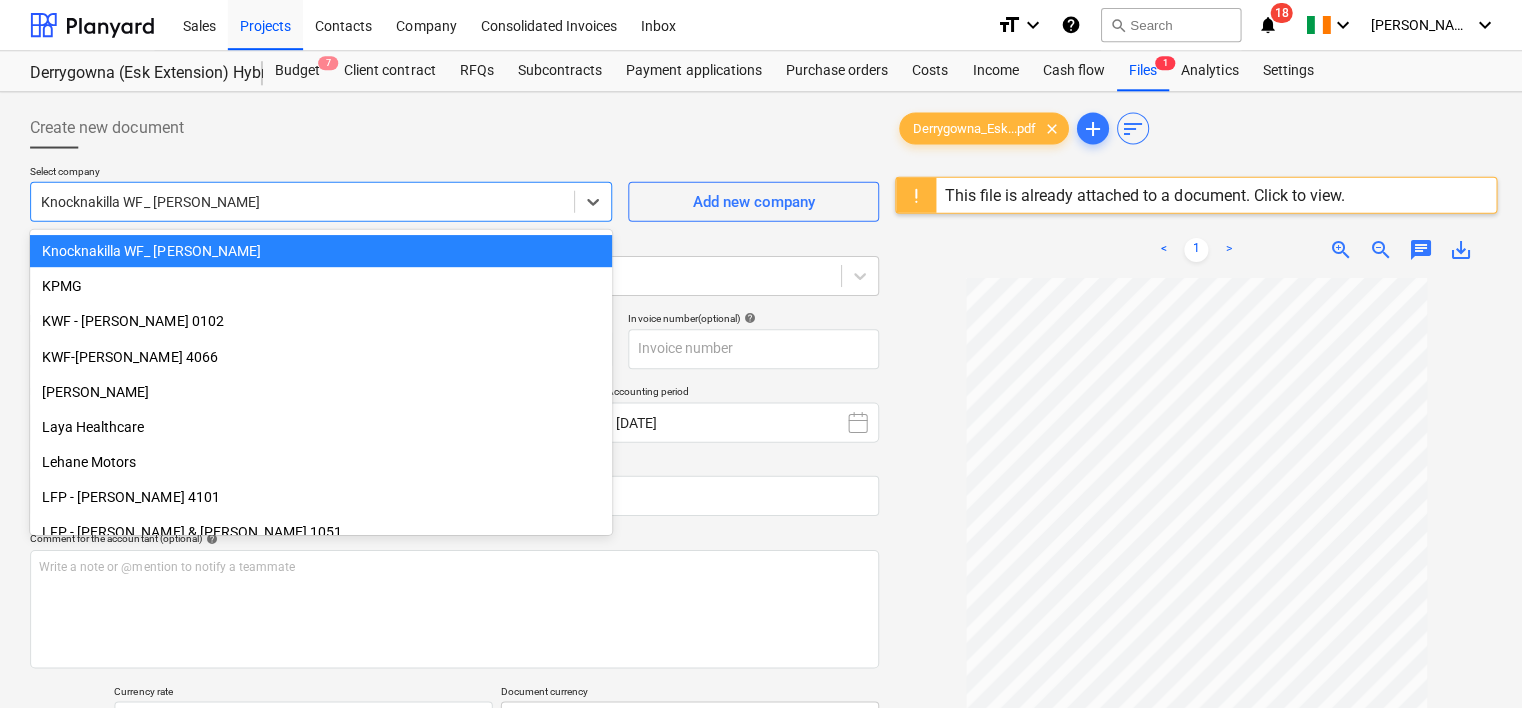 click on "Knocknakilla WF_ [PERSON_NAME]" at bounding box center (320, 201) 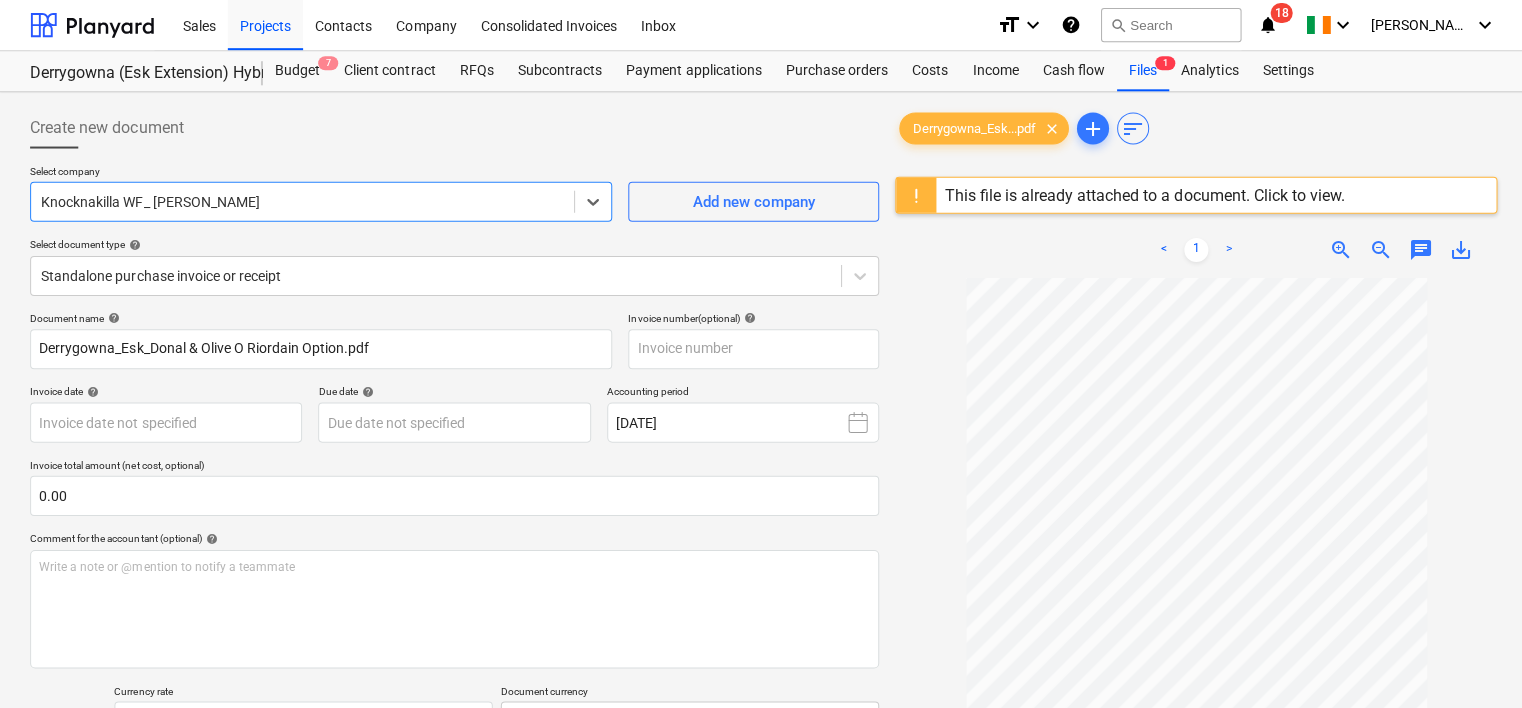 click at bounding box center (301, 201) 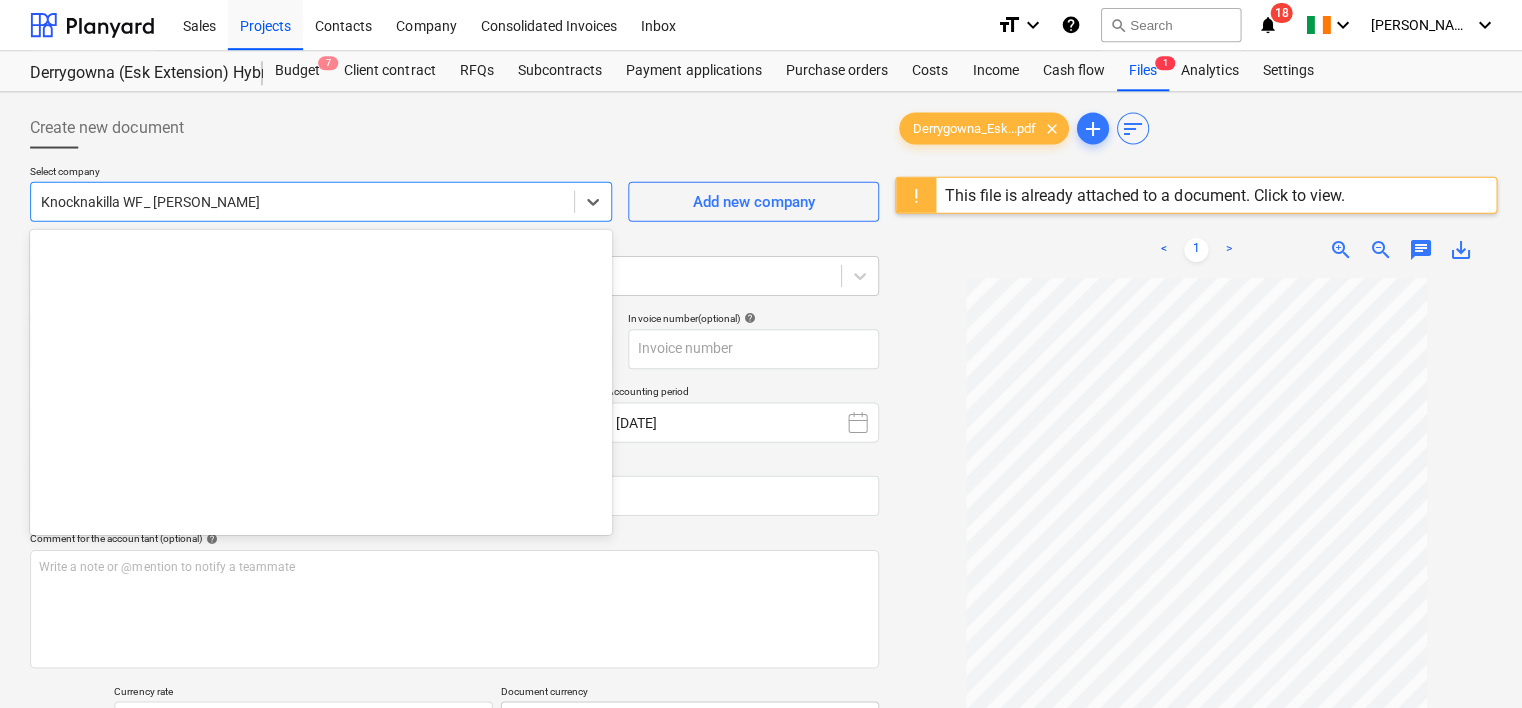 click at bounding box center [301, 201] 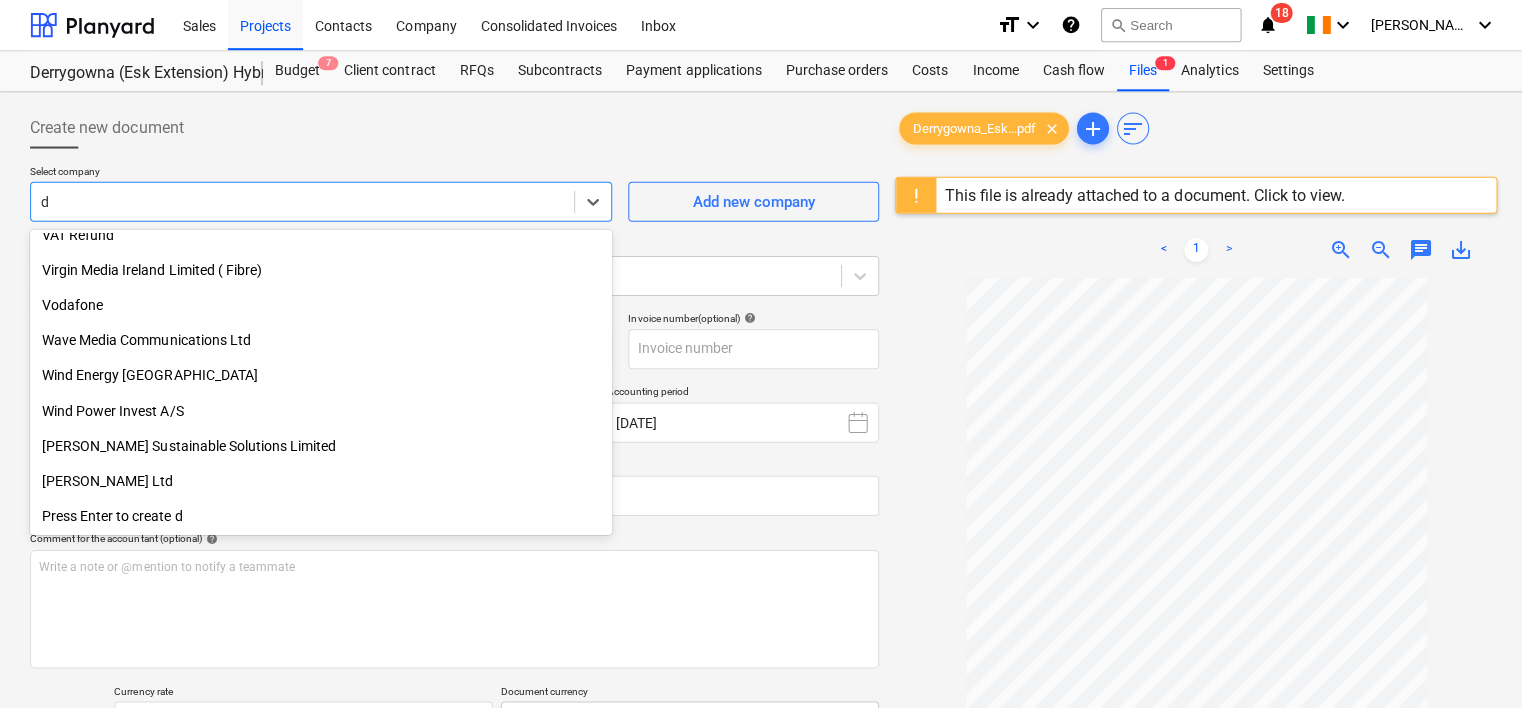 scroll, scrollTop: 5650, scrollLeft: 0, axis: vertical 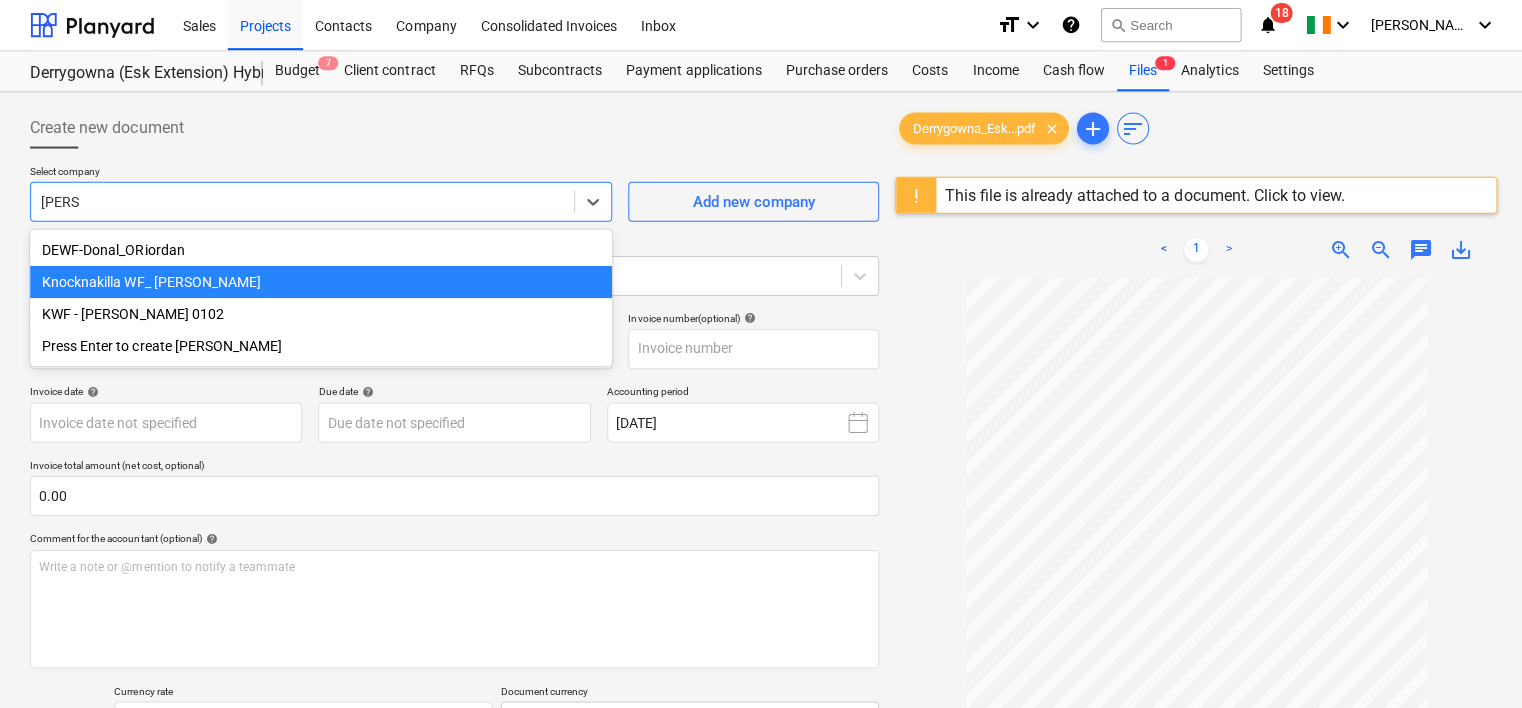 type on "[PERSON_NAME]" 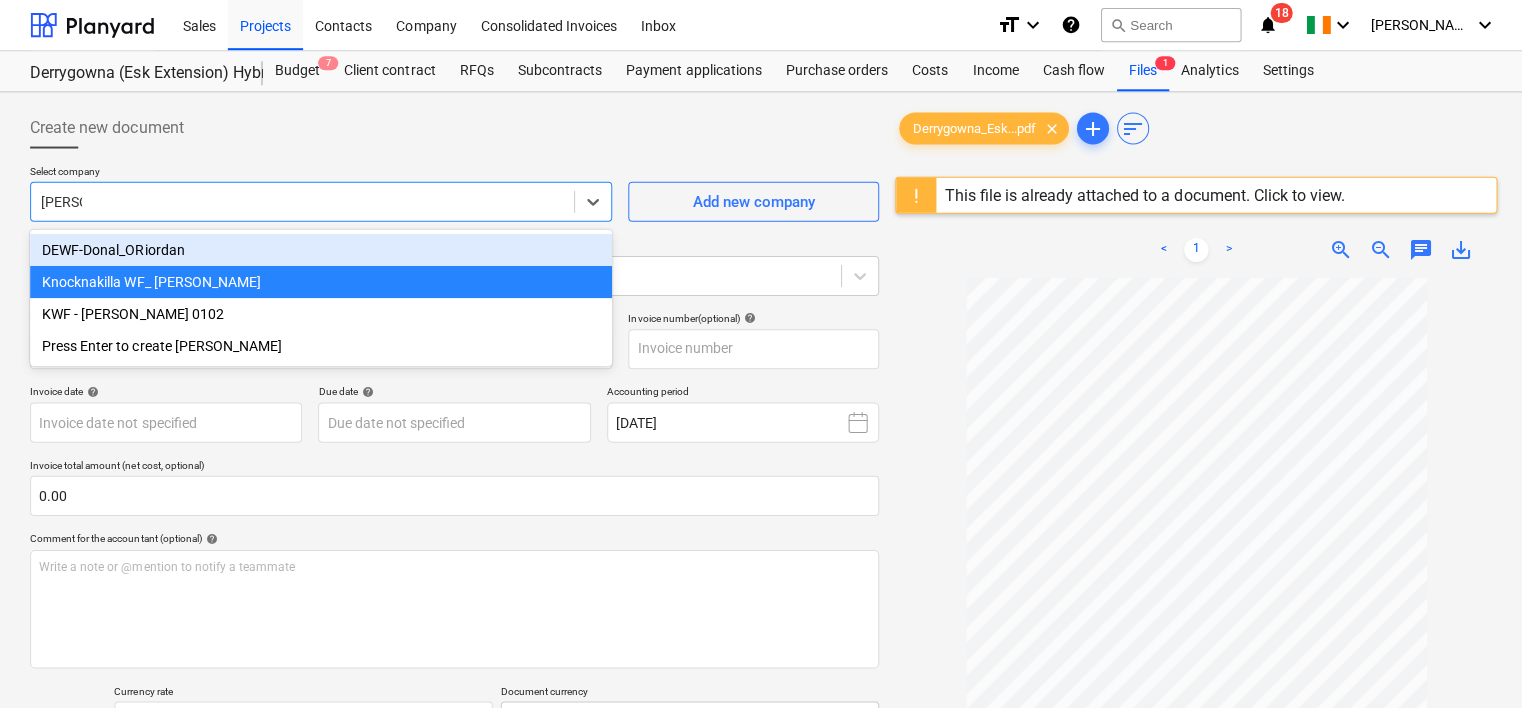 click on "DEWF-Donal_ORiordan" at bounding box center [320, 249] 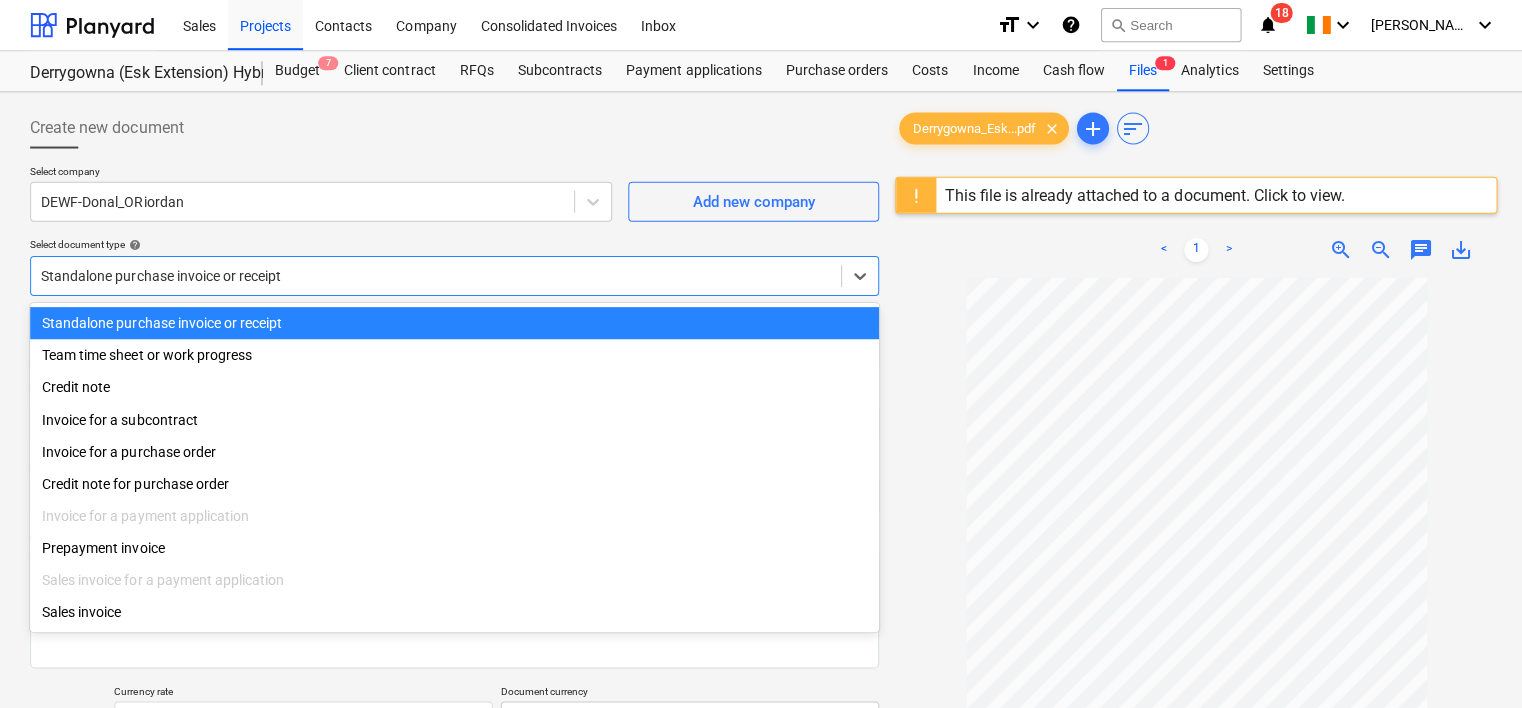 click at bounding box center (434, 275) 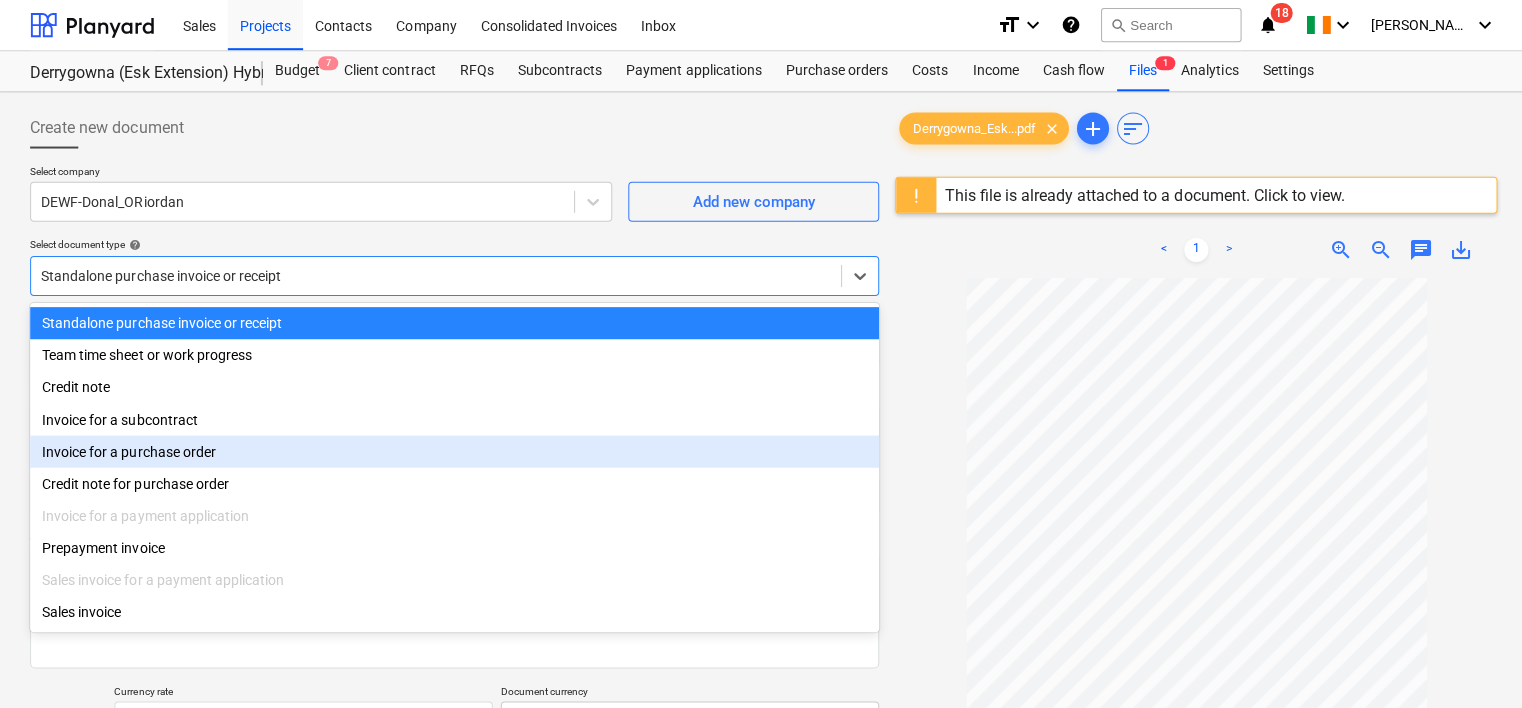 click on "Invoice for a purchase order" at bounding box center [453, 450] 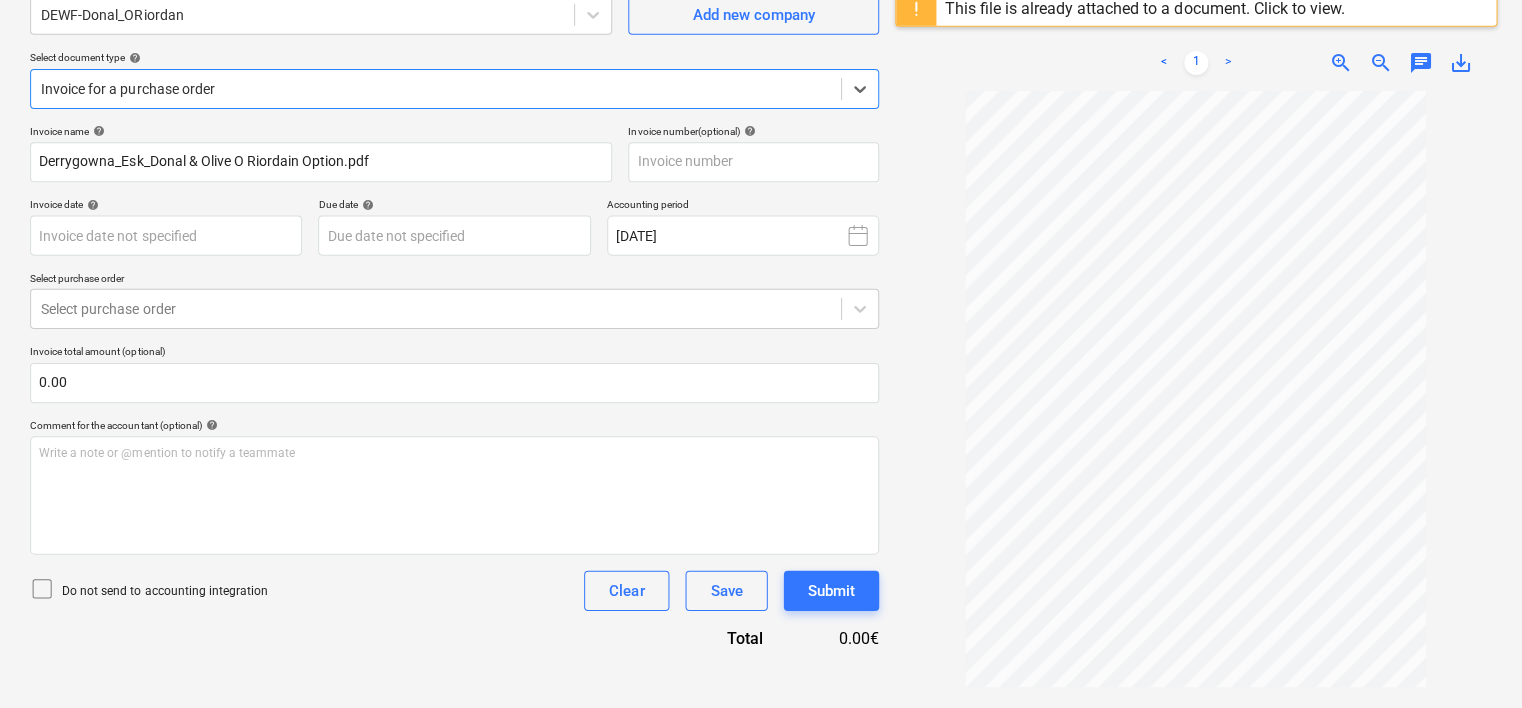 scroll, scrollTop: 236, scrollLeft: 0, axis: vertical 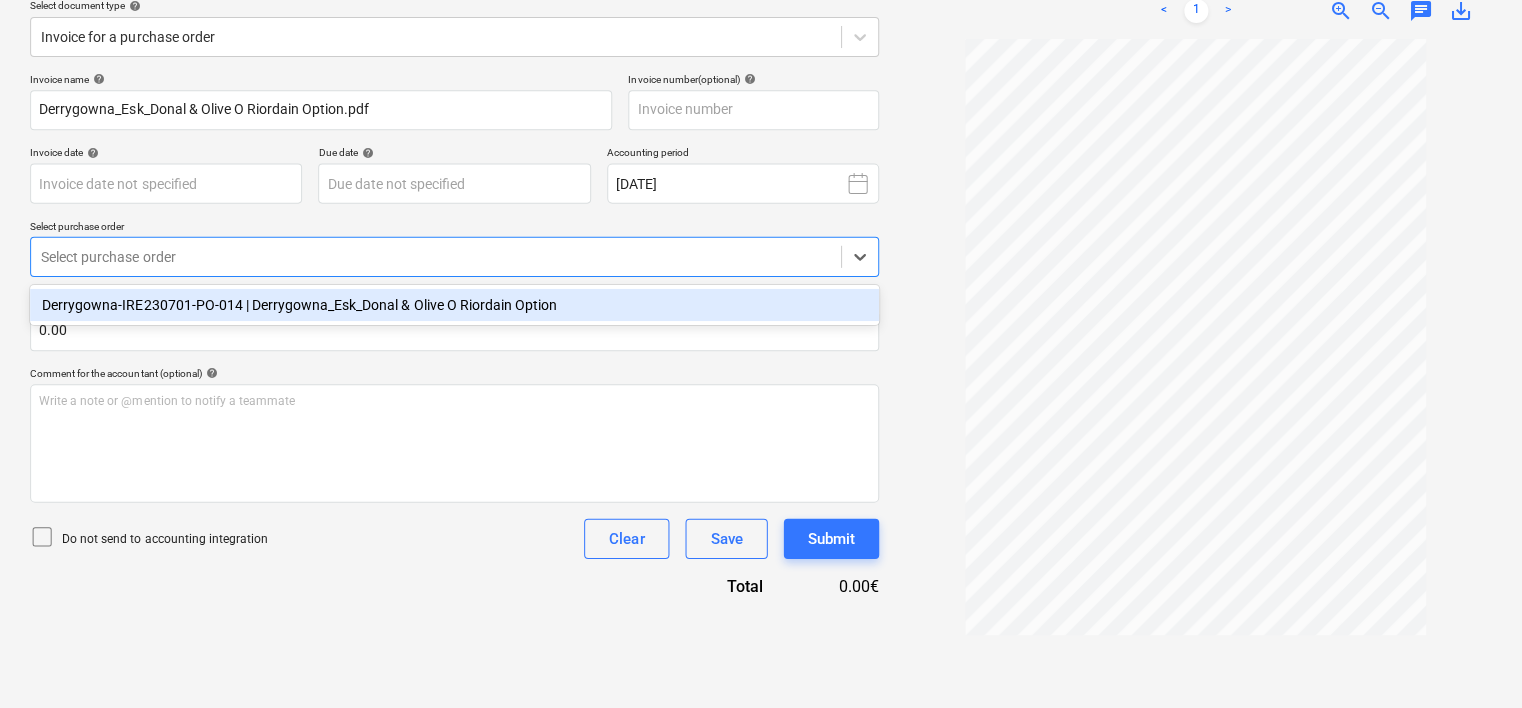 click at bounding box center [434, 258] 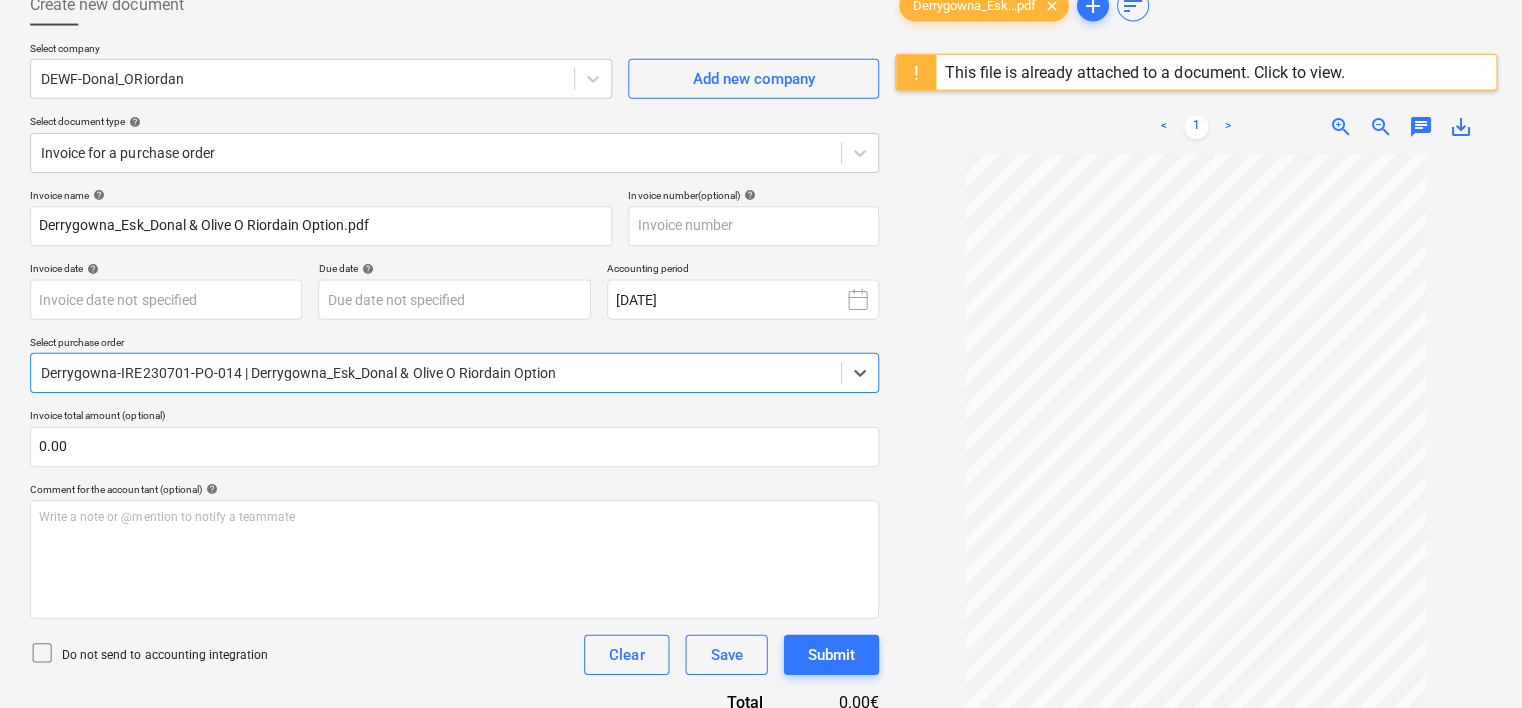 scroll, scrollTop: 120, scrollLeft: 0, axis: vertical 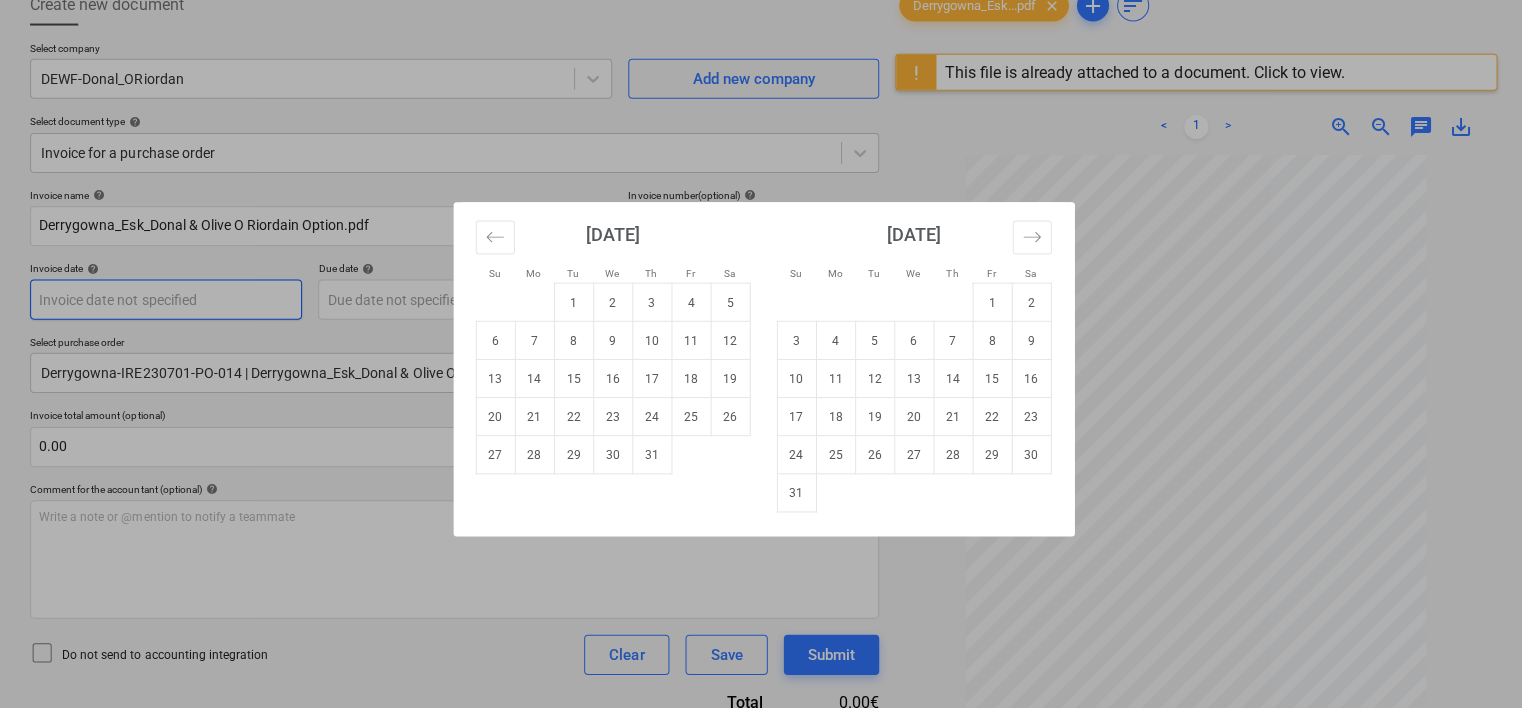 click on "Sales Projects Contacts Company Consolidated Invoices Inbox format_size keyboard_arrow_down help search Search notifications 18 keyboard_arrow_down [PERSON_NAME] keyboard_arrow_down Derrygowna (Esk Extension) Hybrid Budget 7 Client contract RFQs Subcontracts Payment applications Purchase orders Costs Income Cash flow Files 1 Analytics Settings Create new document Select company DEWF-Donal_ORiordan   Add new company Select document type help Invoice for a purchase order Invoice name help Derrygowna_Esk_Donal & Olive O Riordain Option.pdf Invoice number  (optional) help Invoice date help Press the down arrow key to interact with the calendar and
select a date. Press the question mark key to get the keyboard shortcuts for changing dates. Due date help Press the down arrow key to interact with the calendar and
select a date. Press the question mark key to get the keyboard shortcuts for changing dates. Accounting period [DATE] Select purchase order Invoice total amount (optional) 0.00 help ﻿ Clear" at bounding box center [761, 234] 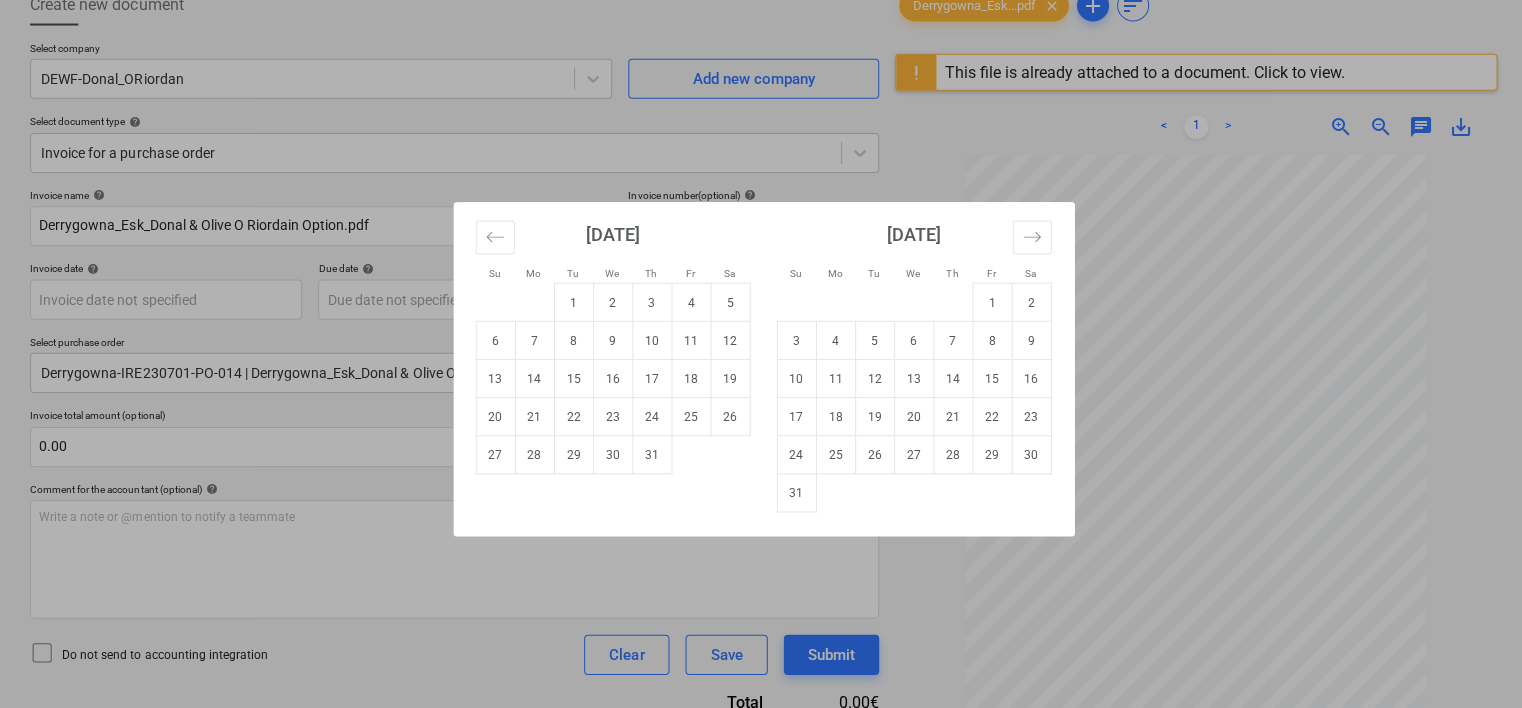 click on "9" at bounding box center (610, 342) 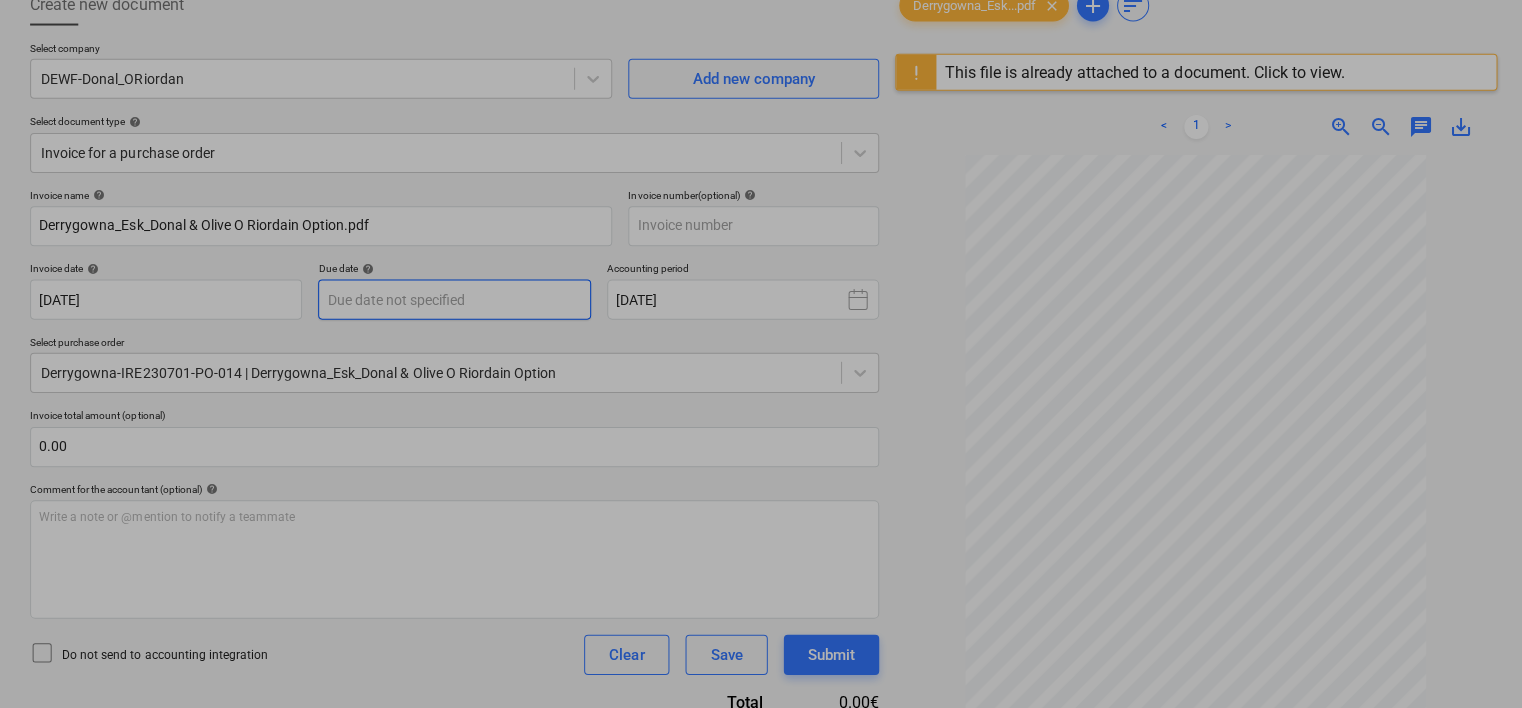 click on "Sales Projects Contacts Company Consolidated Invoices Inbox format_size keyboard_arrow_down help search Search notifications 18 keyboard_arrow_down [PERSON_NAME] keyboard_arrow_down Derrygowna (Esk Extension) Hybrid Budget 7 Client contract RFQs Subcontracts Payment applications Purchase orders Costs Income Cash flow Files 1 Analytics Settings Create new document Select company DEWF-Donal_ORiordan   Add new company Select document type help Invoice for a purchase order Invoice name help Derrygowna_Esk_Donal & Olive O Riordain Option.pdf Invoice number  (optional) help Invoice date help [DATE] 09.07.2025 Press the down arrow key to interact with the calendar and
select a date. Press the question mark key to get the keyboard shortcuts for changing dates. Due date help Press the down arrow key to interact with the calendar and
select a date. Press the question mark key to get the keyboard shortcuts for changing dates. Accounting period [DATE] Select purchase order 0.00 help ﻿ Clear Save add" at bounding box center [761, 234] 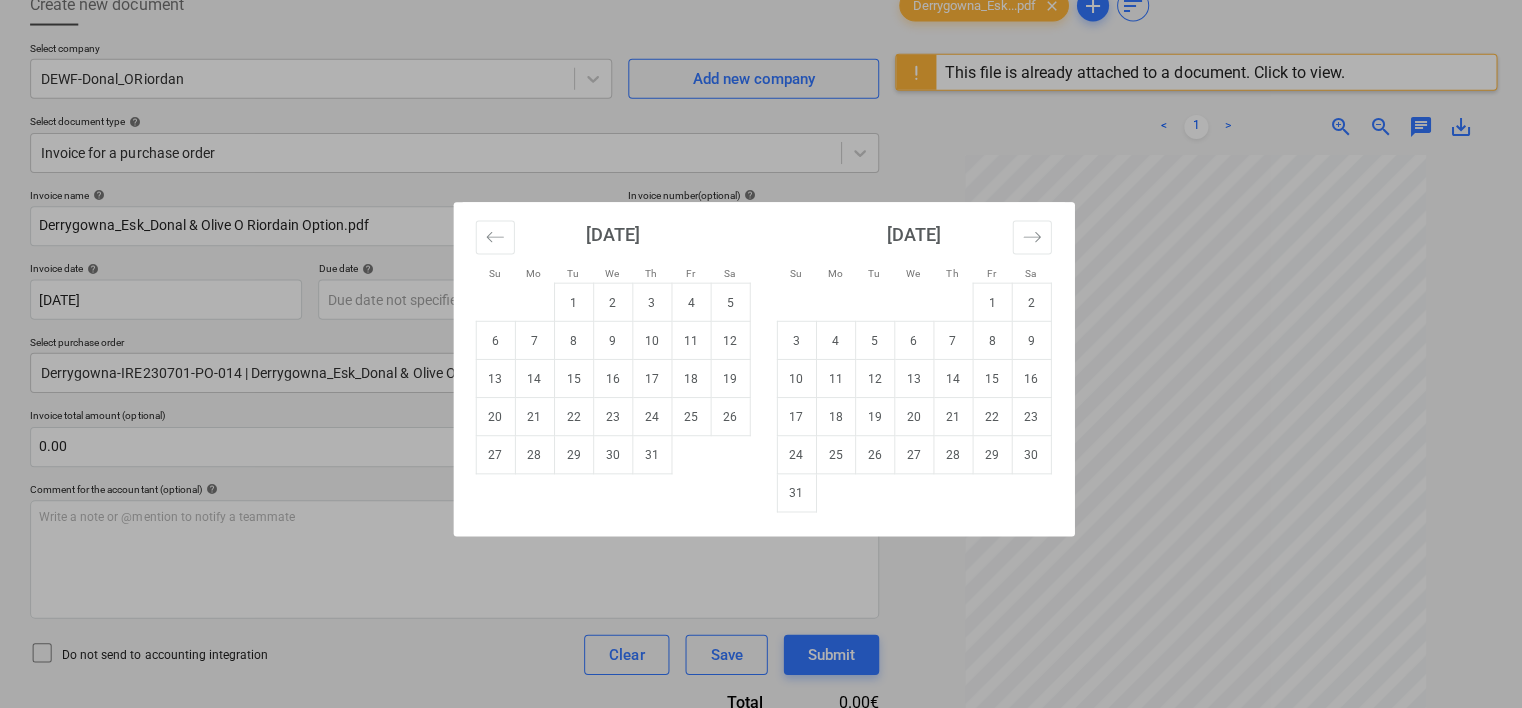 click on "15" at bounding box center [571, 380] 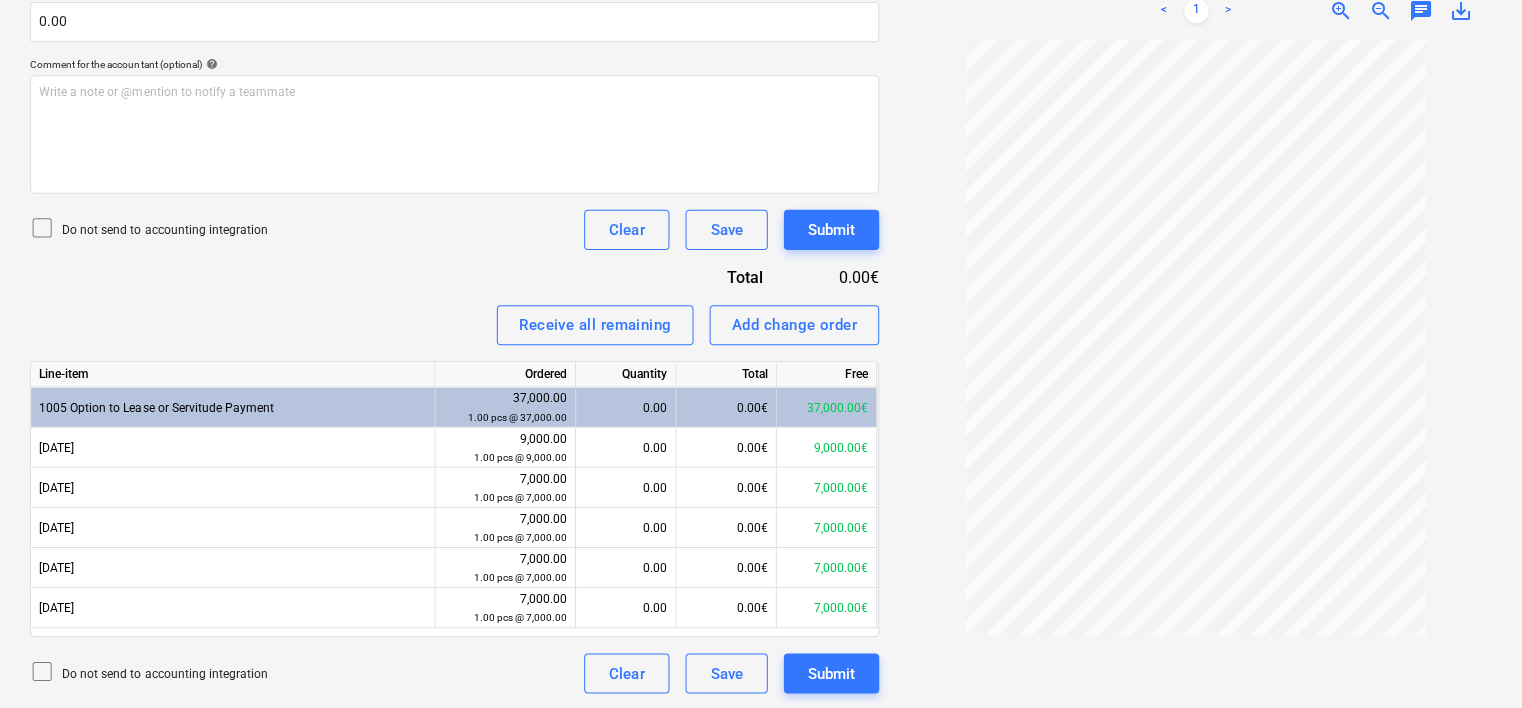 scroll, scrollTop: 544, scrollLeft: 0, axis: vertical 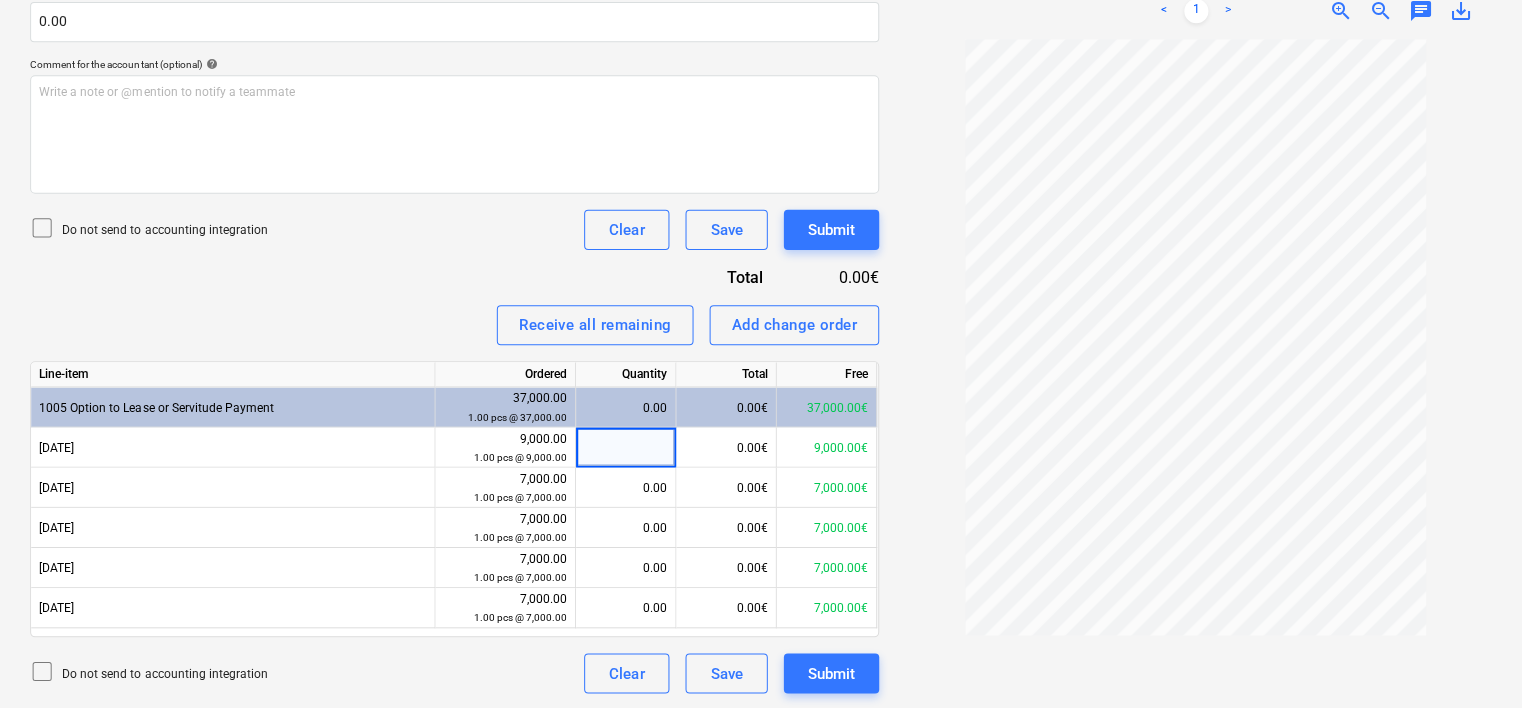 type on "1" 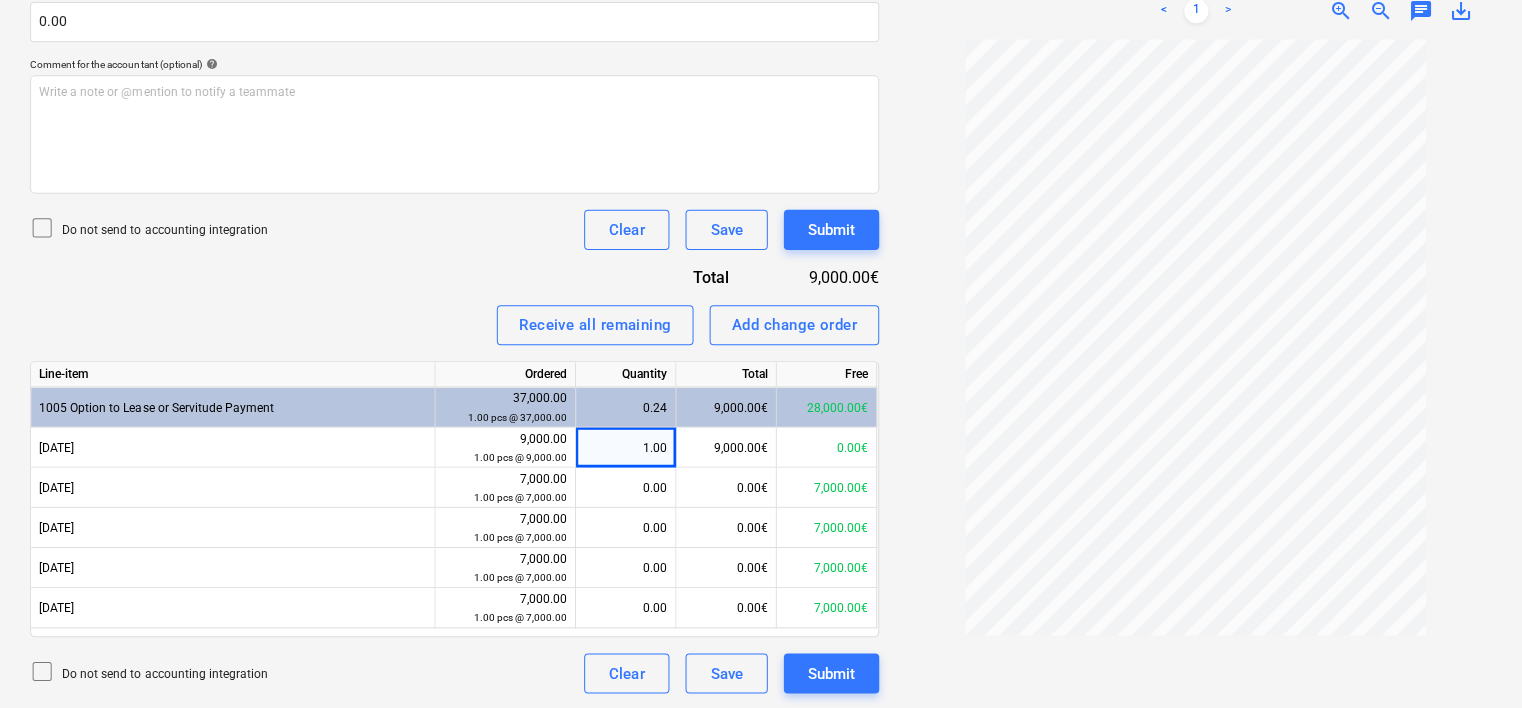 click on "Invoice name help Derrygowna_Esk_Donal & Olive O Riordain Option.pdf Invoice number  (optional) help Invoice date help [DATE] 09.07.2025 Press the down arrow key to interact with the calendar and
select a date. Press the question mark key to get the keyboard shortcuts for changing dates. Due date help [DATE] 15.07.2025 Press the down arrow key to interact with the calendar and
select a date. Press the question mark key to get the keyboard shortcuts for changing dates. Accounting period [DATE] Select purchase order Derrygowna-IRE230701-PO-014 | Derrygowna_Esk_Donal & Olive O Riordain Option Invoice total amount (optional) 0.00 Comment for the accountant (optional) help Write a note or @mention to notify a teammate ﻿ Do not send to accounting integration Clear Save Submit Total 9,000.00€ Receive all remaining Add change order Line-item Ordered Quantity Total Free 1005 Option to Lease or Servitude Payment 37,000.00 1.00 pcs @ 37,000.00 0.24 9,000.00€ 28,000.00€ [DATE] 9,000.00" at bounding box center [453, 230] 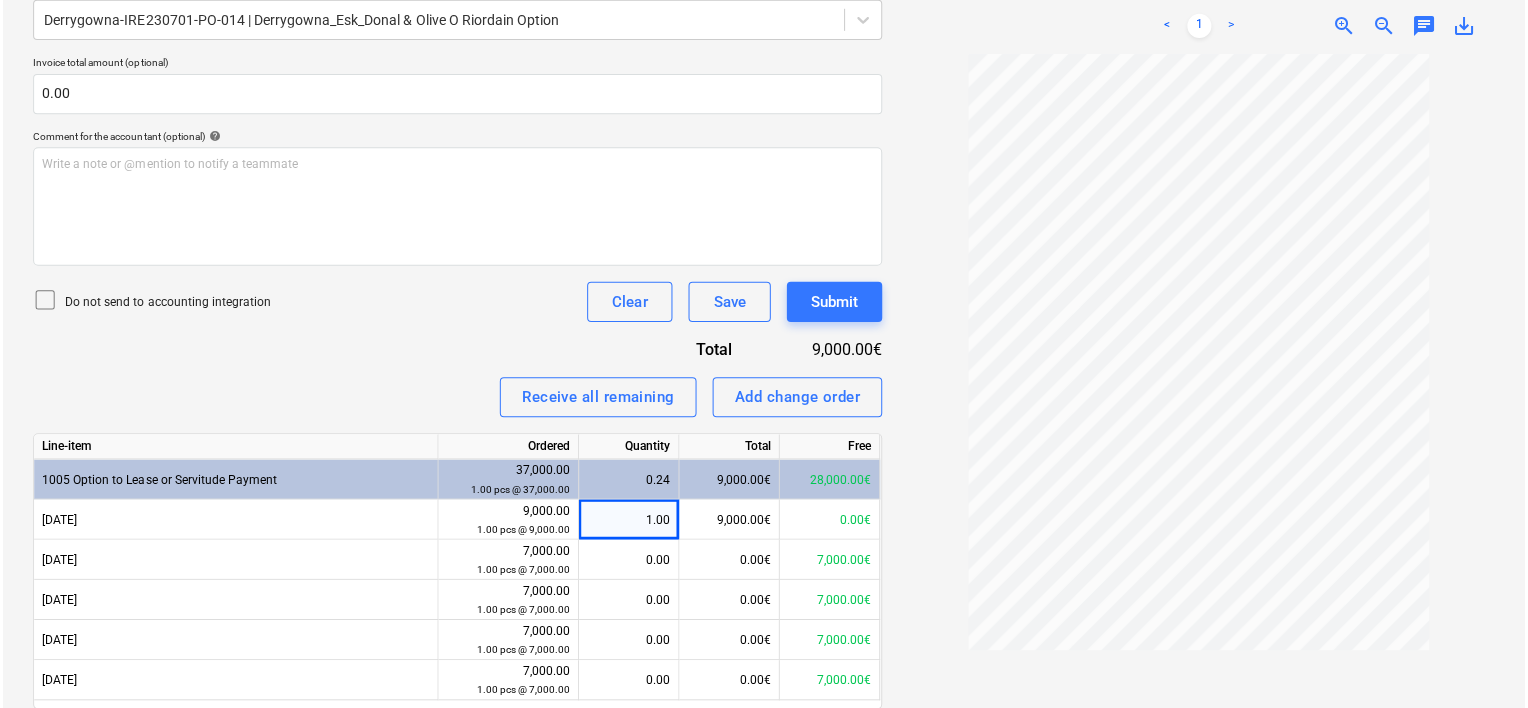 scroll, scrollTop: 479, scrollLeft: 0, axis: vertical 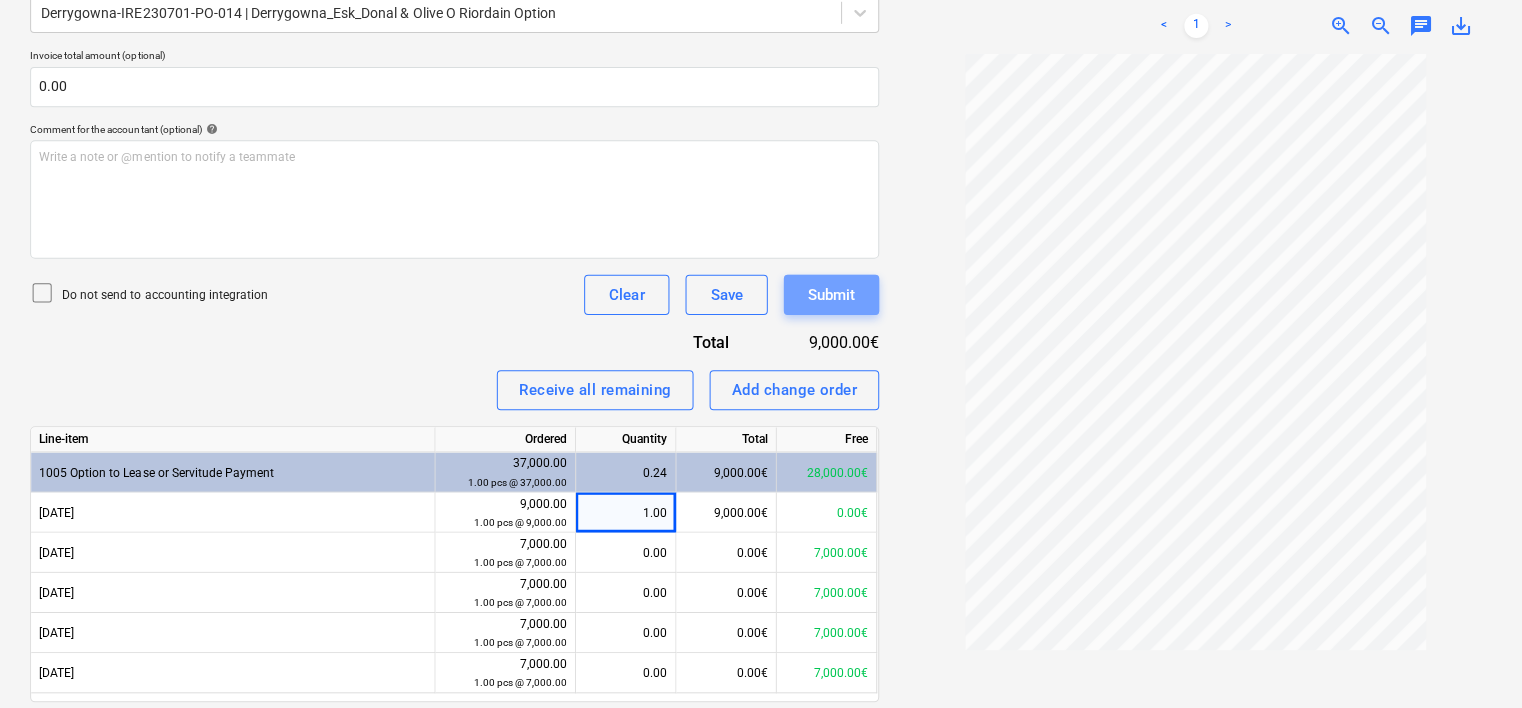 click on "Submit" at bounding box center [828, 296] 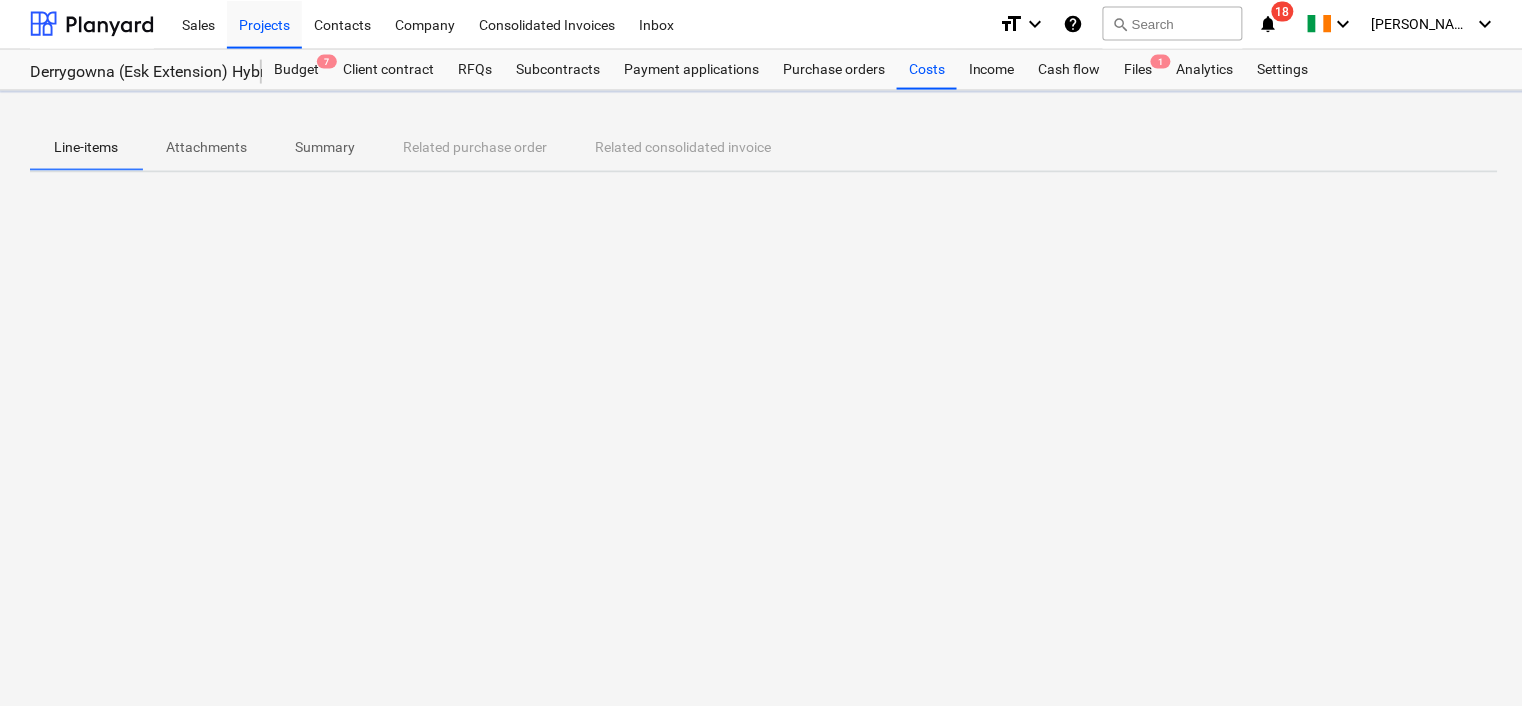 scroll, scrollTop: 0, scrollLeft: 0, axis: both 